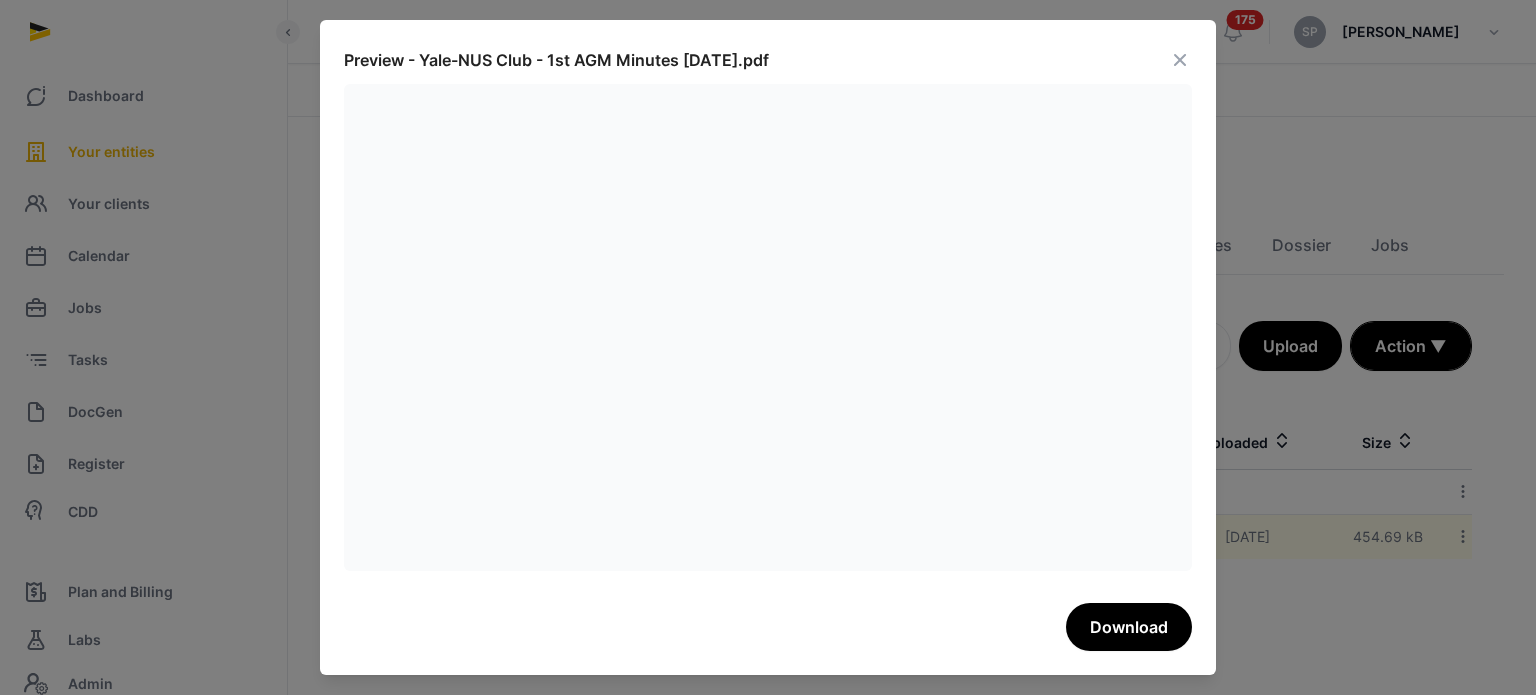 scroll, scrollTop: 0, scrollLeft: 0, axis: both 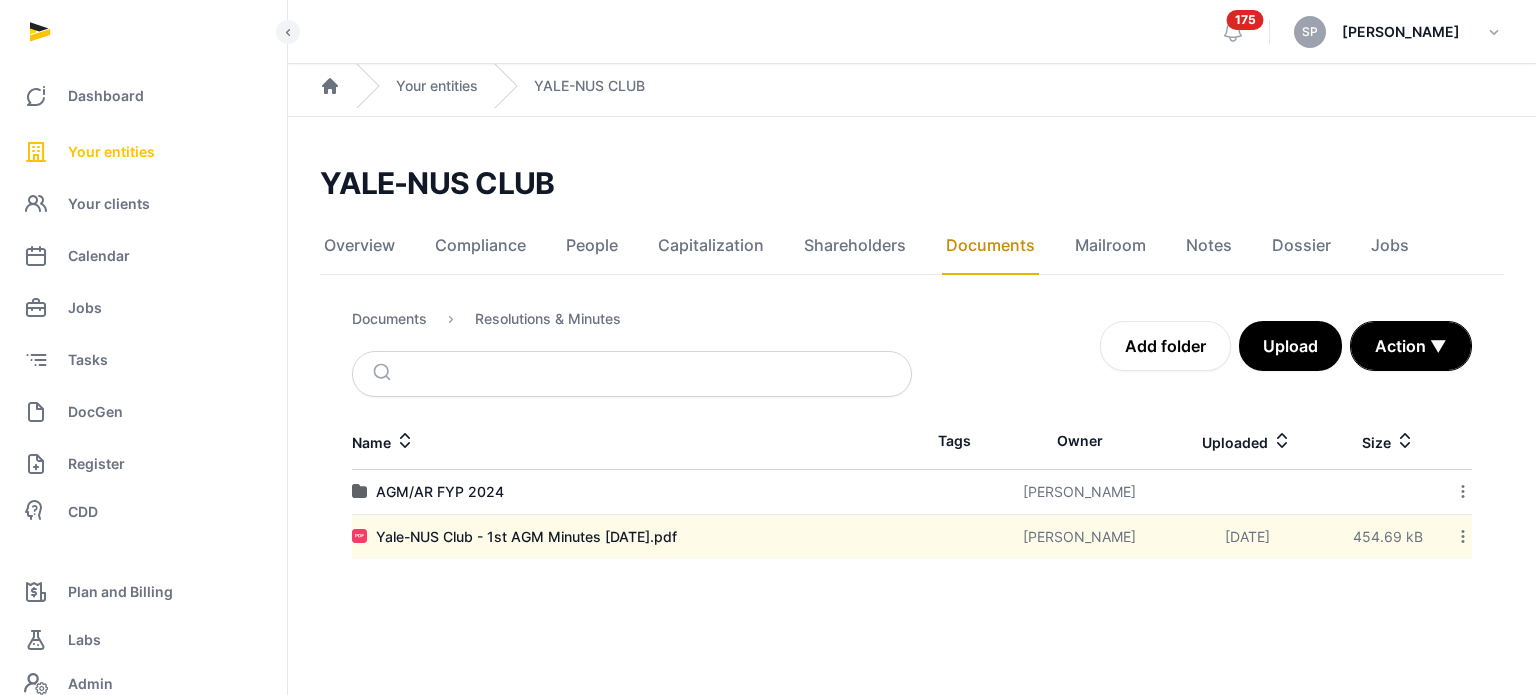 click on "Your entities" at bounding box center (111, 152) 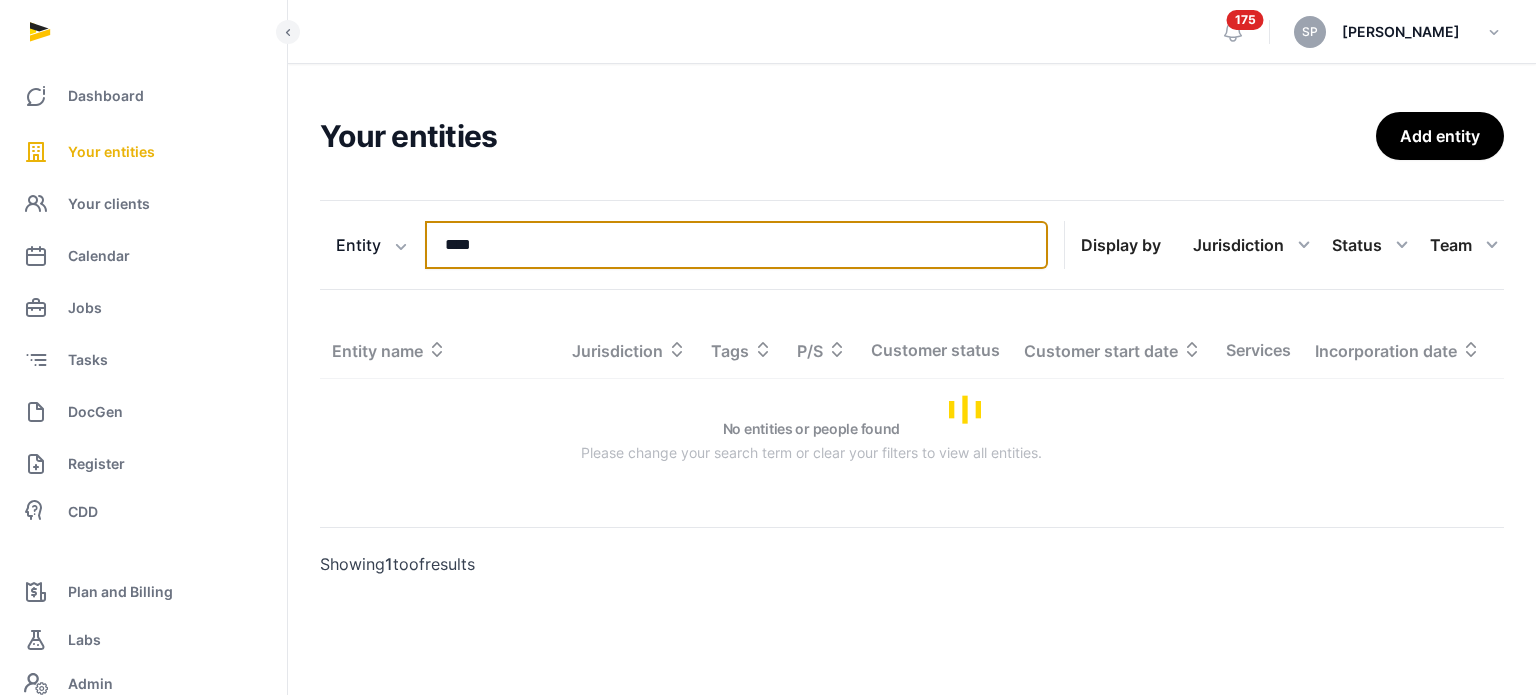 click on "****" at bounding box center (736, 245) 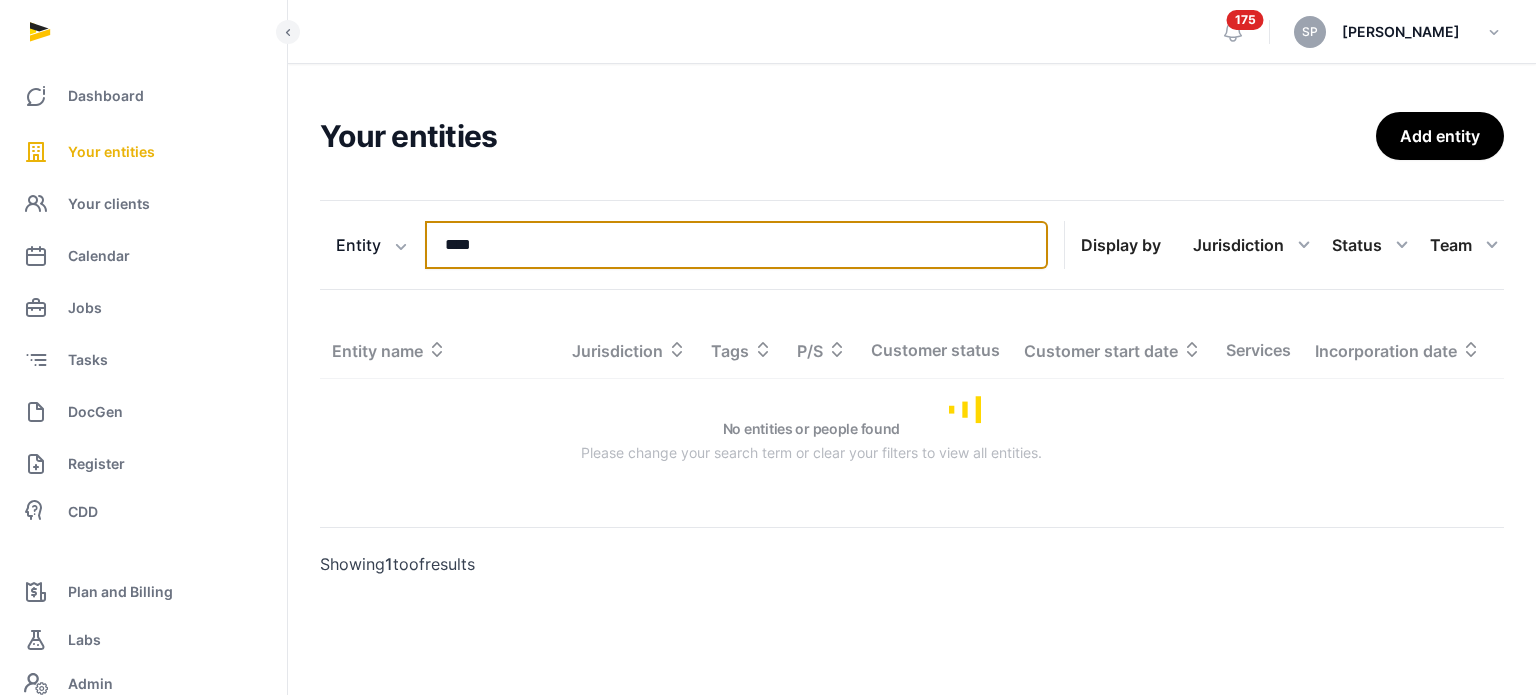 click on "****" at bounding box center (736, 245) 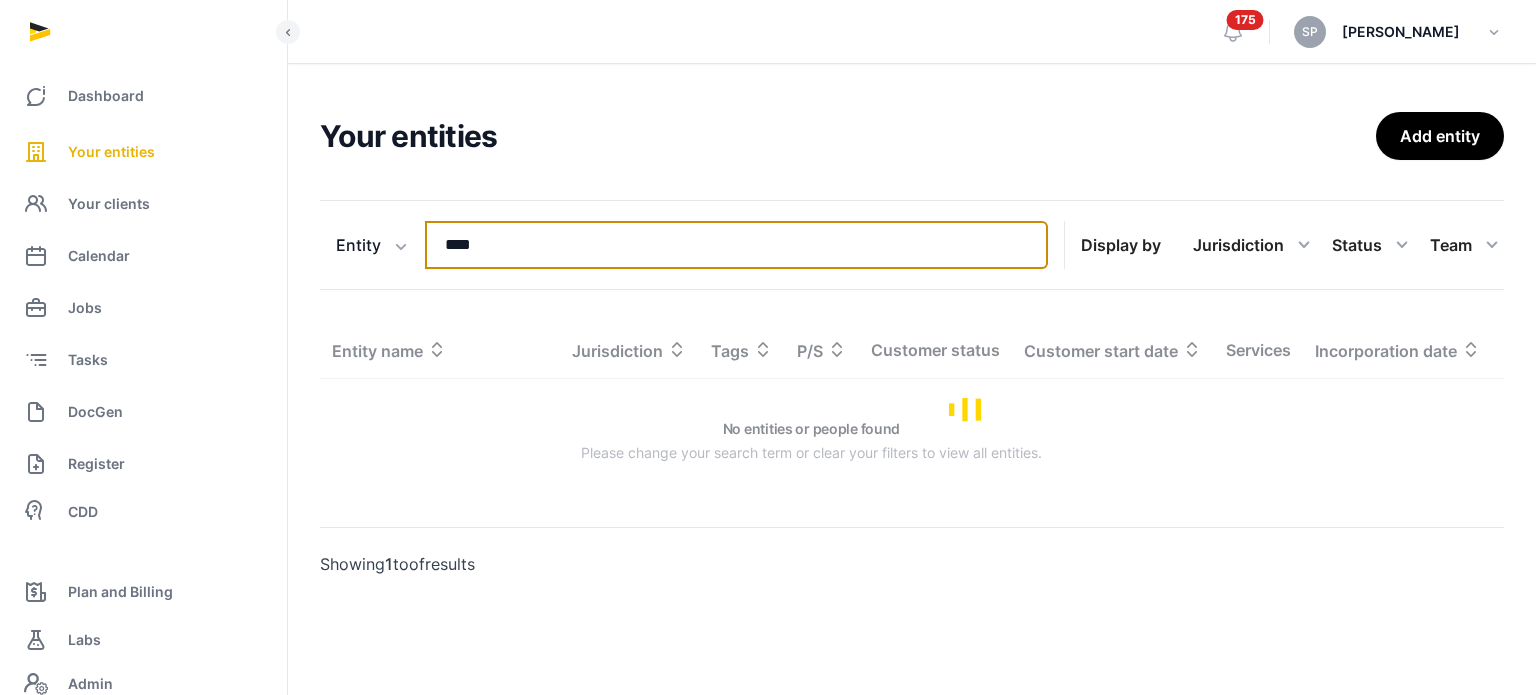 click on "****" at bounding box center (736, 245) 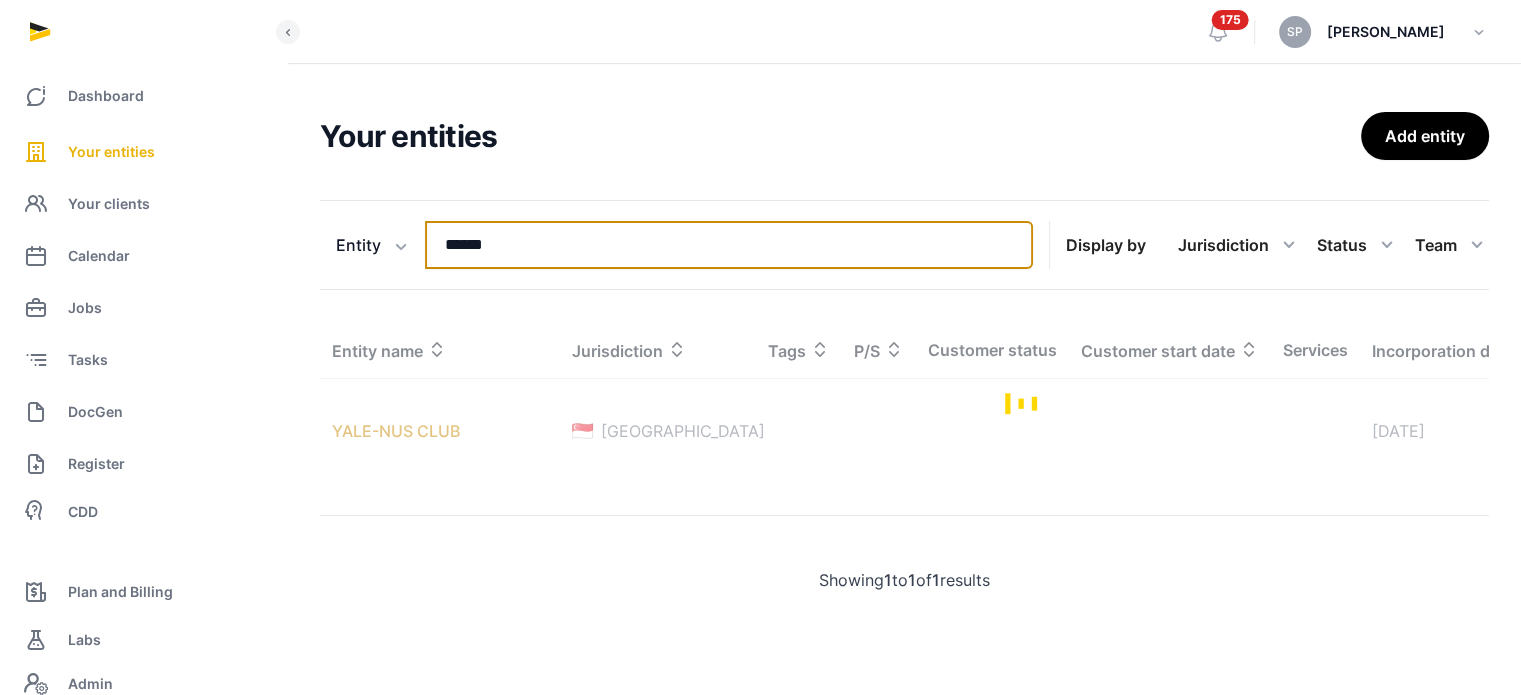 type on "******" 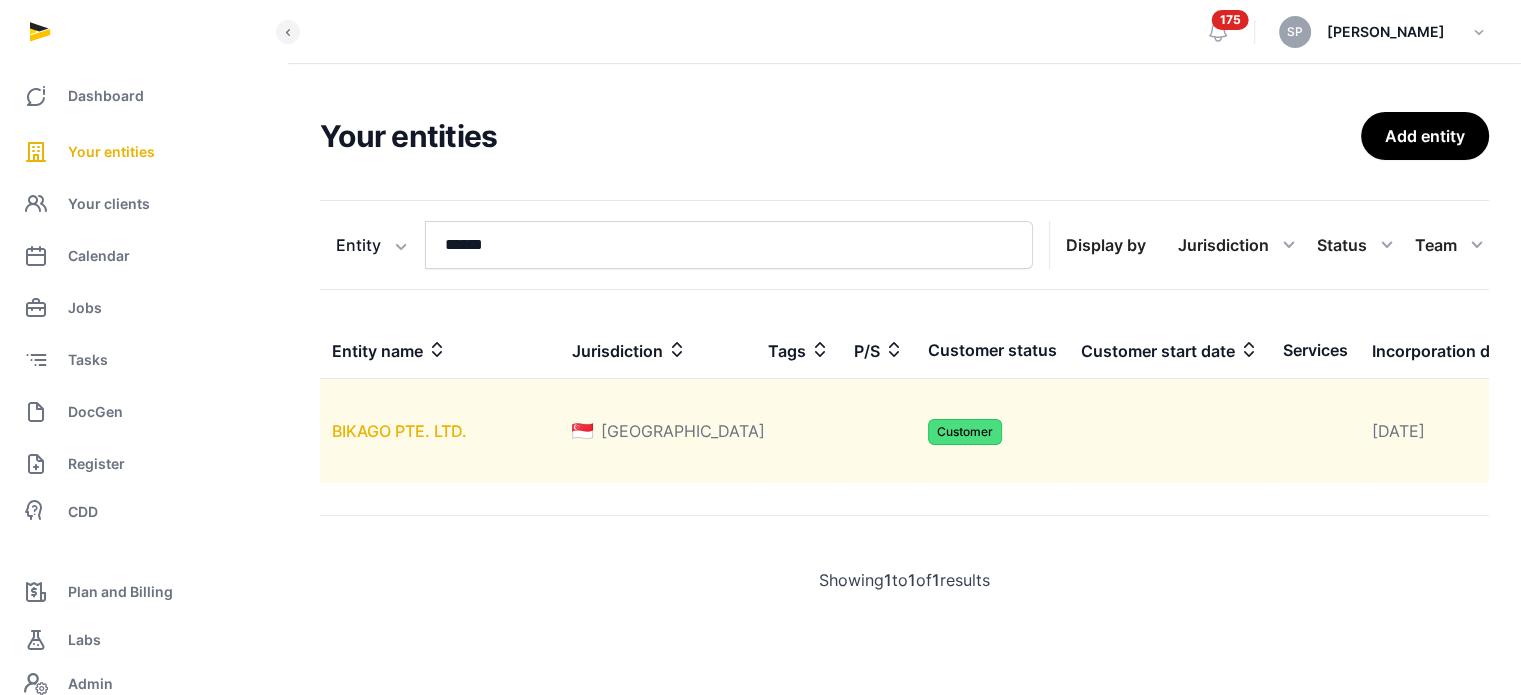 click on "BIKAGO PTE. LTD." at bounding box center [399, 431] 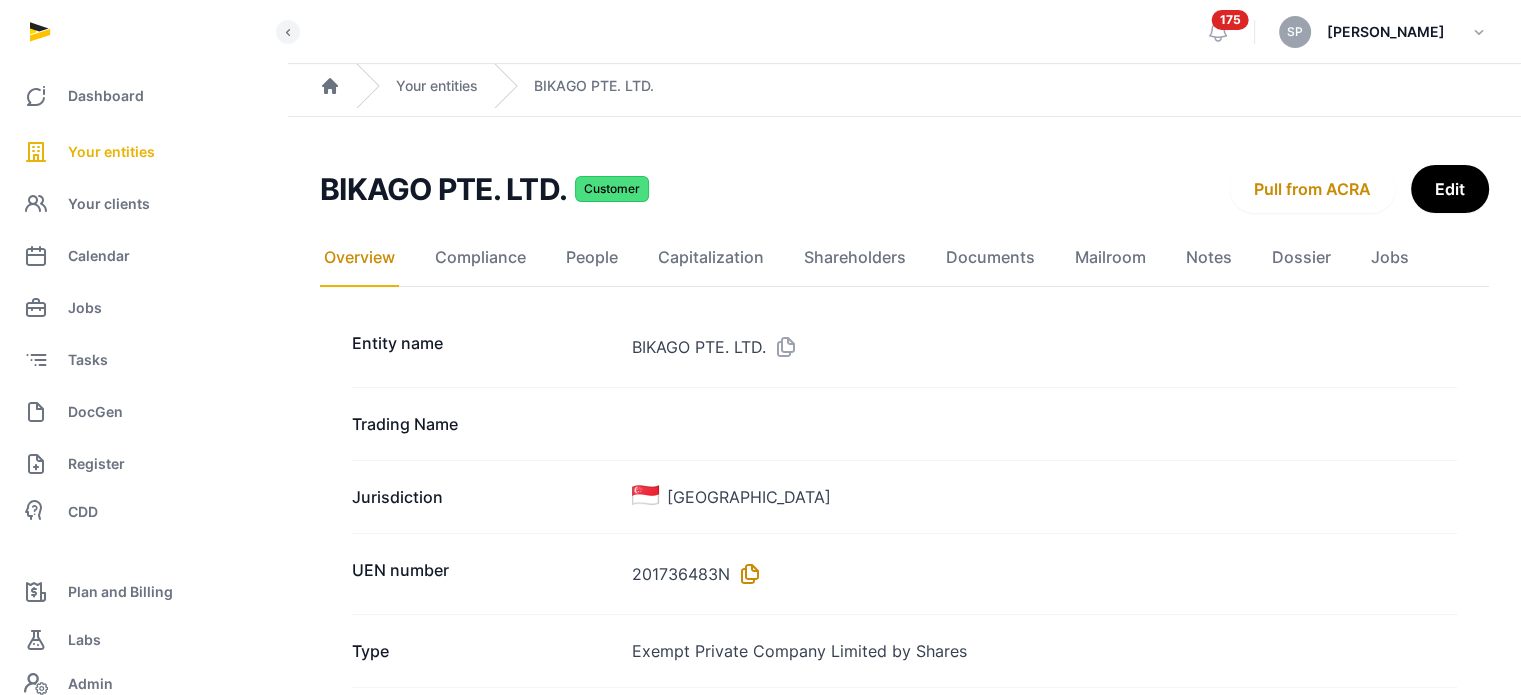 click at bounding box center [746, 574] 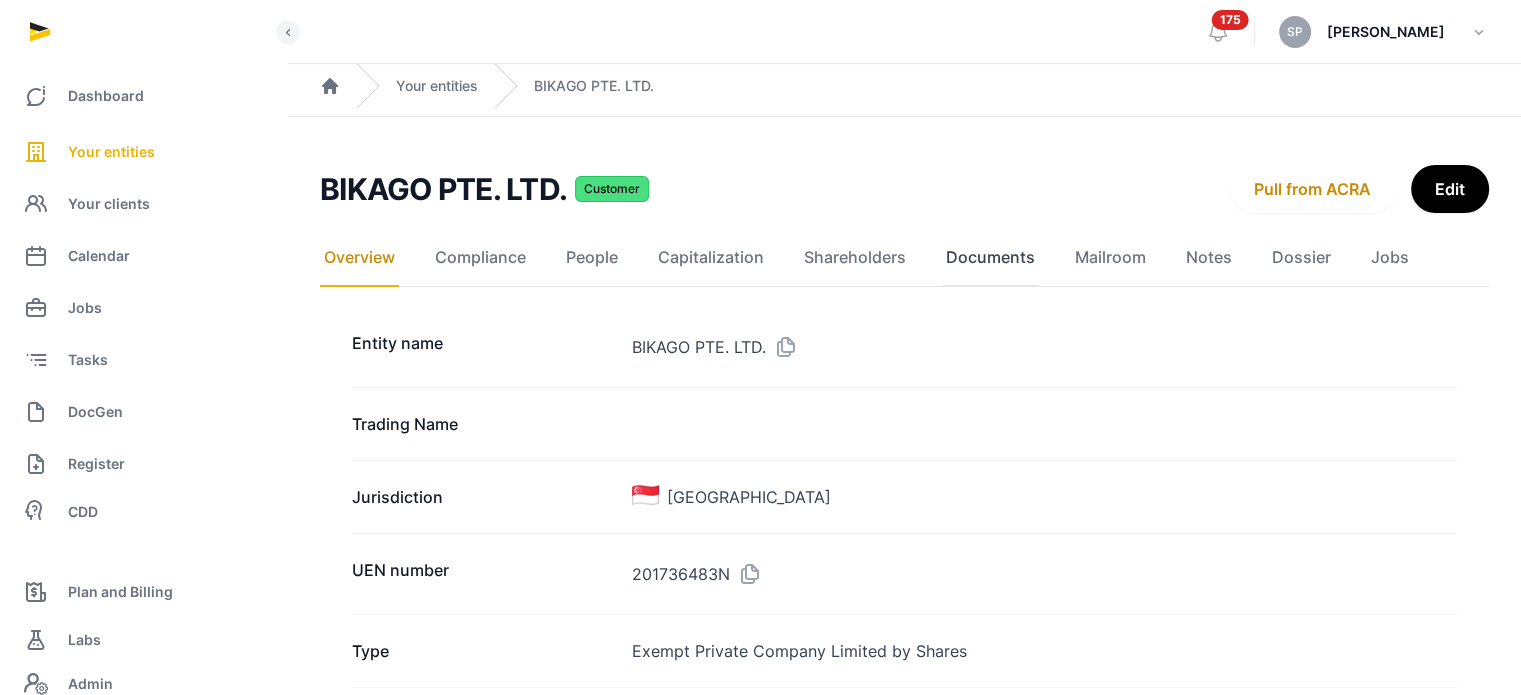 click on "Documents" 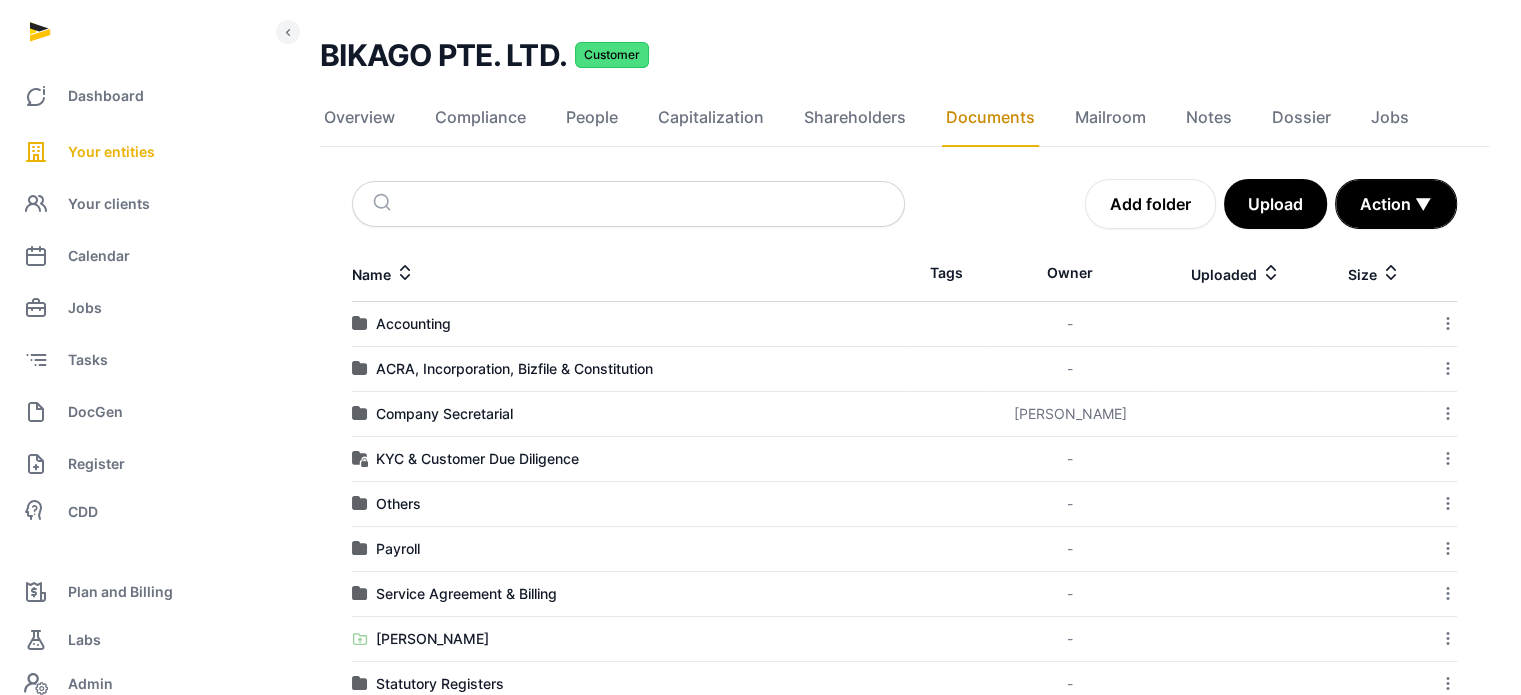 scroll, scrollTop: 131, scrollLeft: 0, axis: vertical 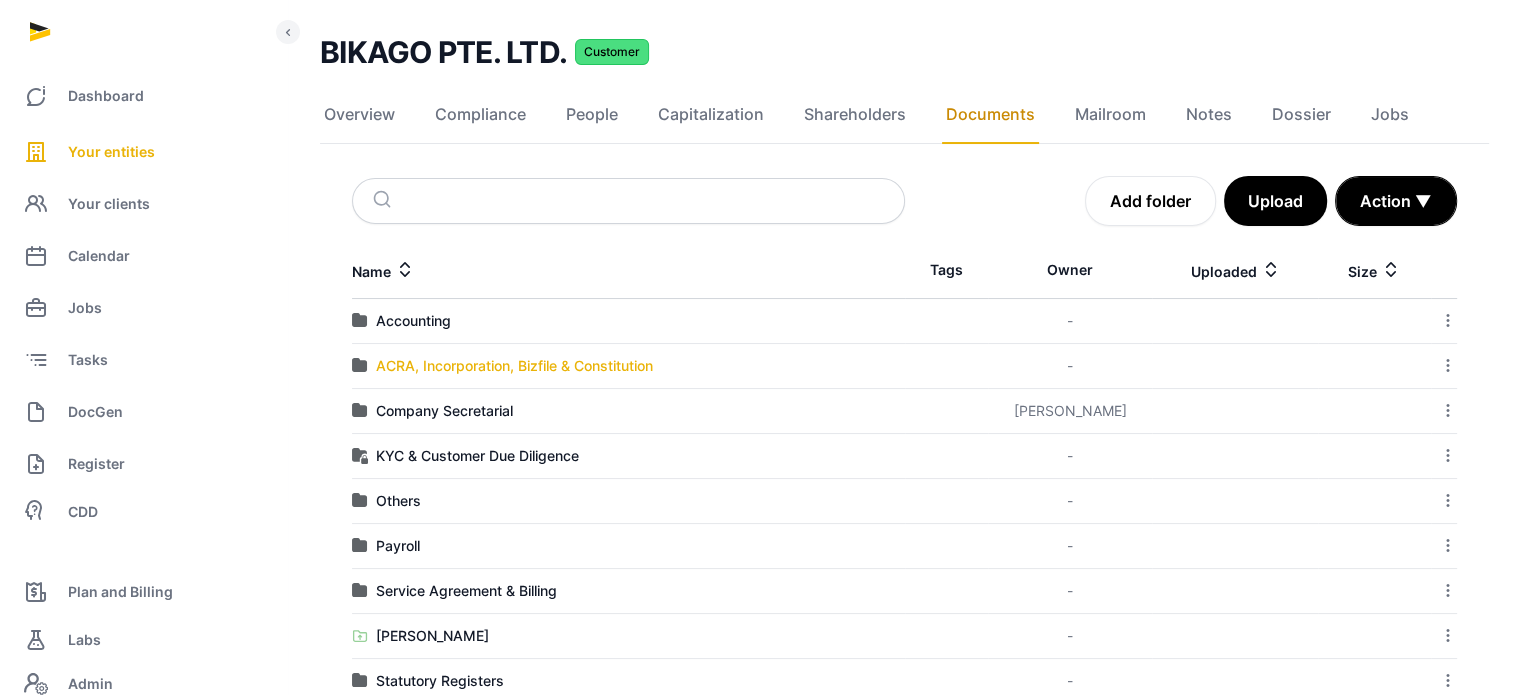 click on "ACRA, Incorporation, Bizfile & Constitution" at bounding box center [514, 366] 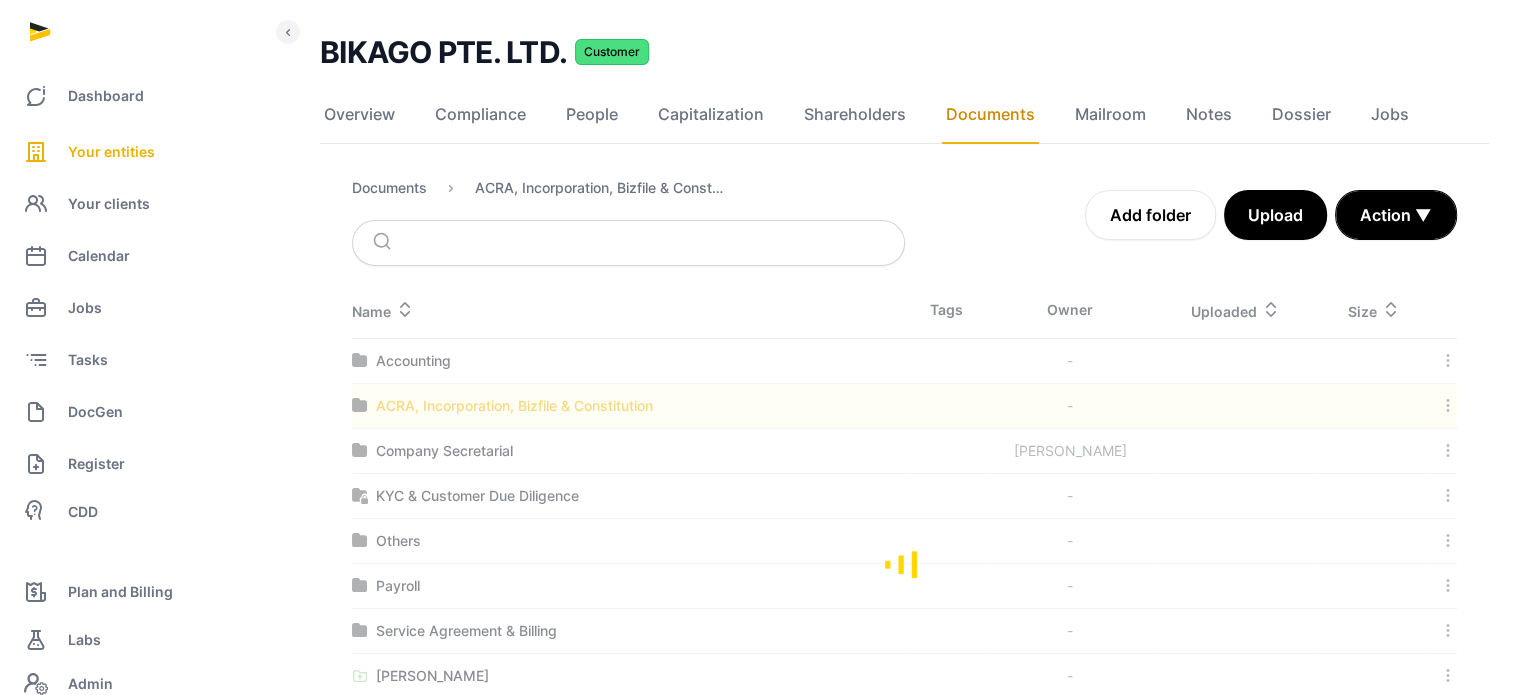 scroll, scrollTop: 0, scrollLeft: 0, axis: both 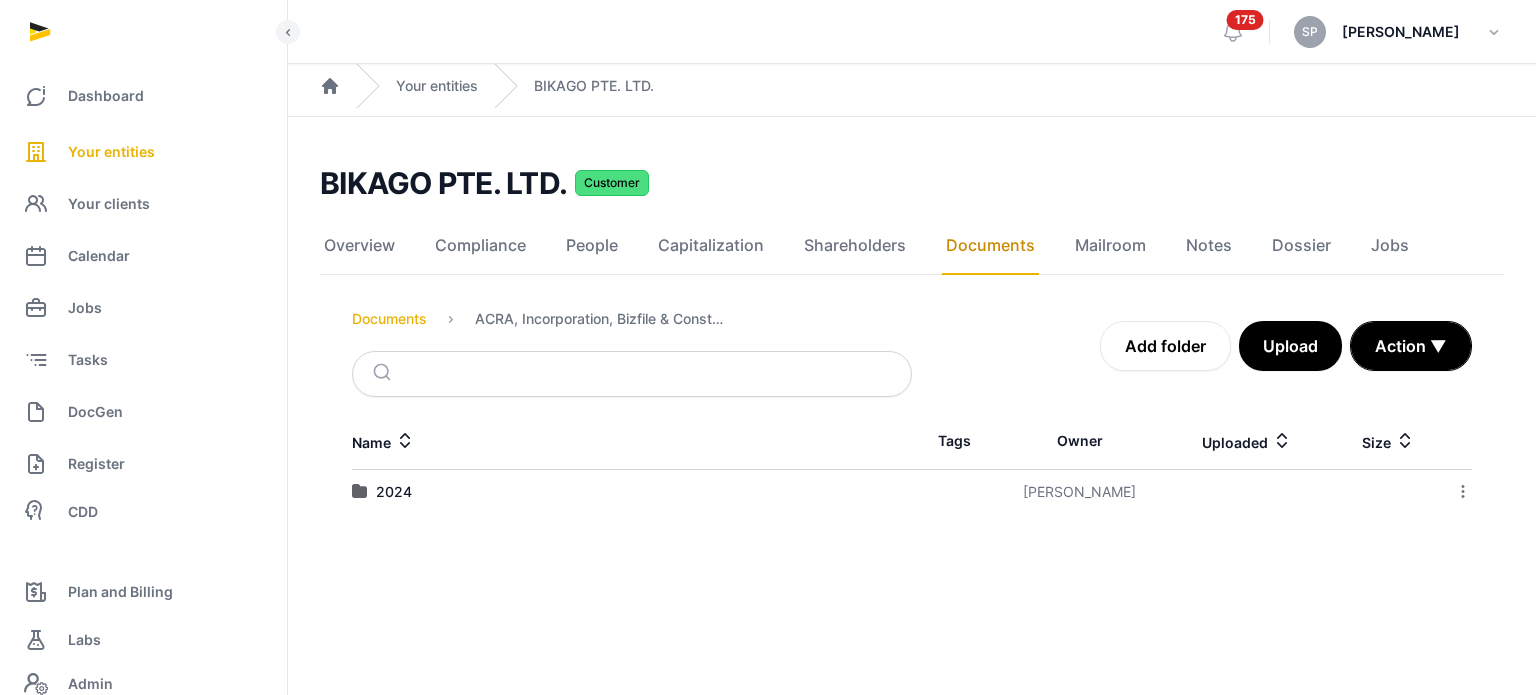 click on "Documents" at bounding box center [389, 319] 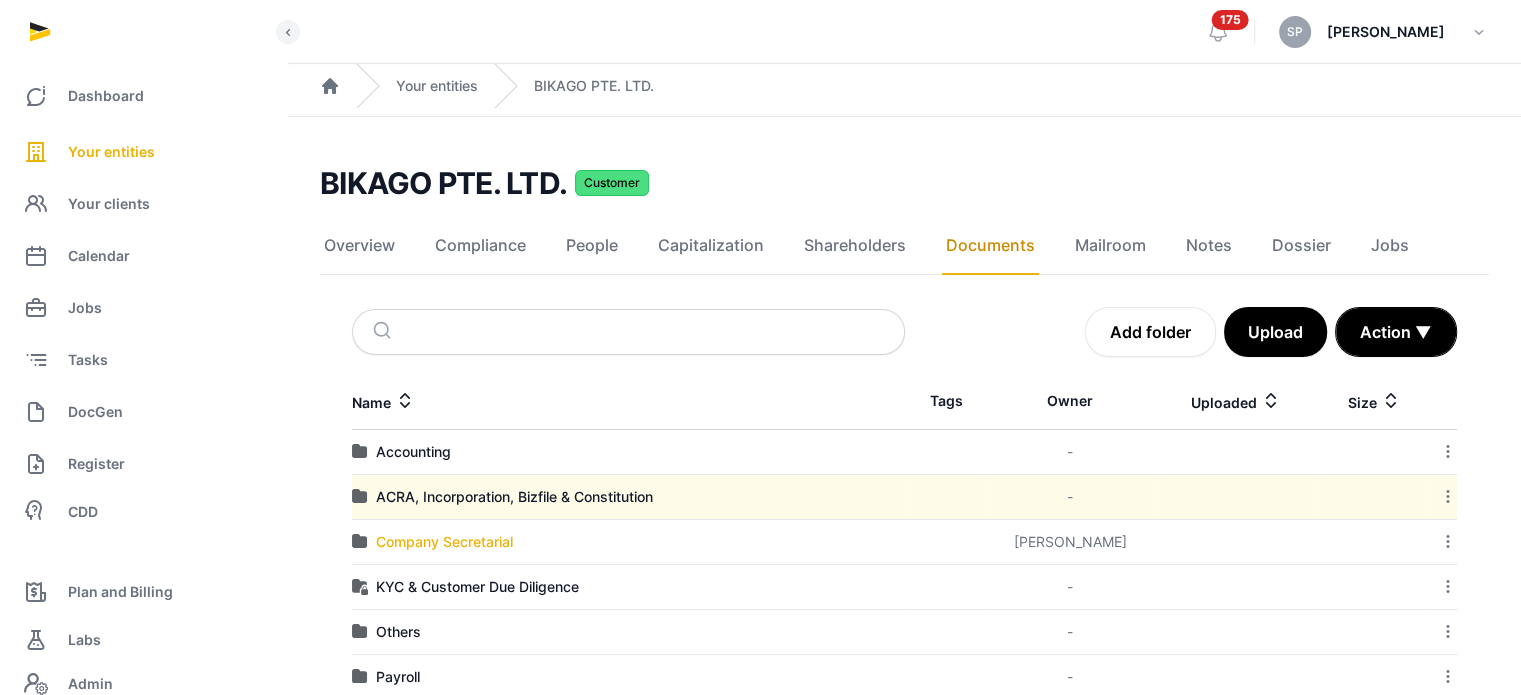 click on "Company Secretarial" at bounding box center [444, 542] 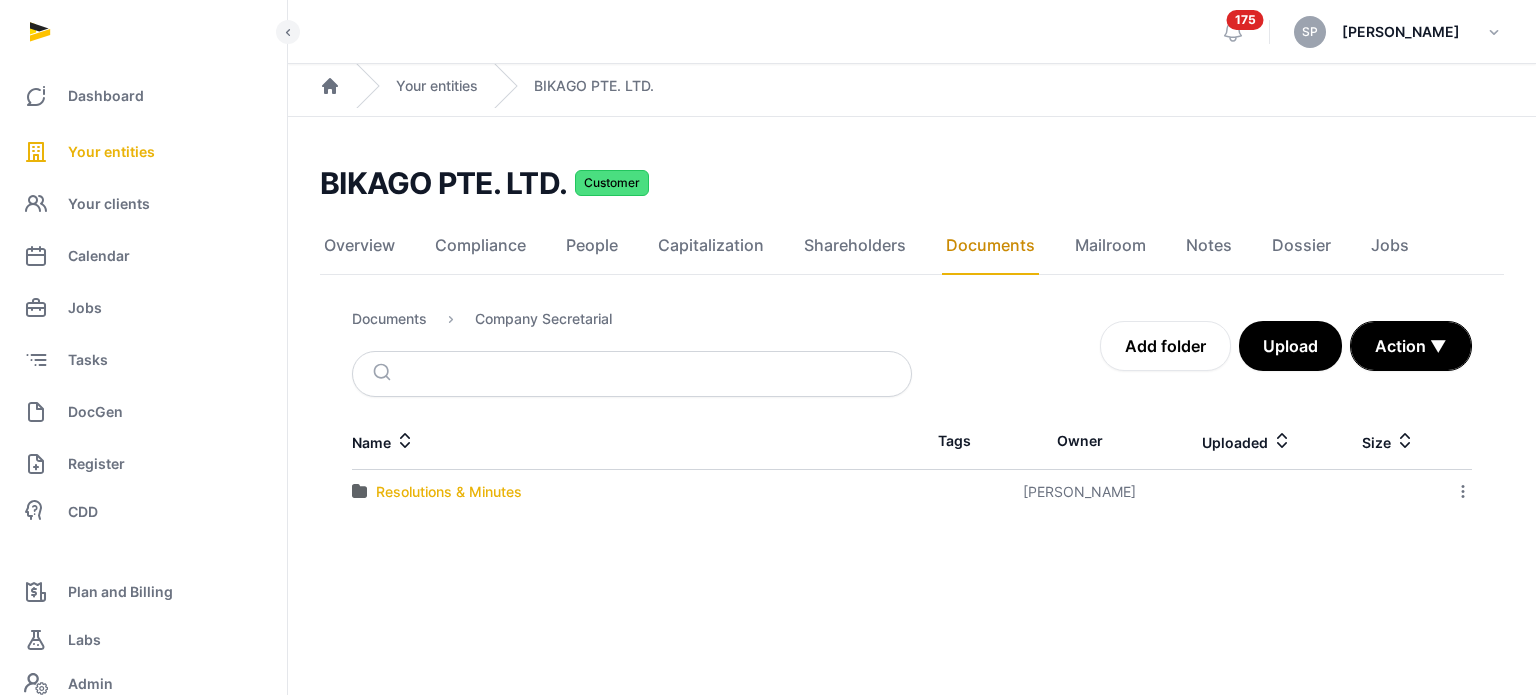 click on "Resolutions & Minutes" at bounding box center (449, 492) 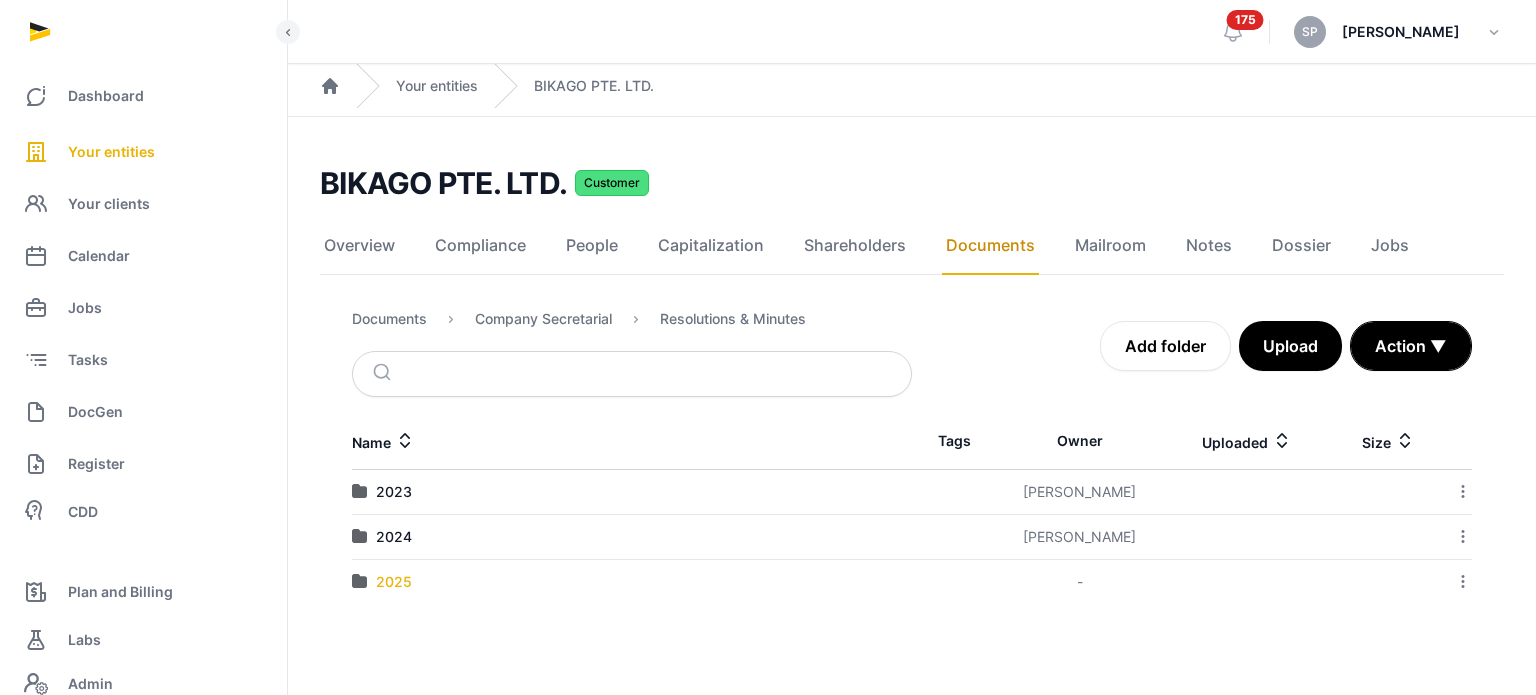 click on "2025" at bounding box center (394, 582) 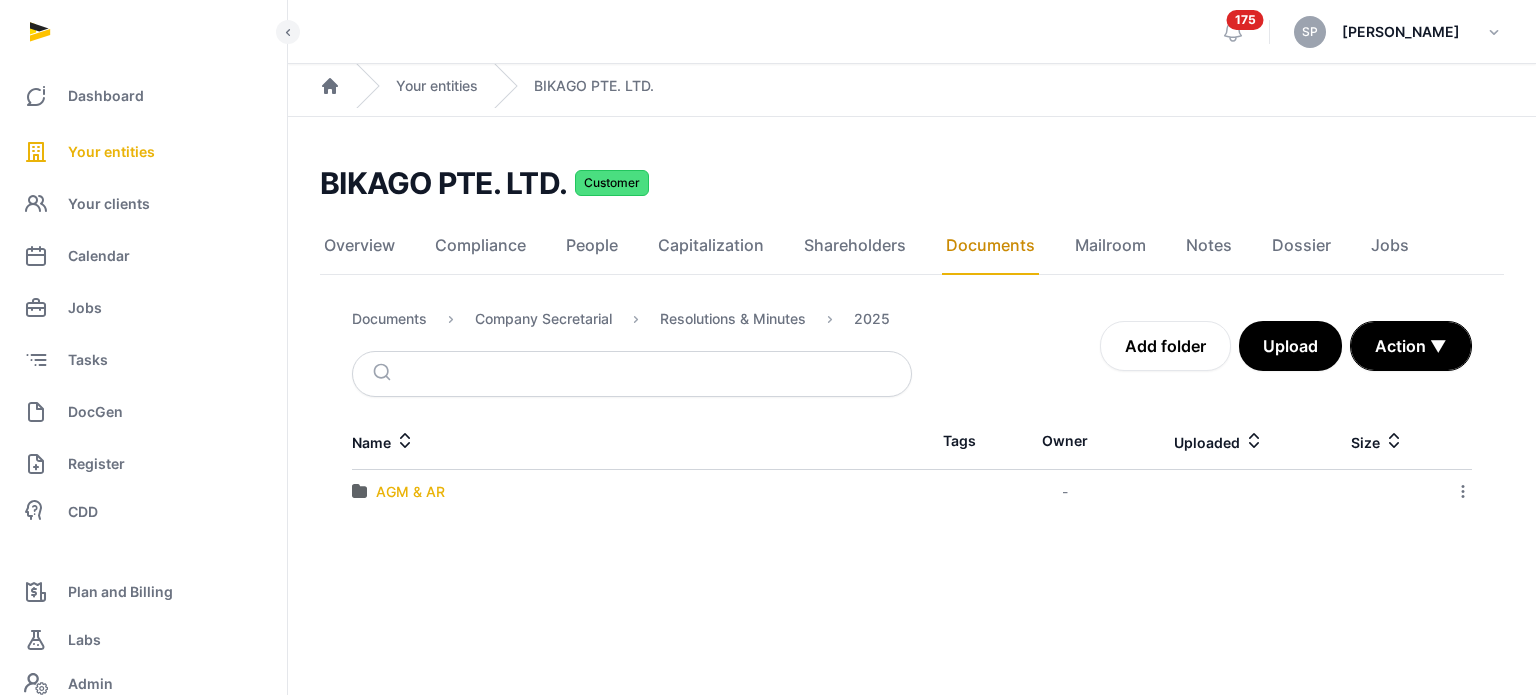click on "AGM & AR" at bounding box center (410, 492) 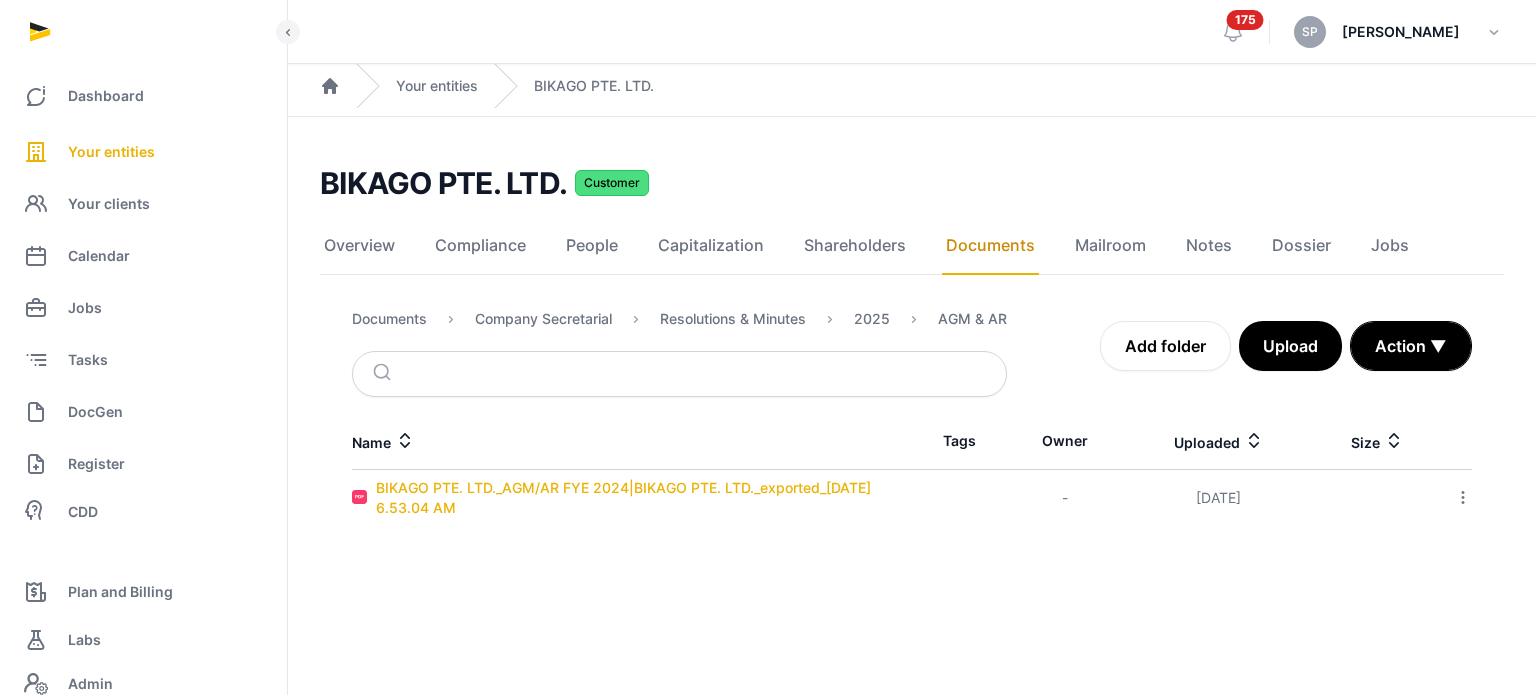click on "BIKAGO PTE. LTD._AGM/AR FYE 2024|BIKAGO PTE. LTD._exported_[DATE] 6.53.04 AM" at bounding box center [644, 498] 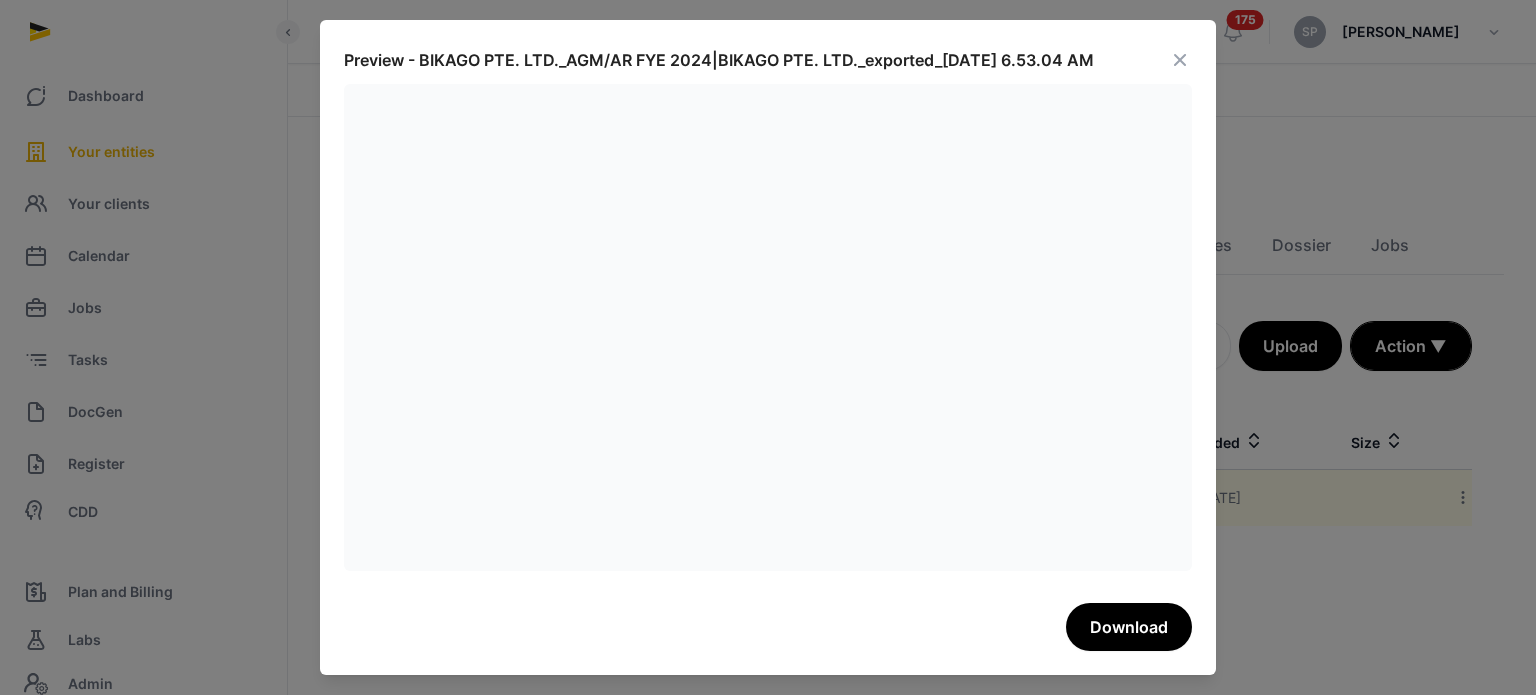 click at bounding box center (1180, 60) 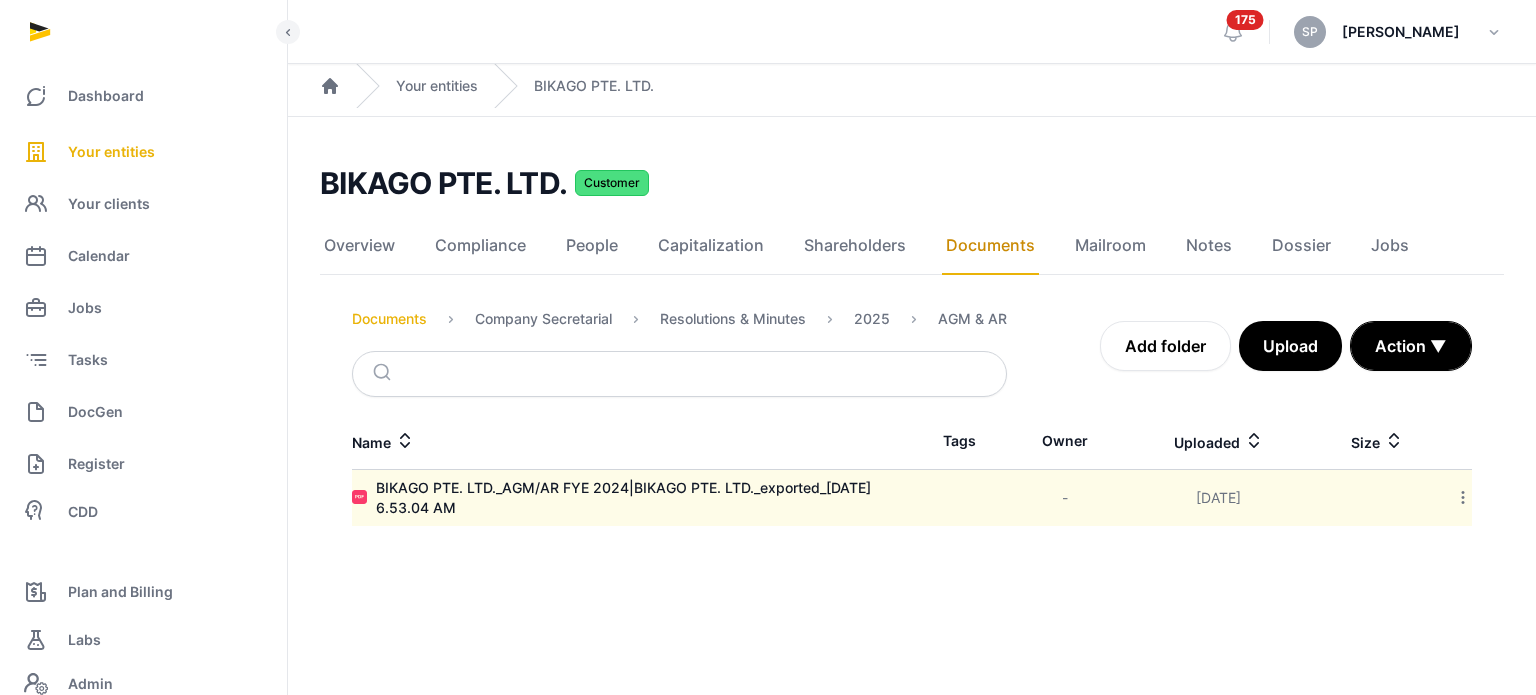 click on "Documents" at bounding box center (389, 319) 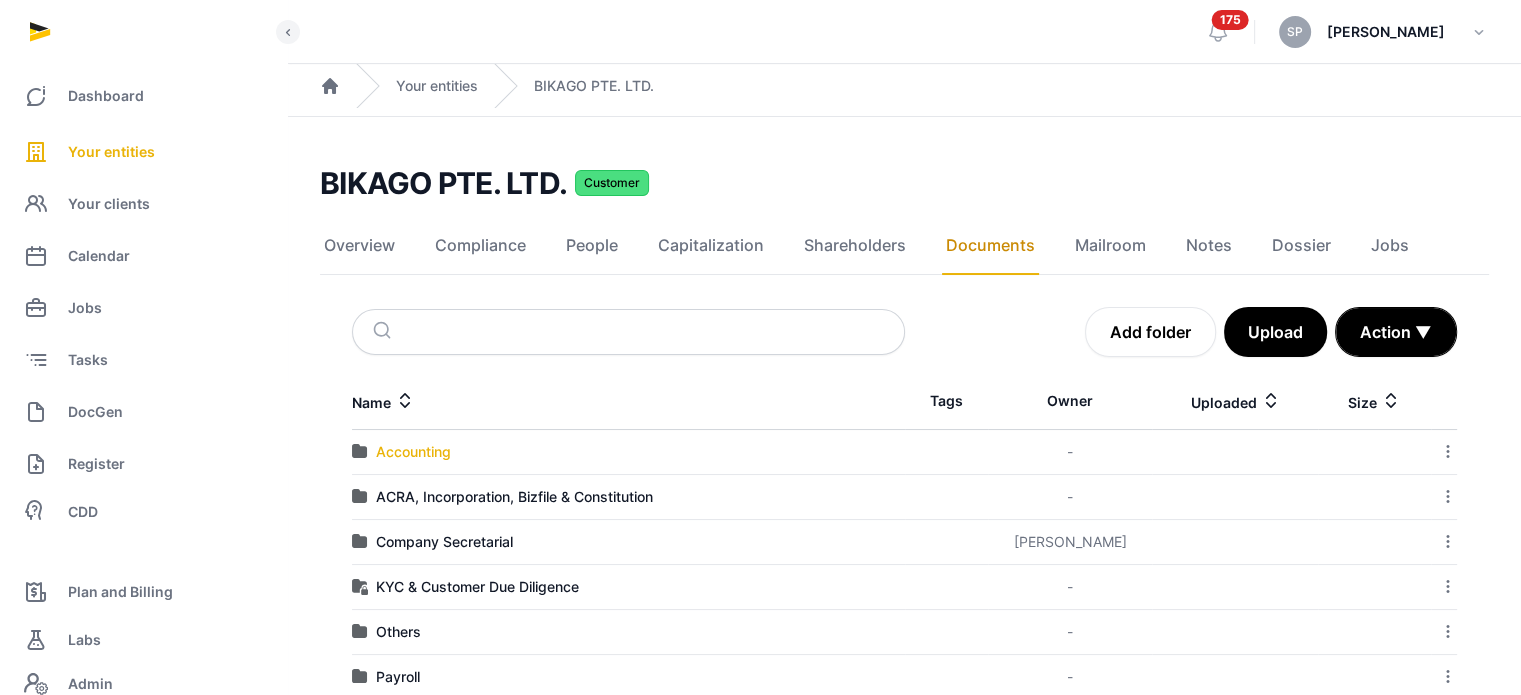click on "Accounting" at bounding box center [413, 452] 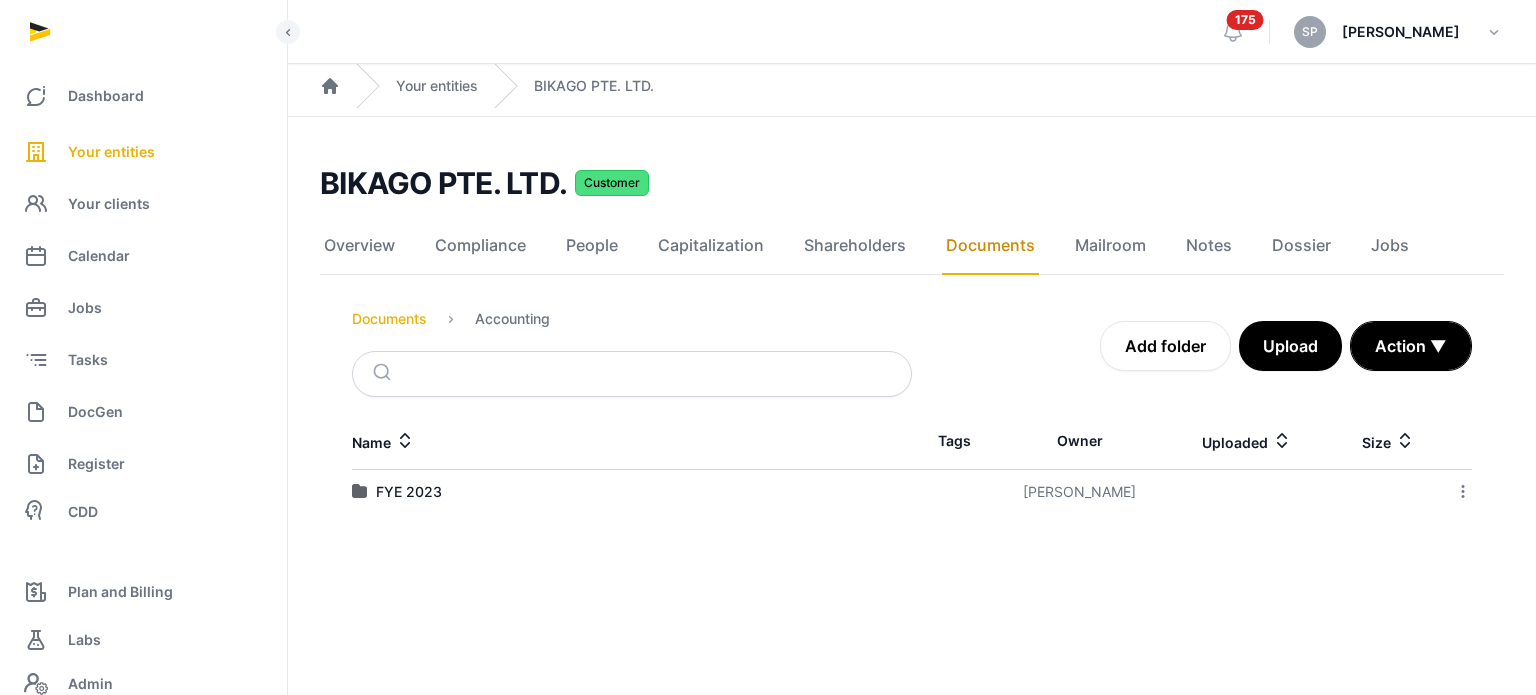 click on "Documents" at bounding box center [389, 319] 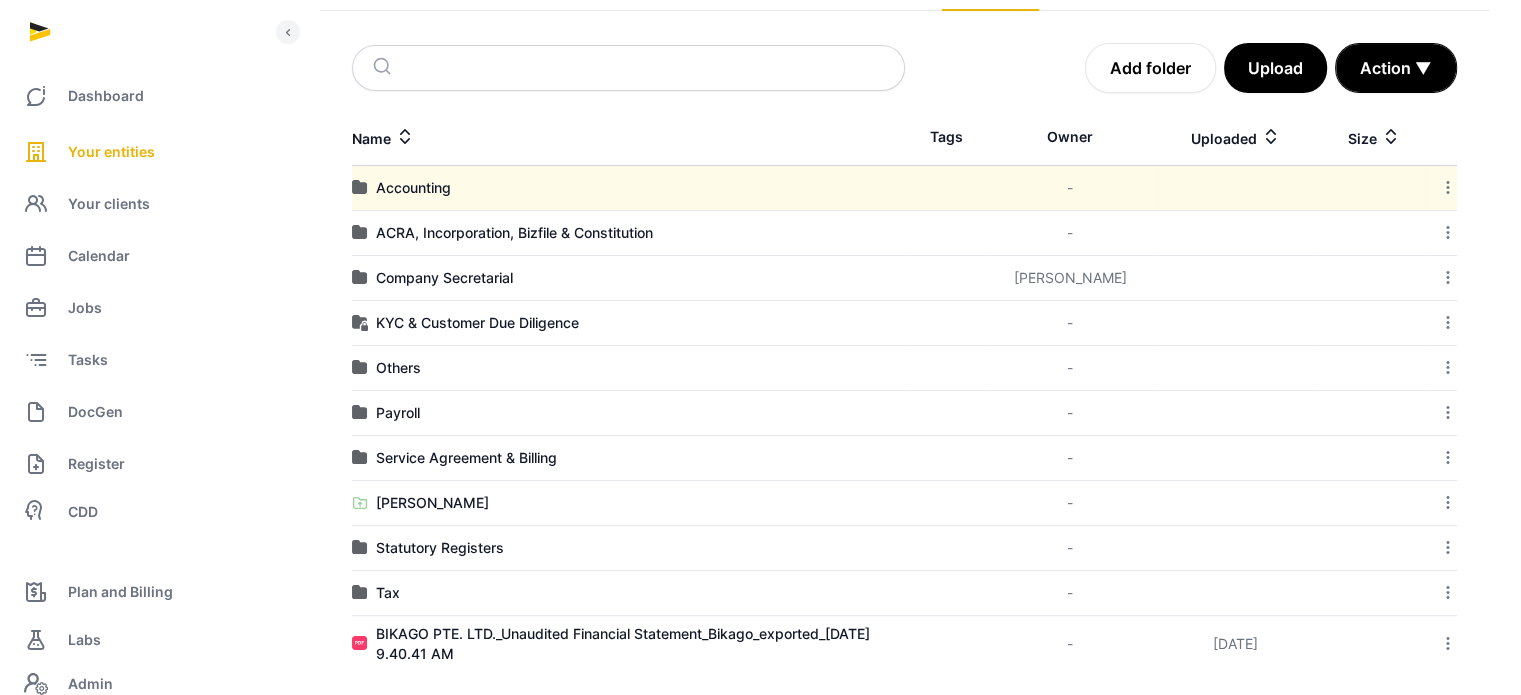 scroll, scrollTop: 277, scrollLeft: 0, axis: vertical 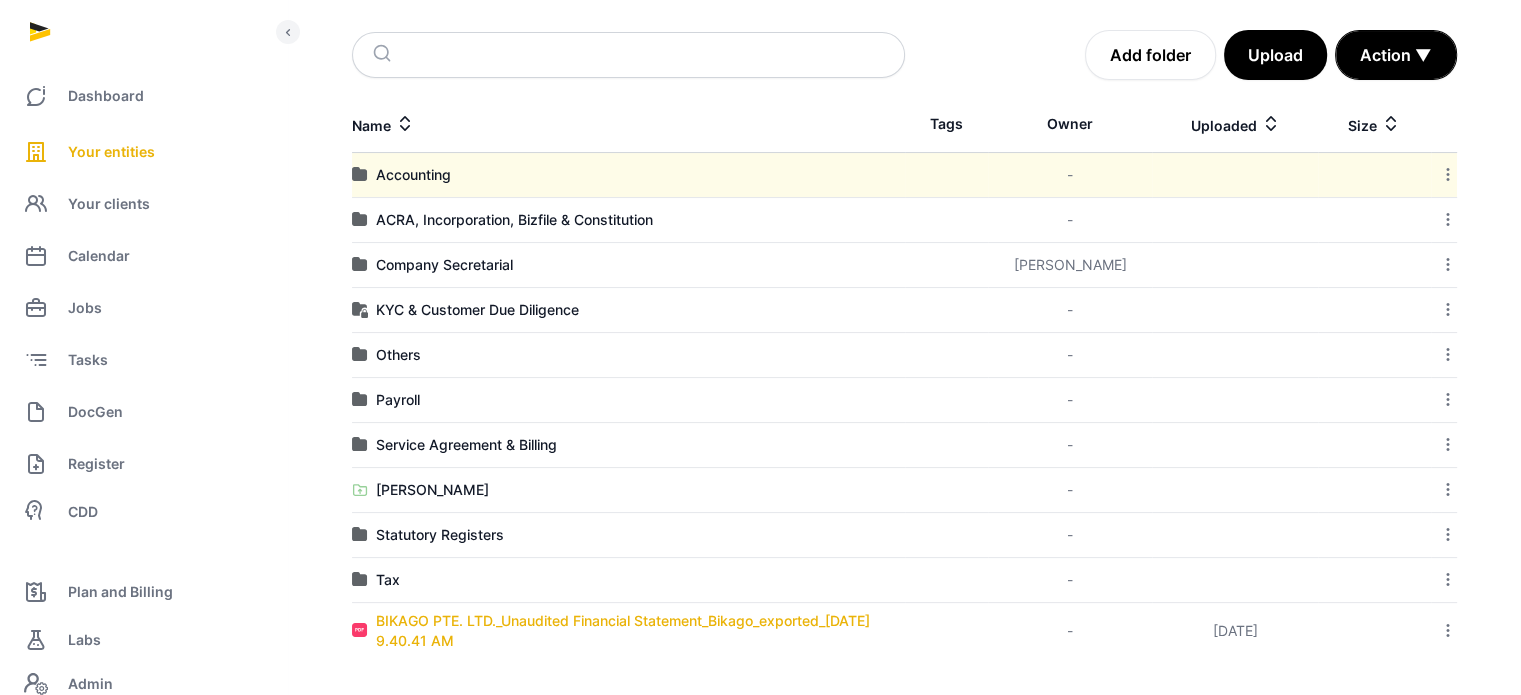 click on "BIKAGO PTE. LTD._Unaudited Financial Statement_Bikago_exported_[DATE] 9.40.41 AM" at bounding box center (640, 631) 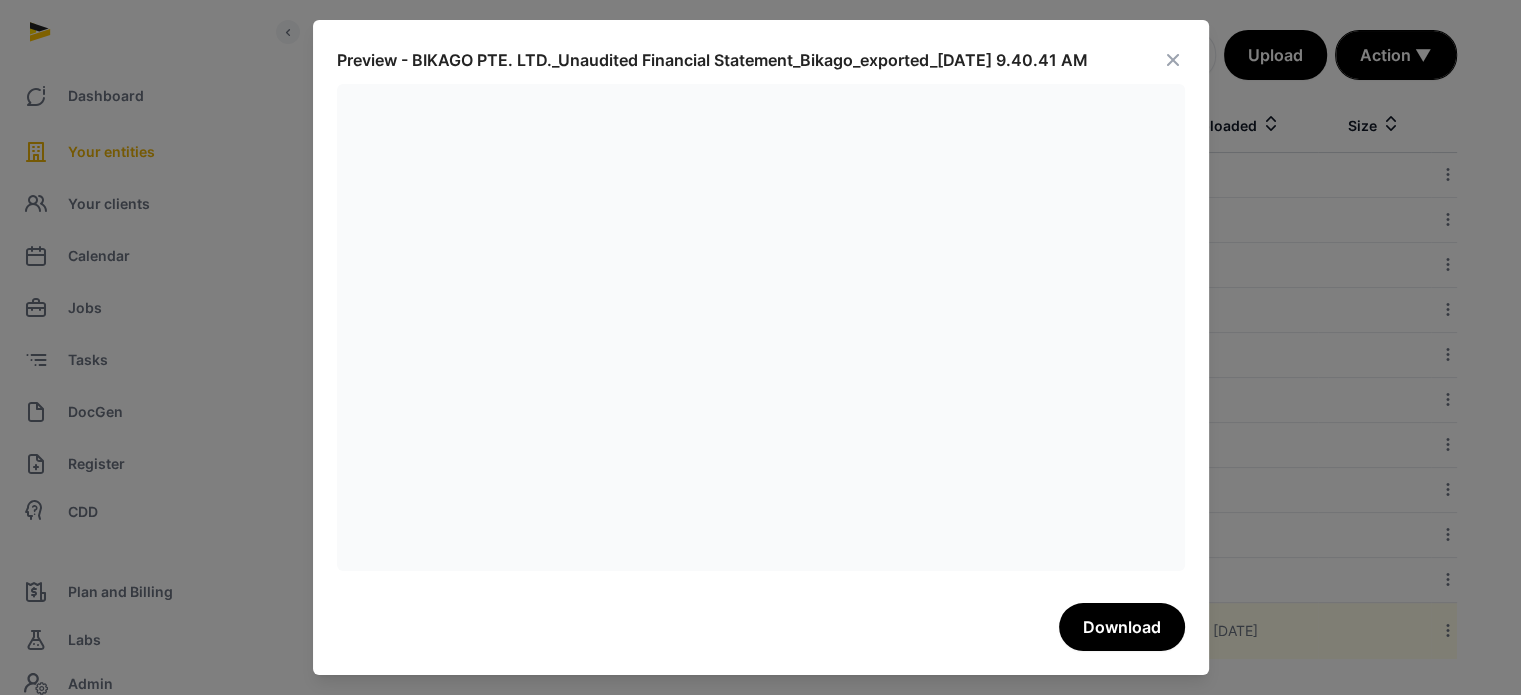 click at bounding box center (1173, 60) 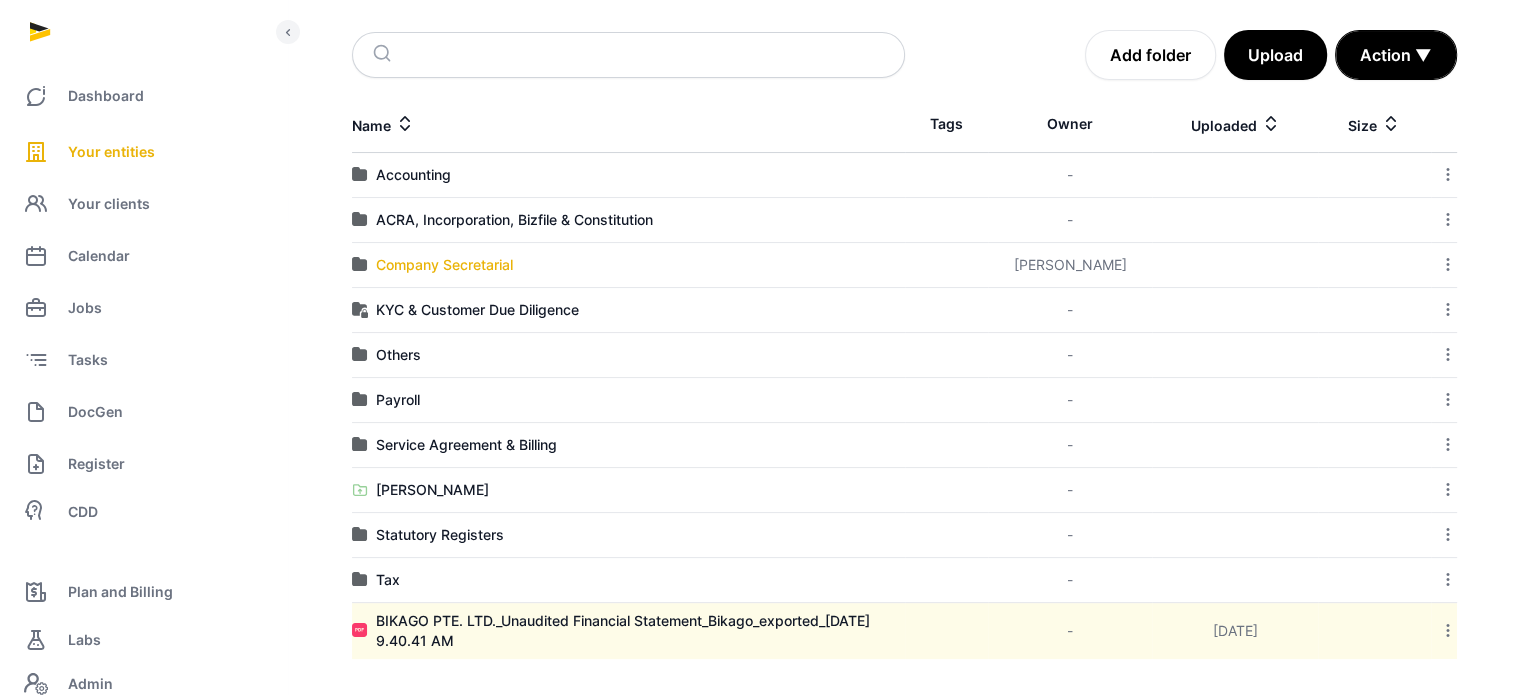 click on "Company Secretarial" at bounding box center (444, 265) 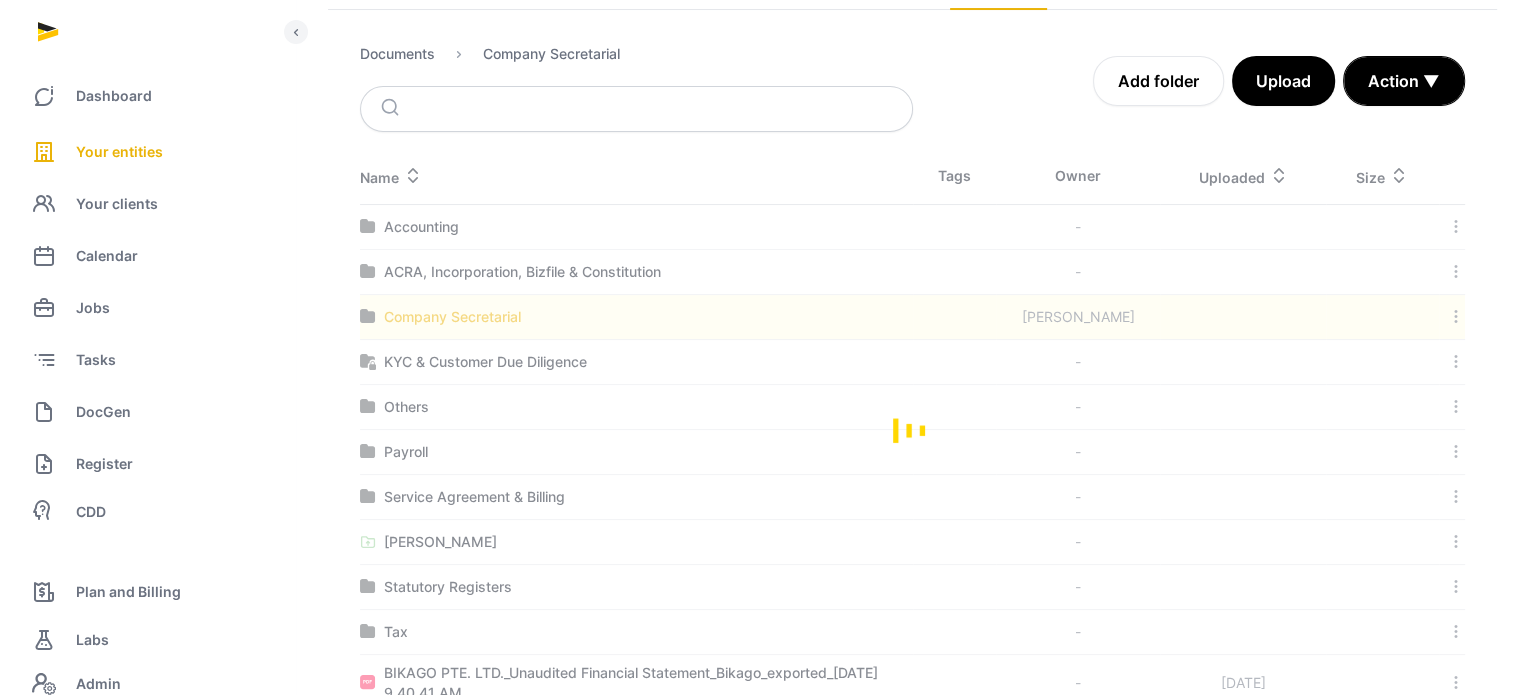 scroll, scrollTop: 0, scrollLeft: 0, axis: both 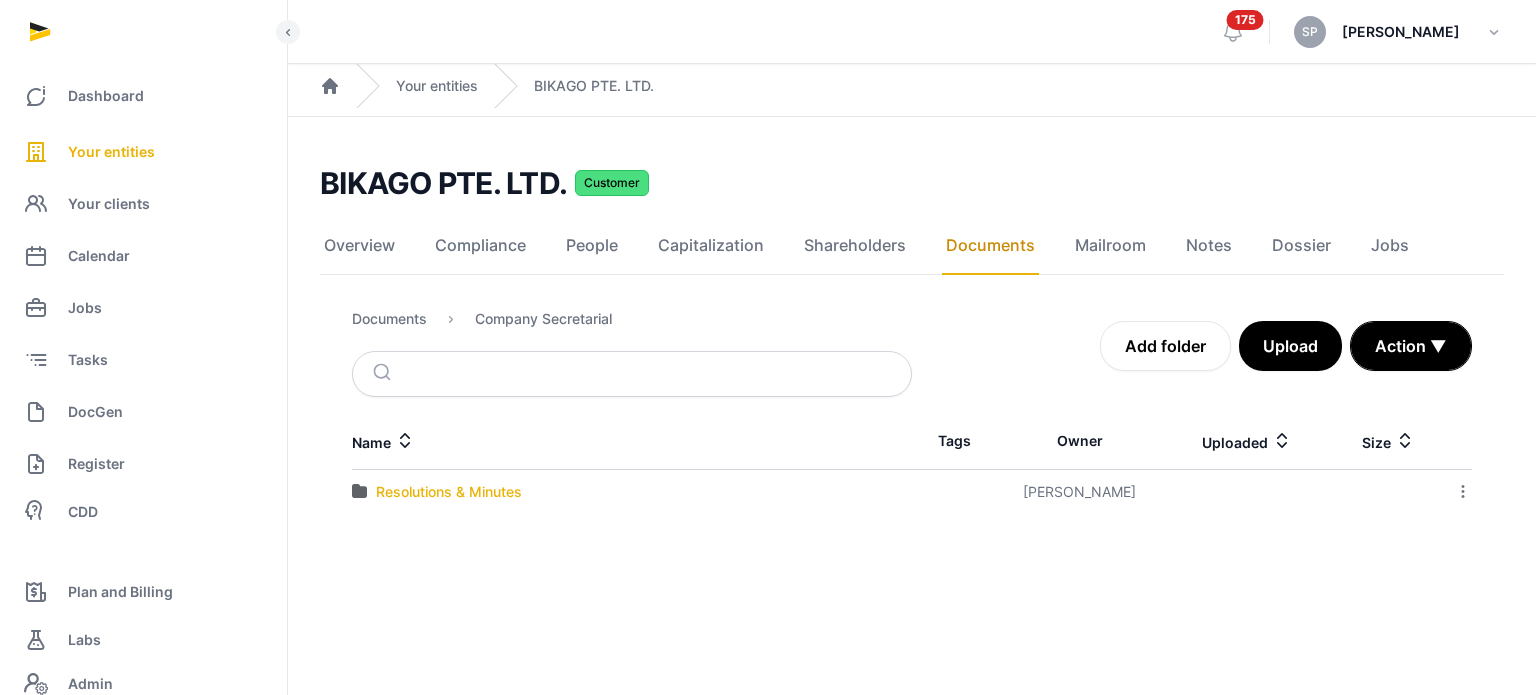 click on "Resolutions & Minutes" at bounding box center (449, 492) 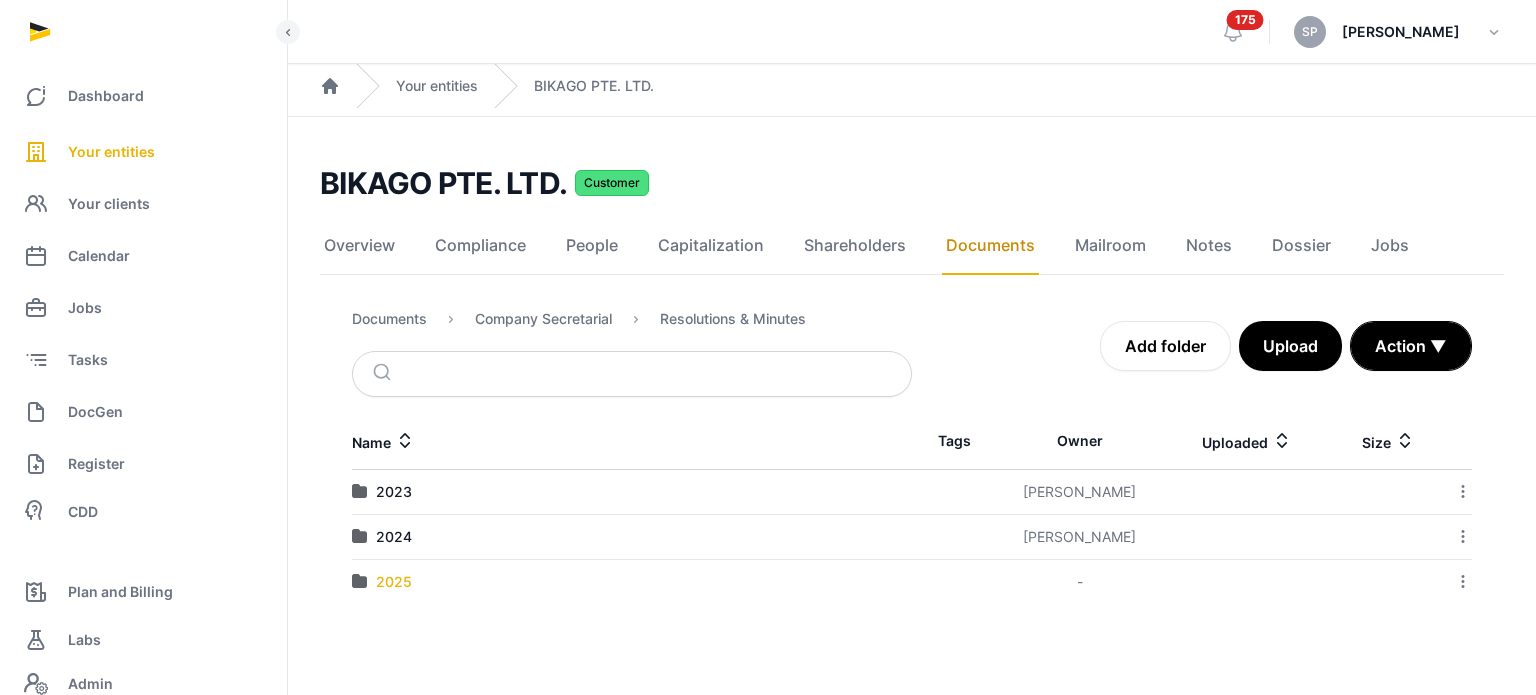 click on "2025" at bounding box center [394, 582] 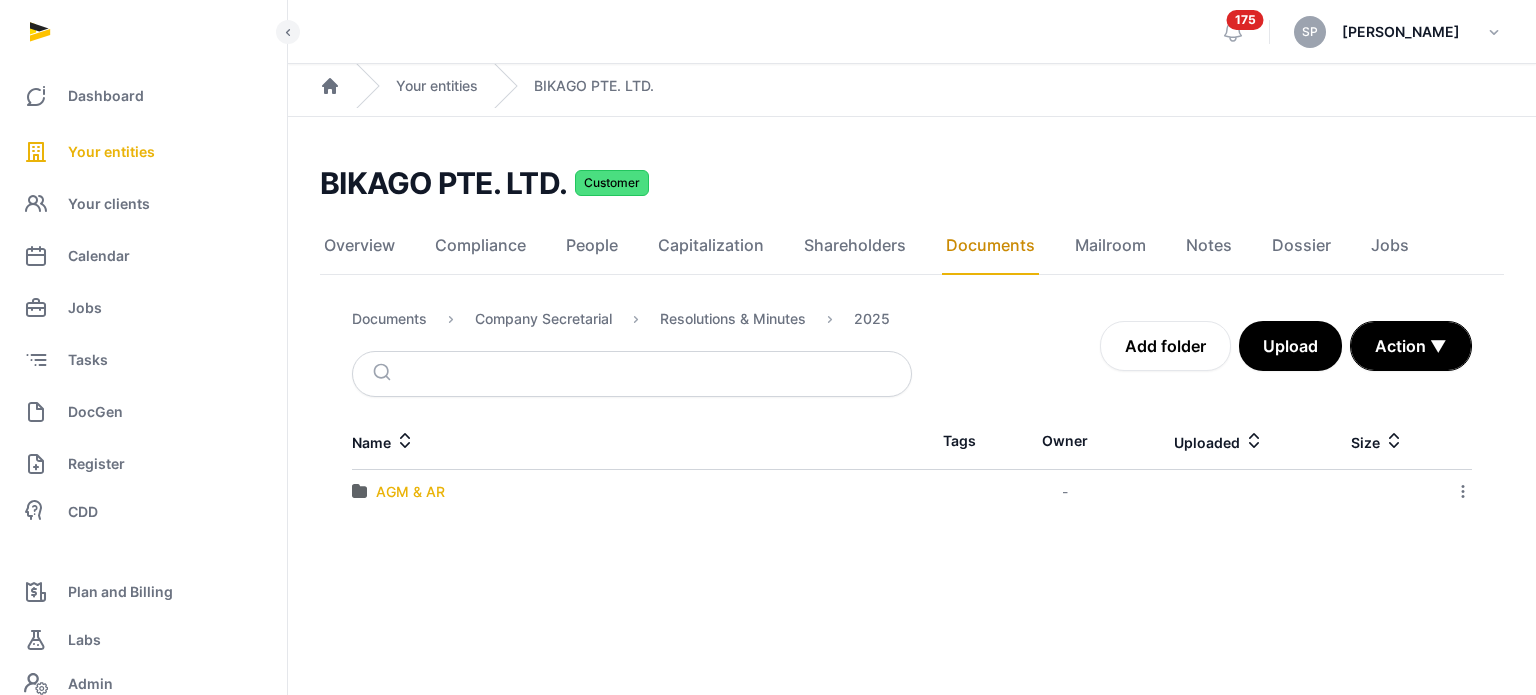 click on "AGM & AR" at bounding box center (410, 492) 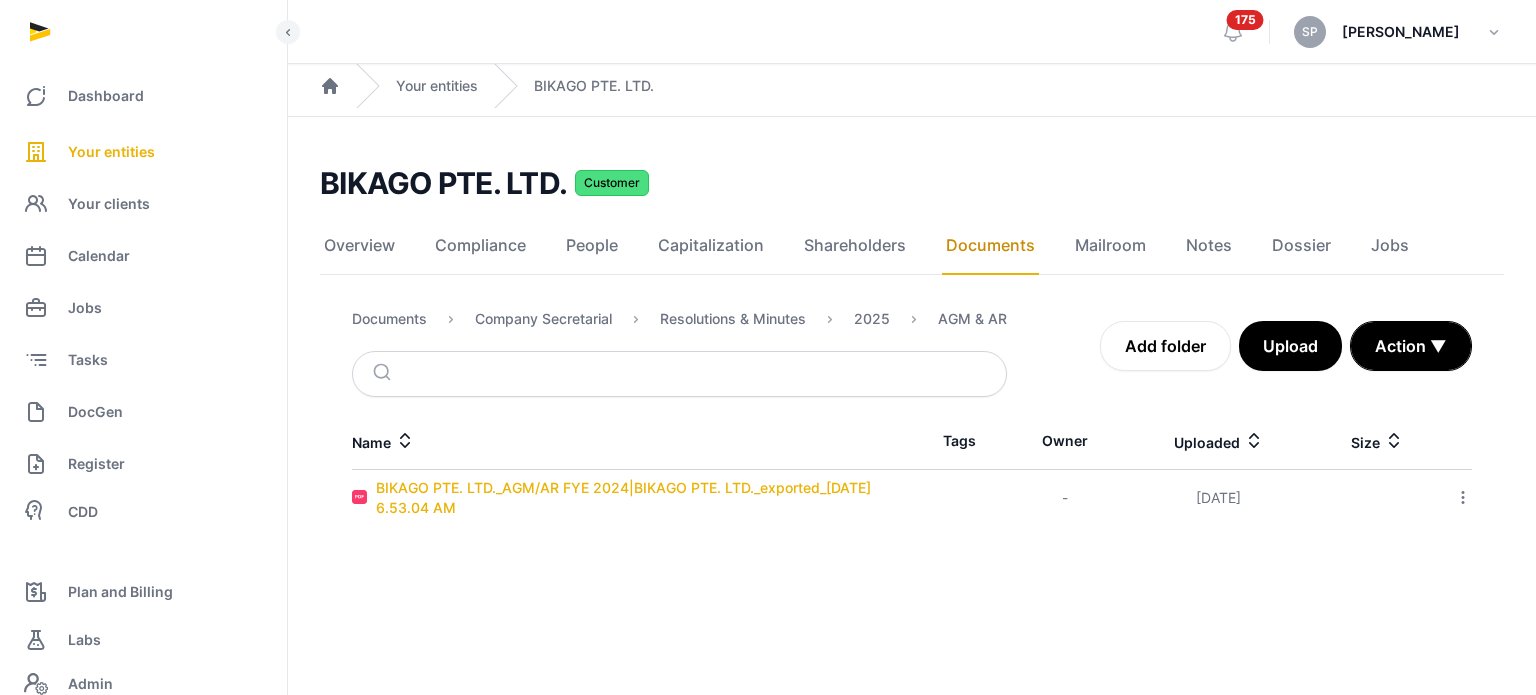 click on "BIKAGO PTE. LTD._AGM/AR FYE 2024|BIKAGO PTE. LTD._exported_[DATE] 6.53.04 AM" at bounding box center (644, 498) 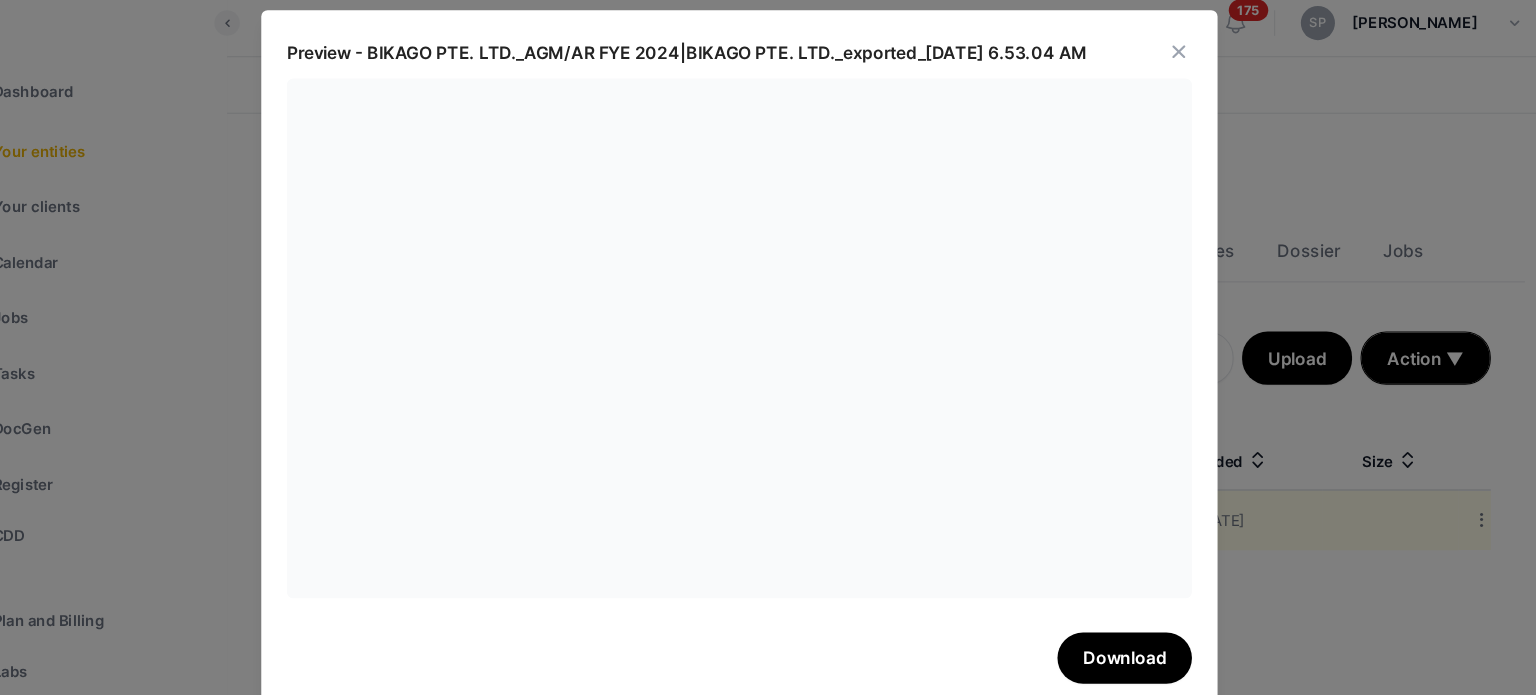 click at bounding box center (1180, 60) 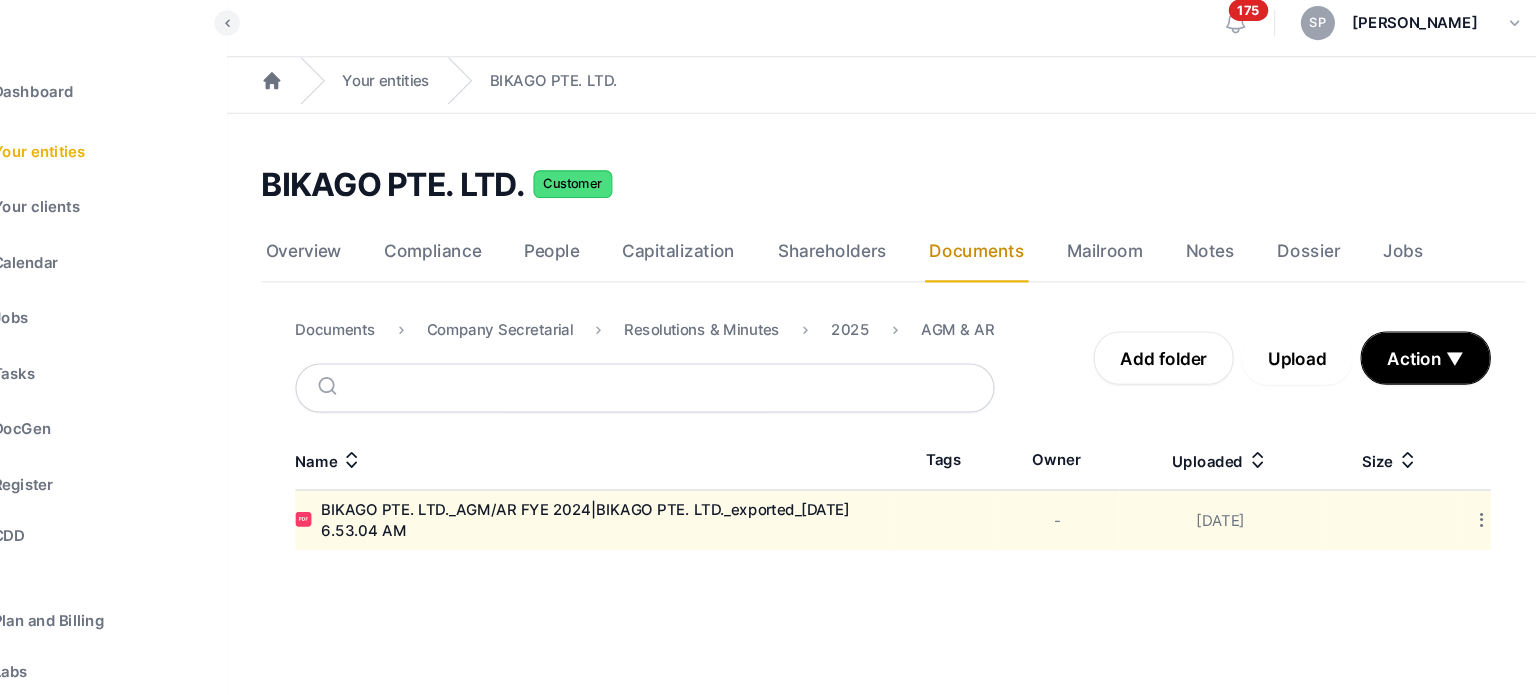 click on "Upload" at bounding box center [1290, 346] 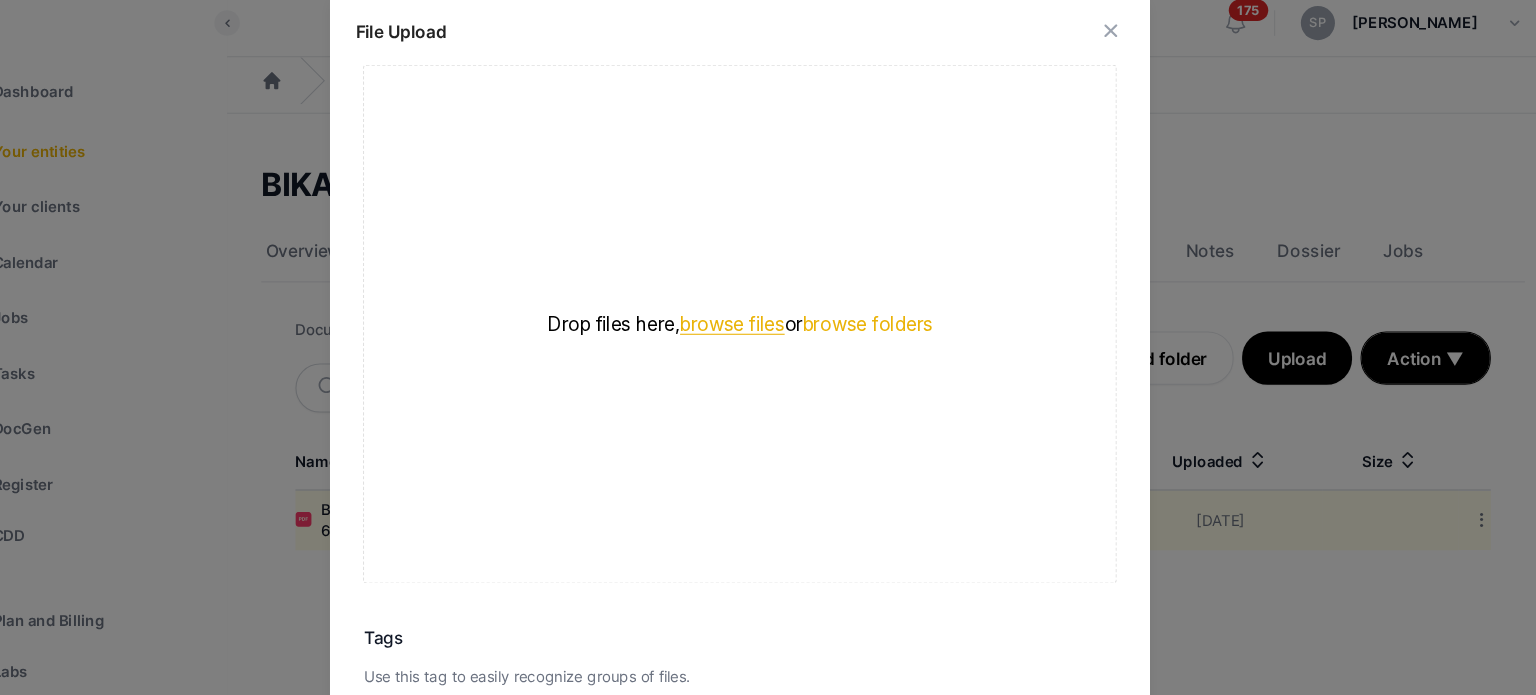 click on "browse files" at bounding box center (761, 314) 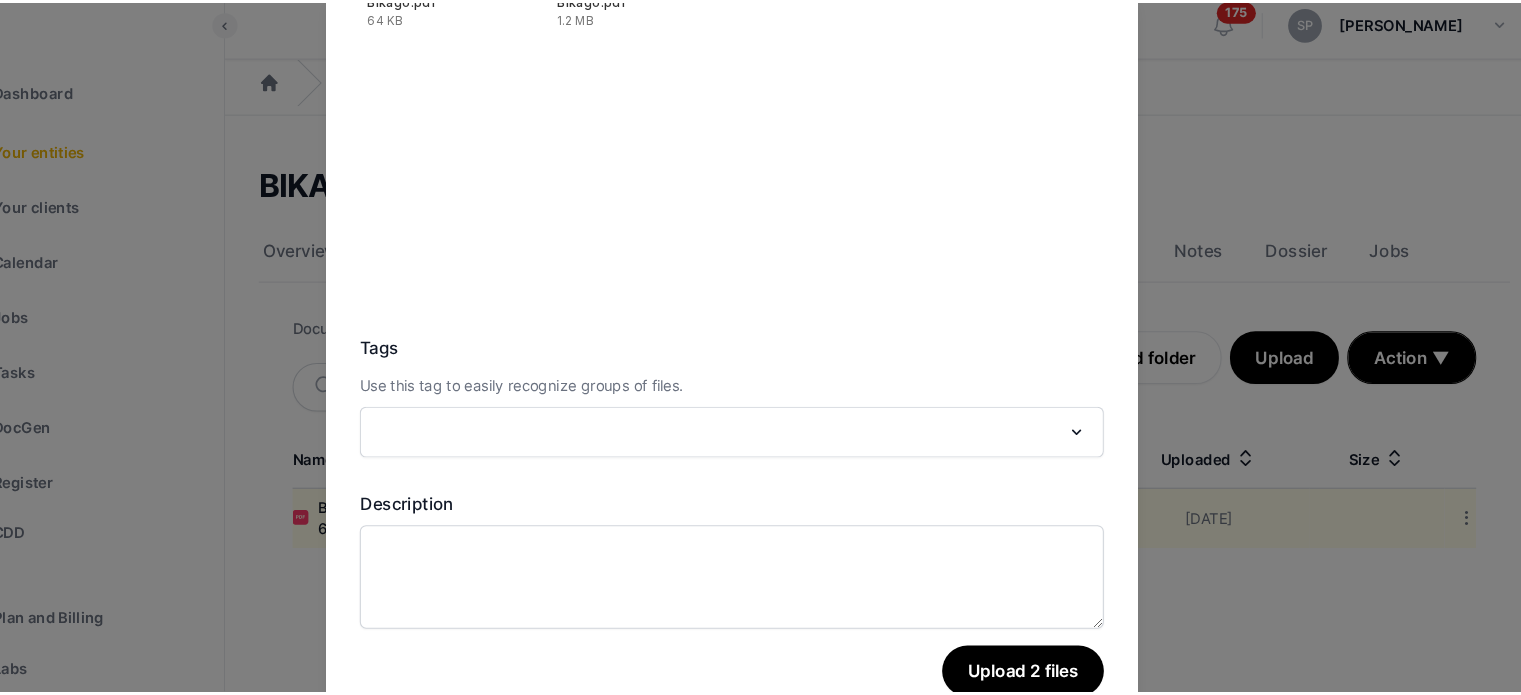 scroll, scrollTop: 282, scrollLeft: 0, axis: vertical 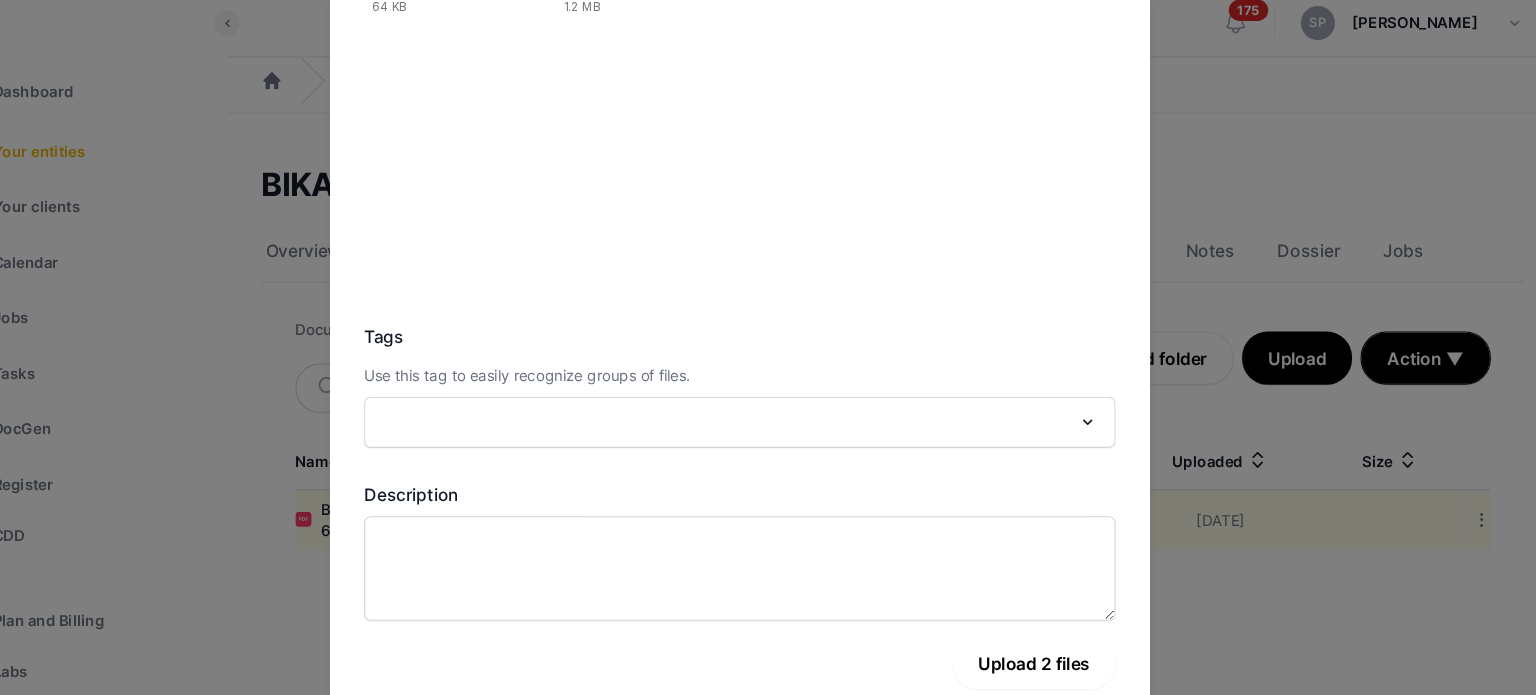 click on "Upload 2 files" at bounding box center (1043, 632) 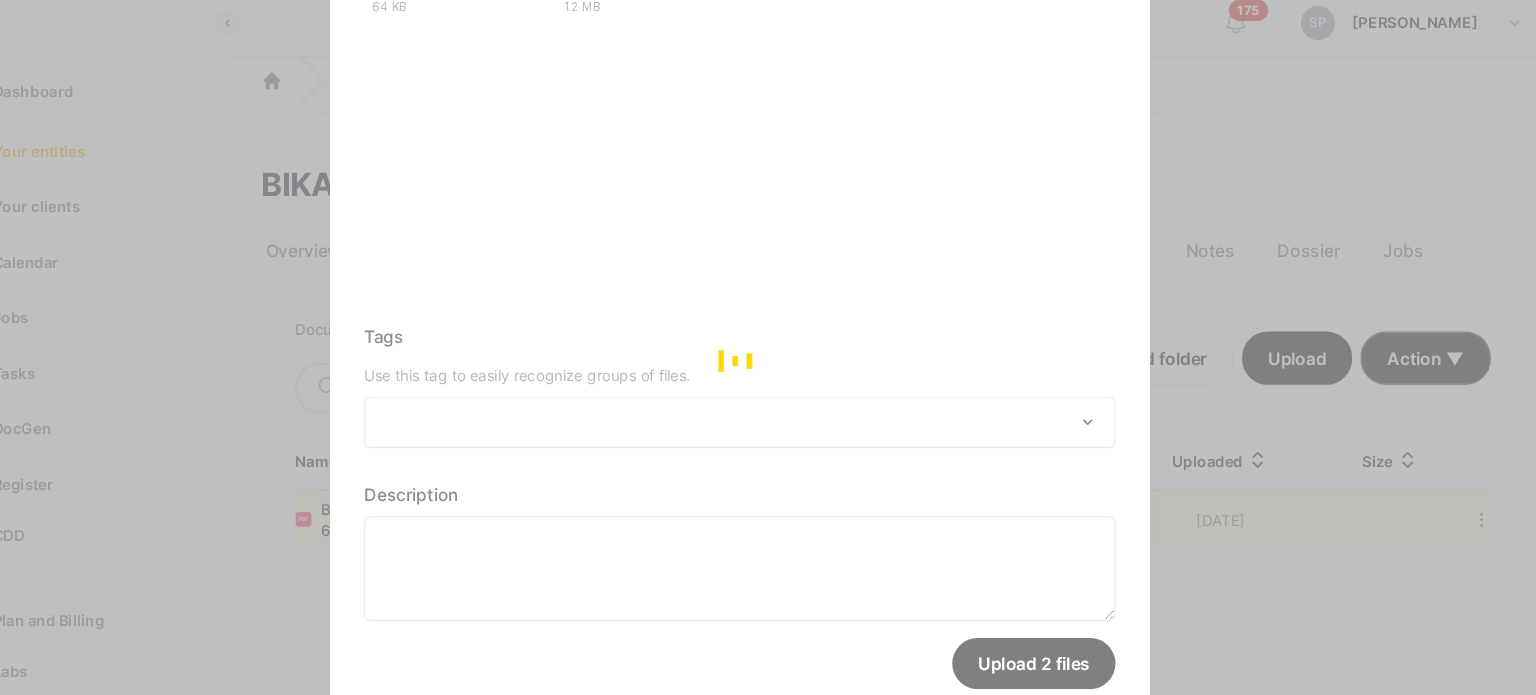 click at bounding box center (768, 347) 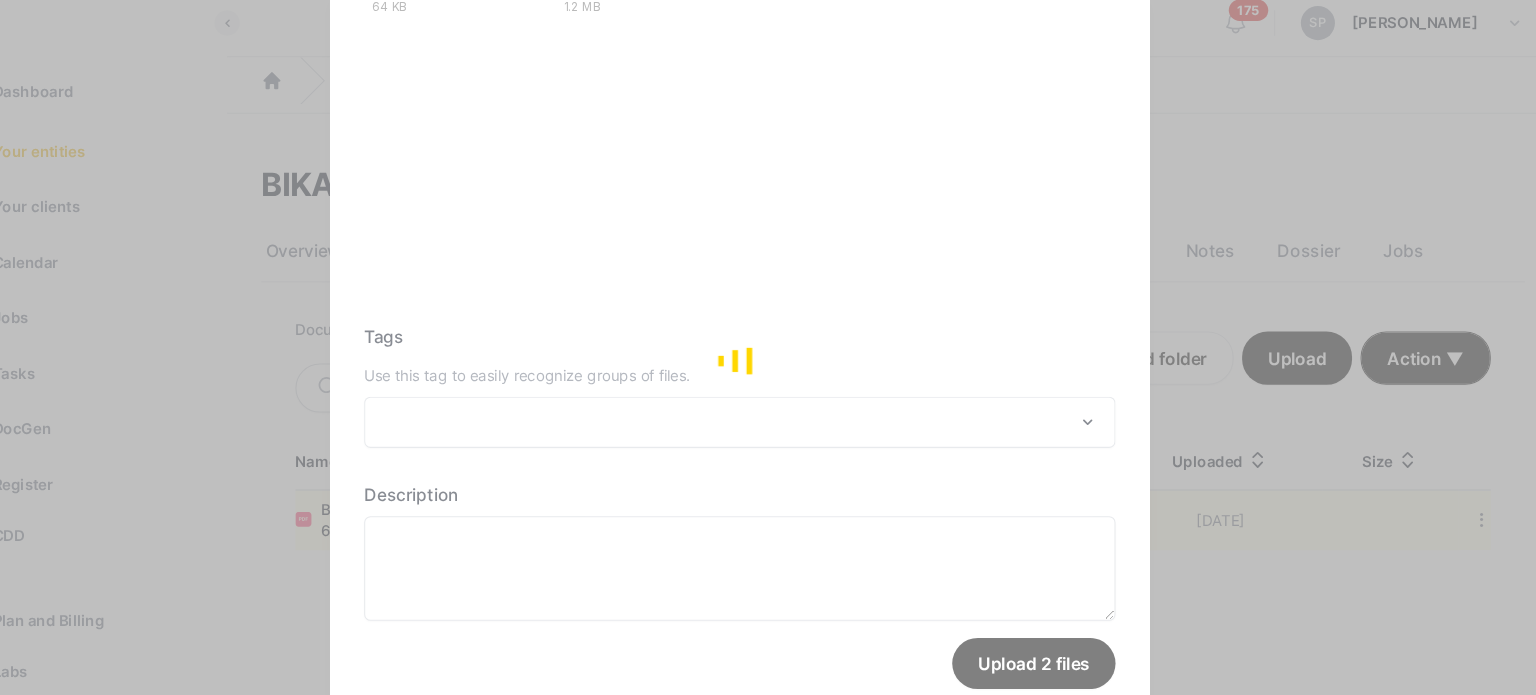 click at bounding box center [768, 347] 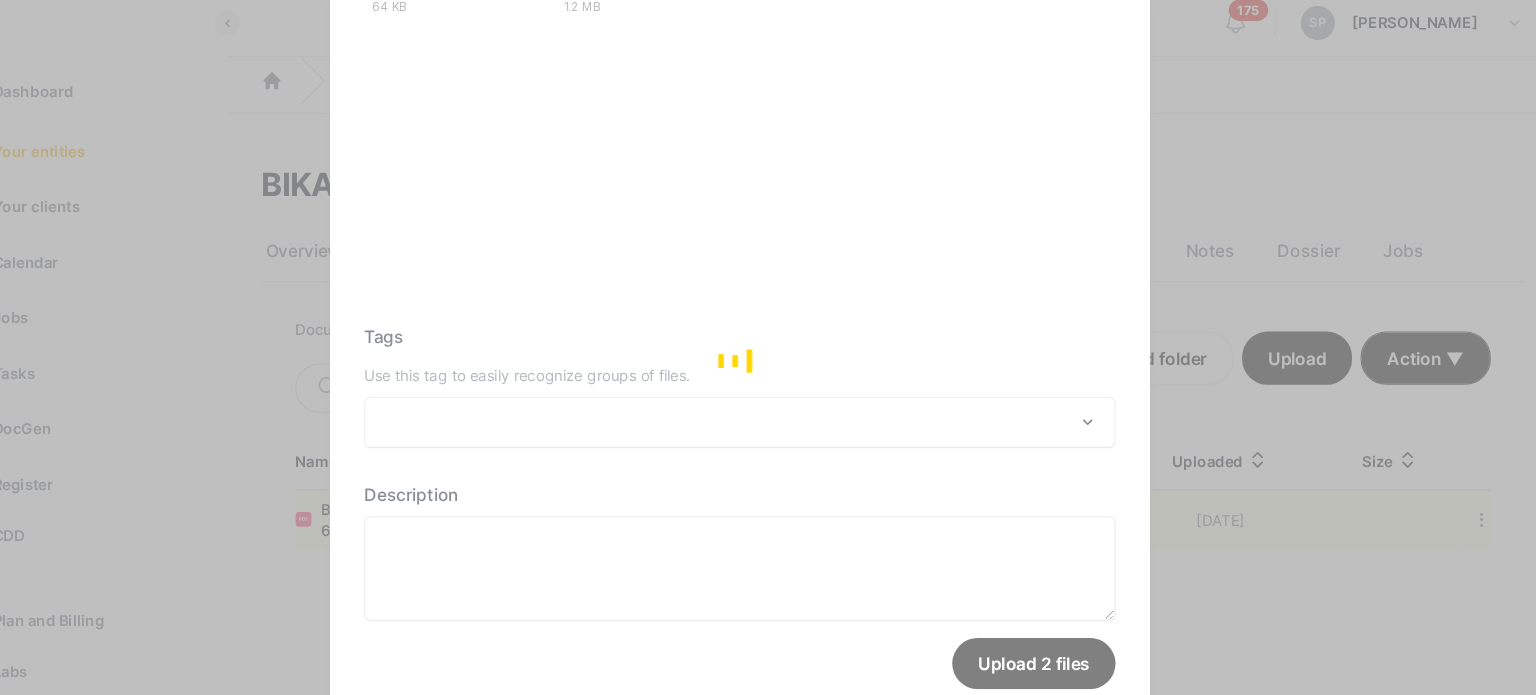 drag, startPoint x: 1149, startPoint y: 73, endPoint x: 1272, endPoint y: 1, distance: 142.52368 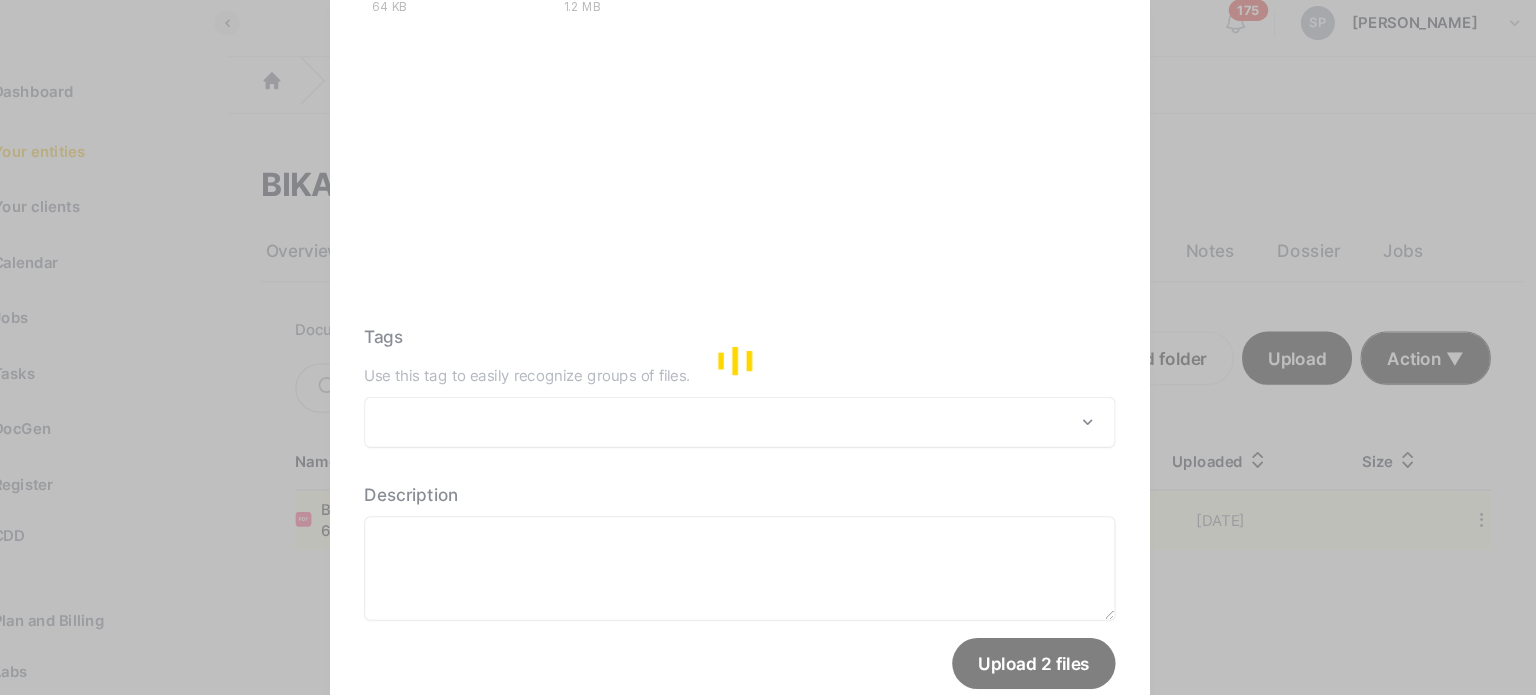 click at bounding box center (768, 347) 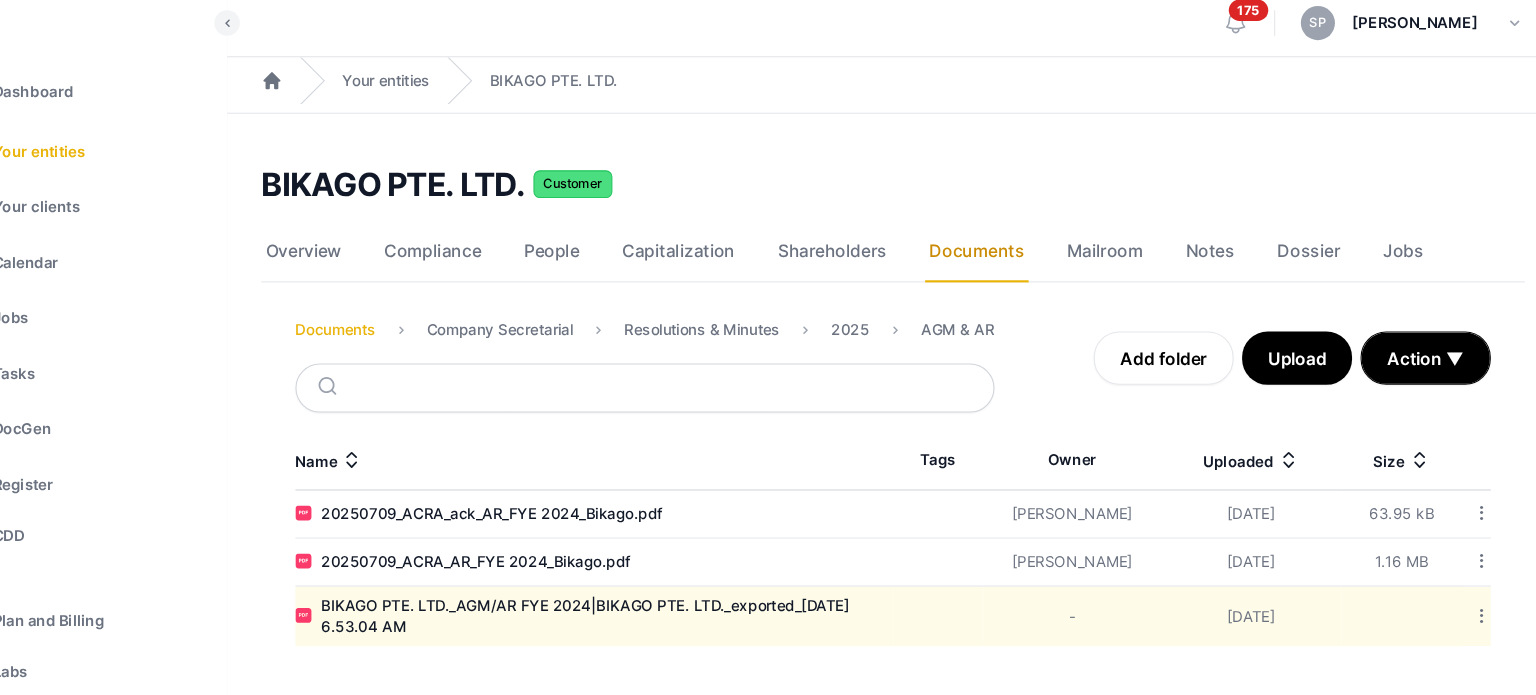 click on "Documents" at bounding box center (389, 319) 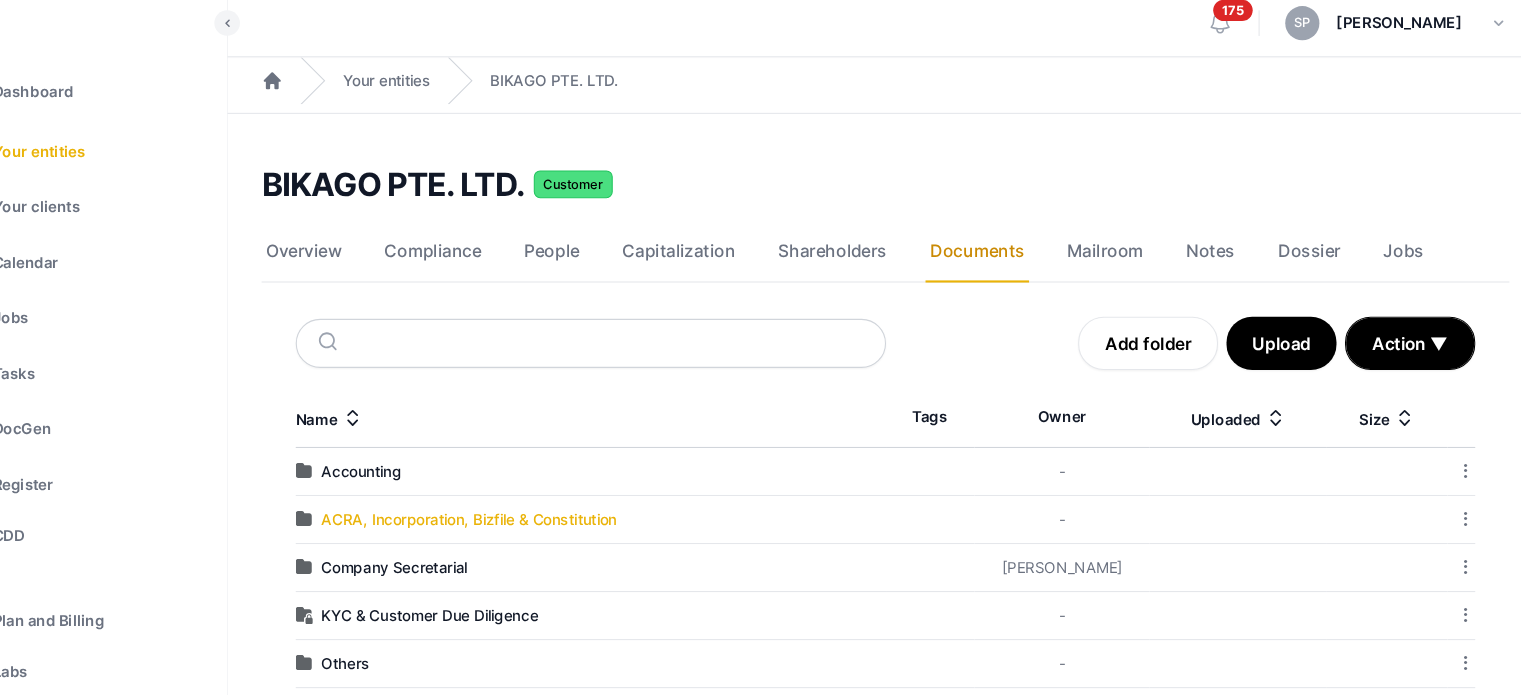 click on "ACRA, Incorporation, Bizfile & Constitution" at bounding box center (514, 497) 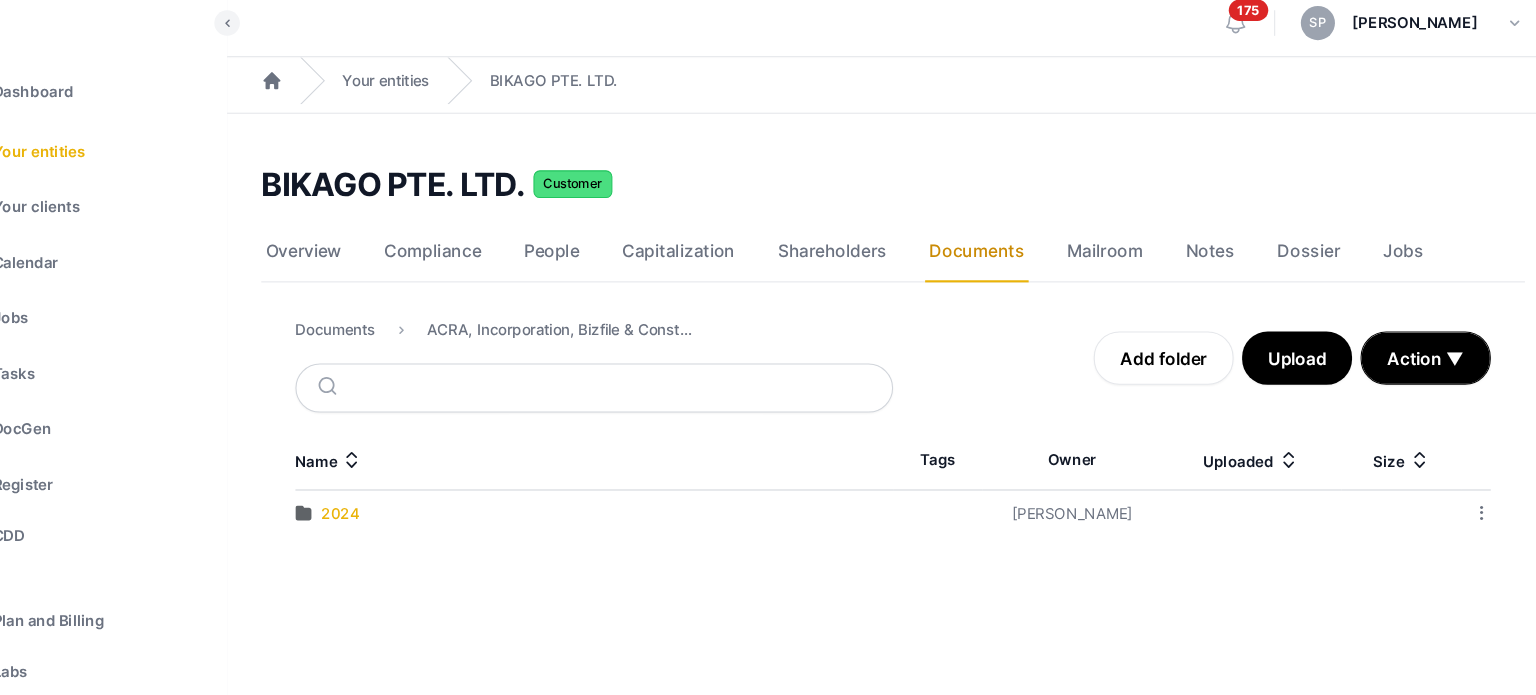 click on "2024" at bounding box center [394, 492] 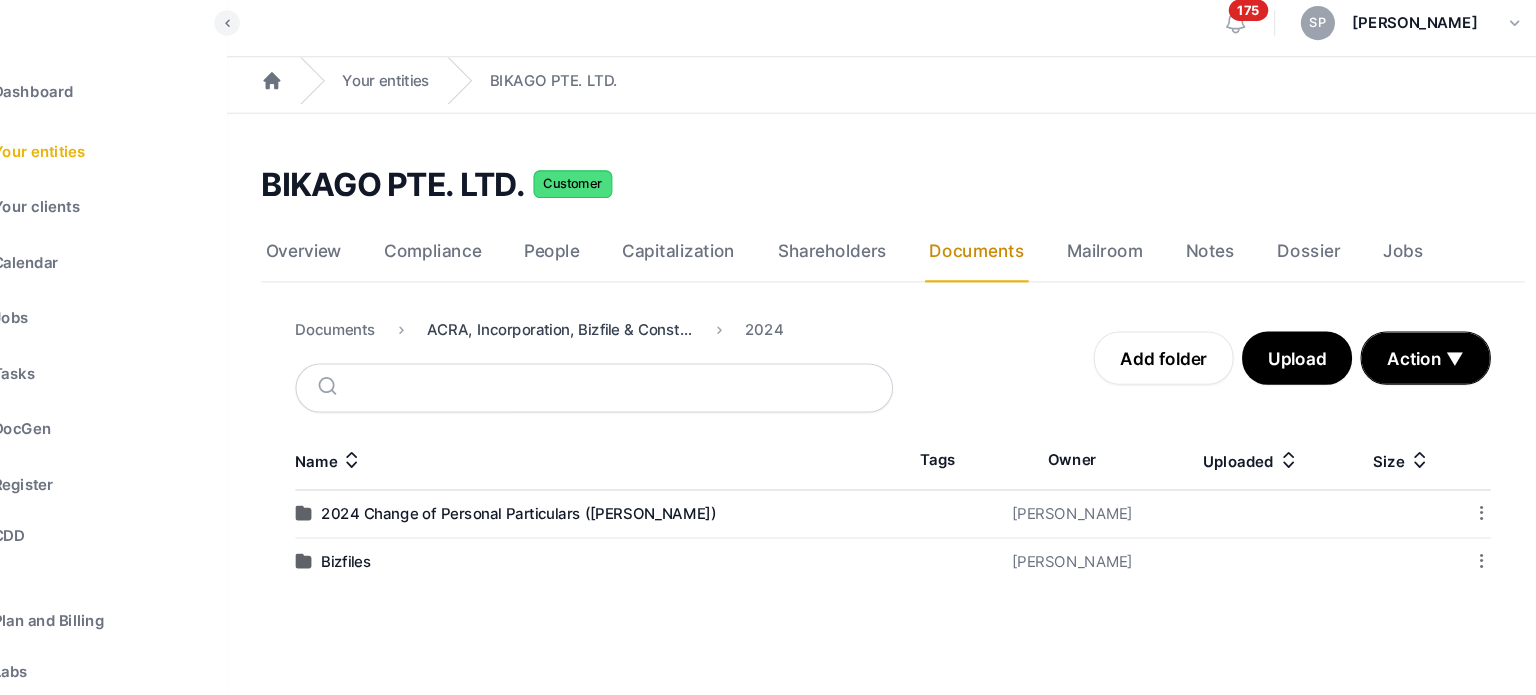 click on "ACRA, Incorporation, Bizfile & Constitution" at bounding box center (600, 319) 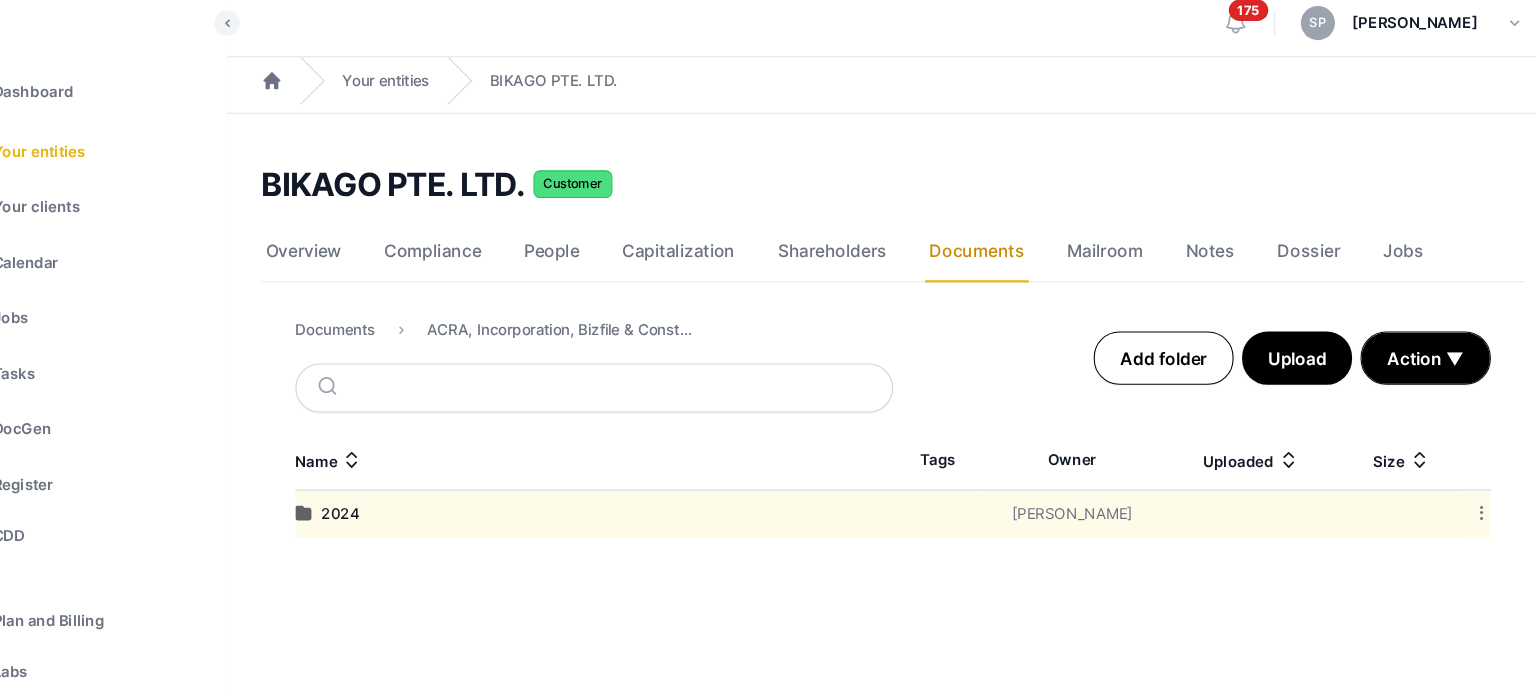 click on "Add folder" at bounding box center (1165, 346) 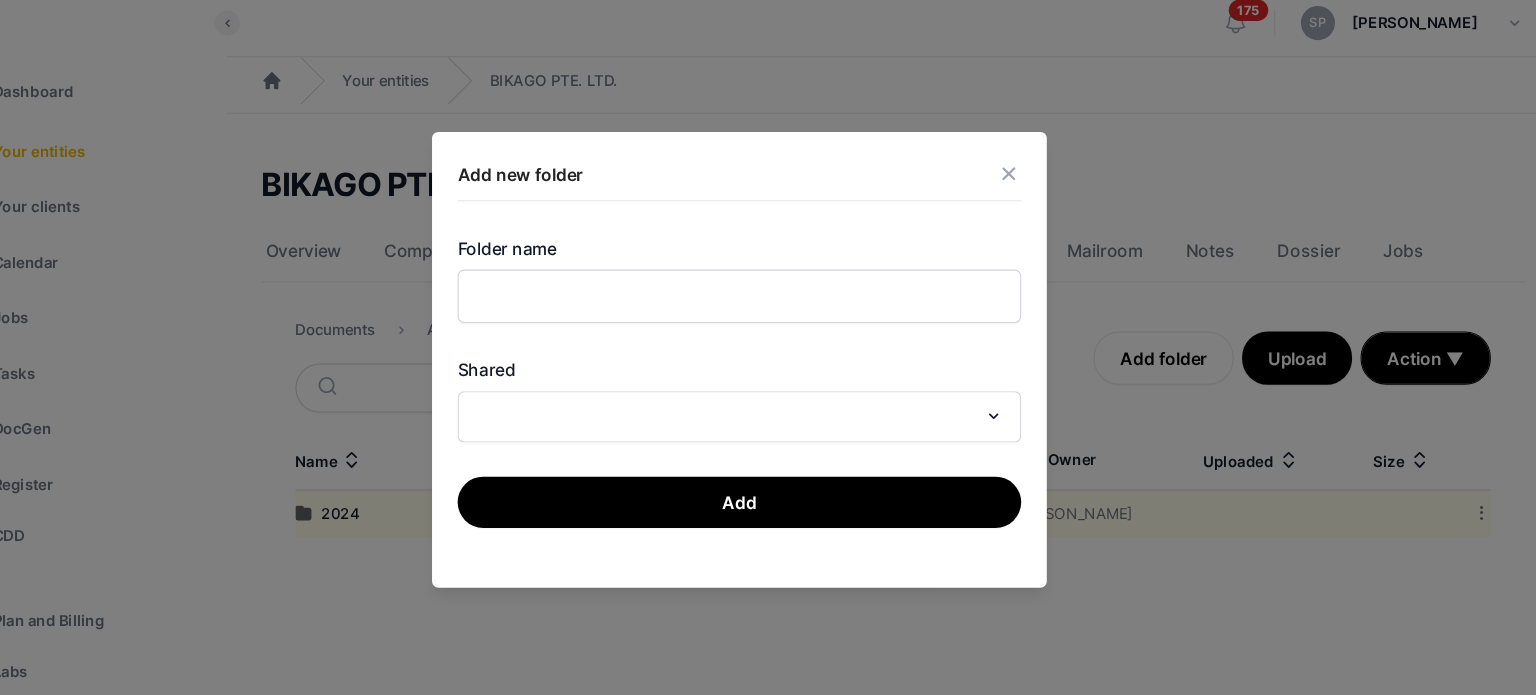 click at bounding box center [1020, 174] 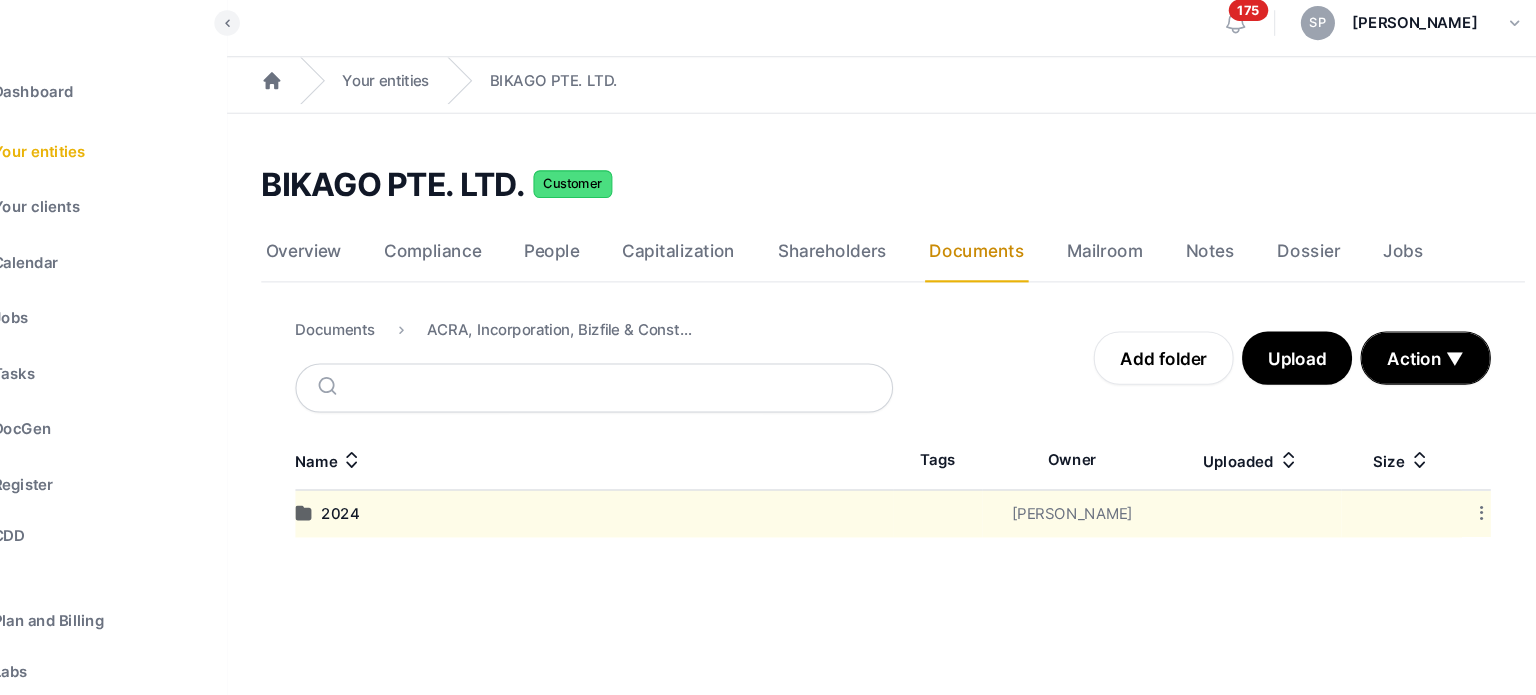 click on "2024" at bounding box center [632, 492] 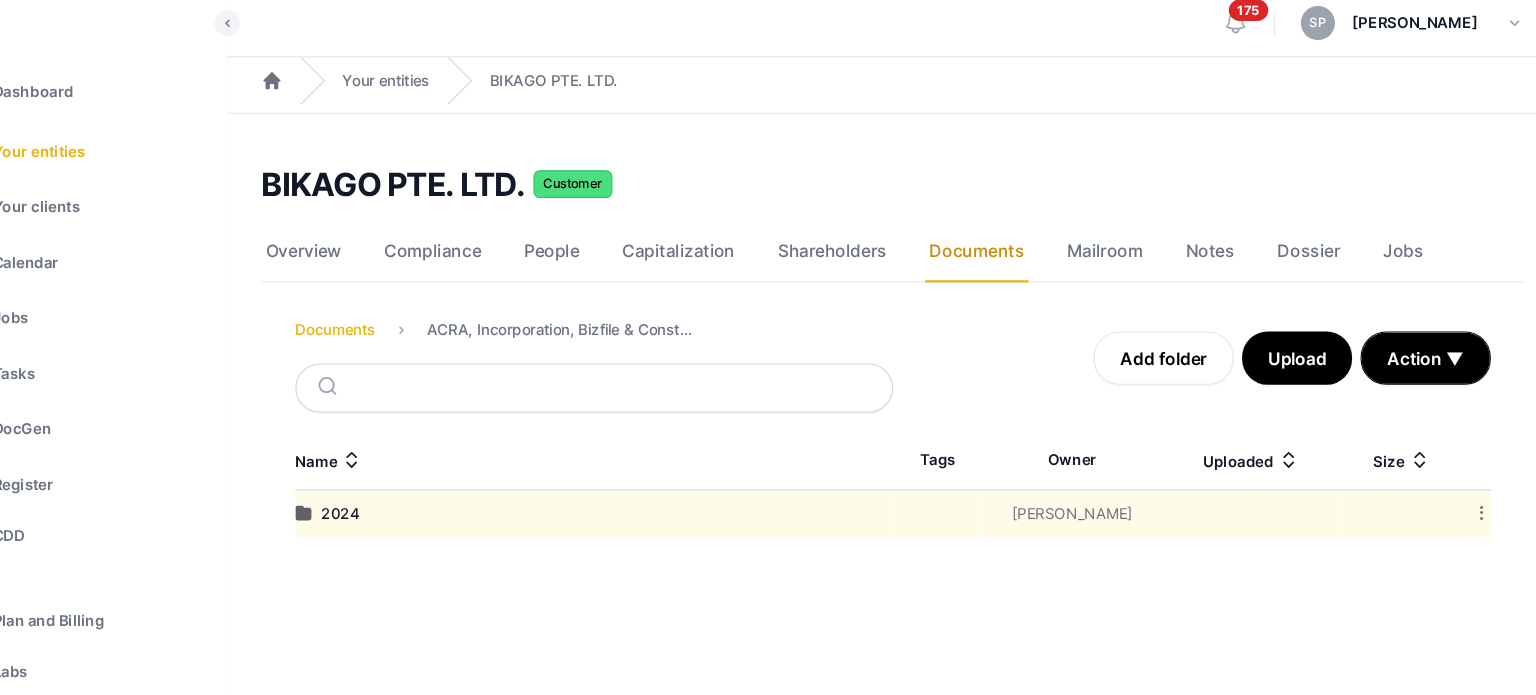 click on "Documents" at bounding box center (389, 319) 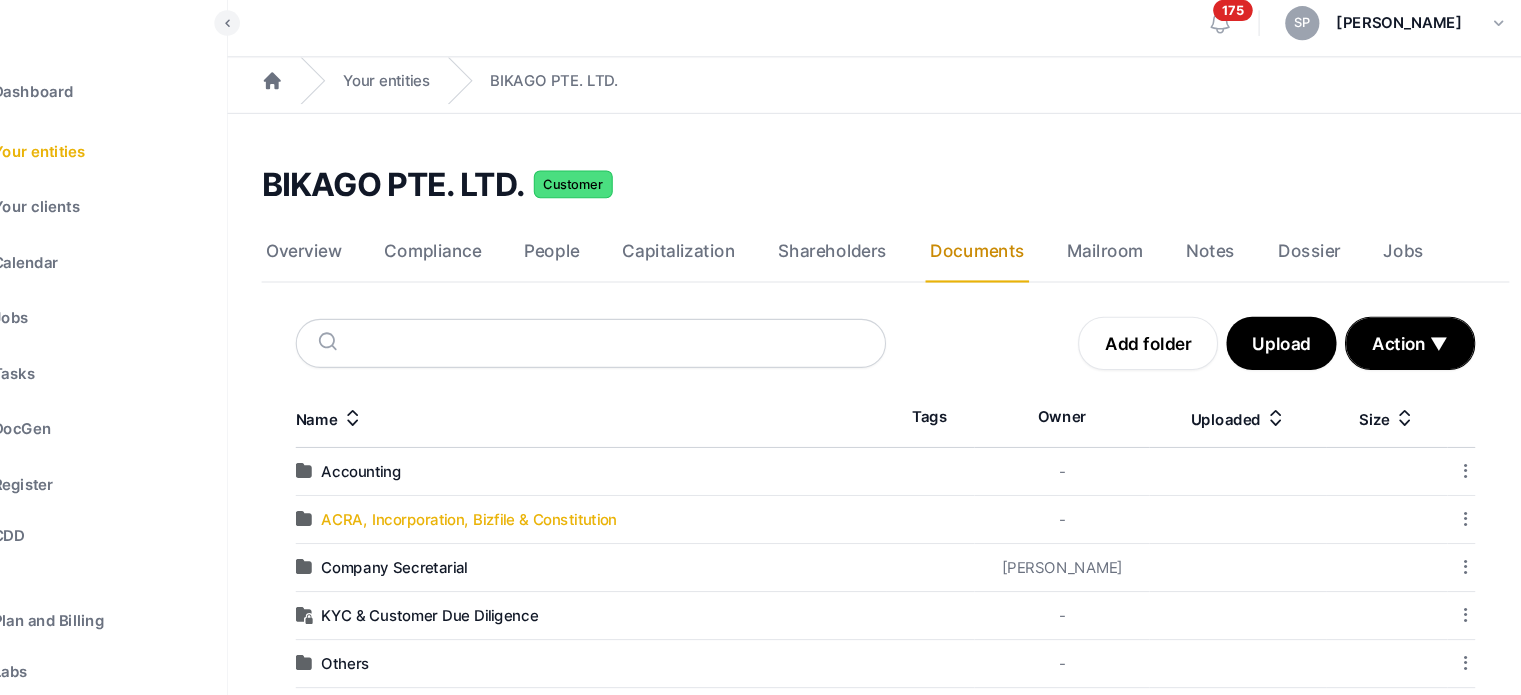 click on "ACRA, Incorporation, Bizfile & Constitution" at bounding box center [514, 497] 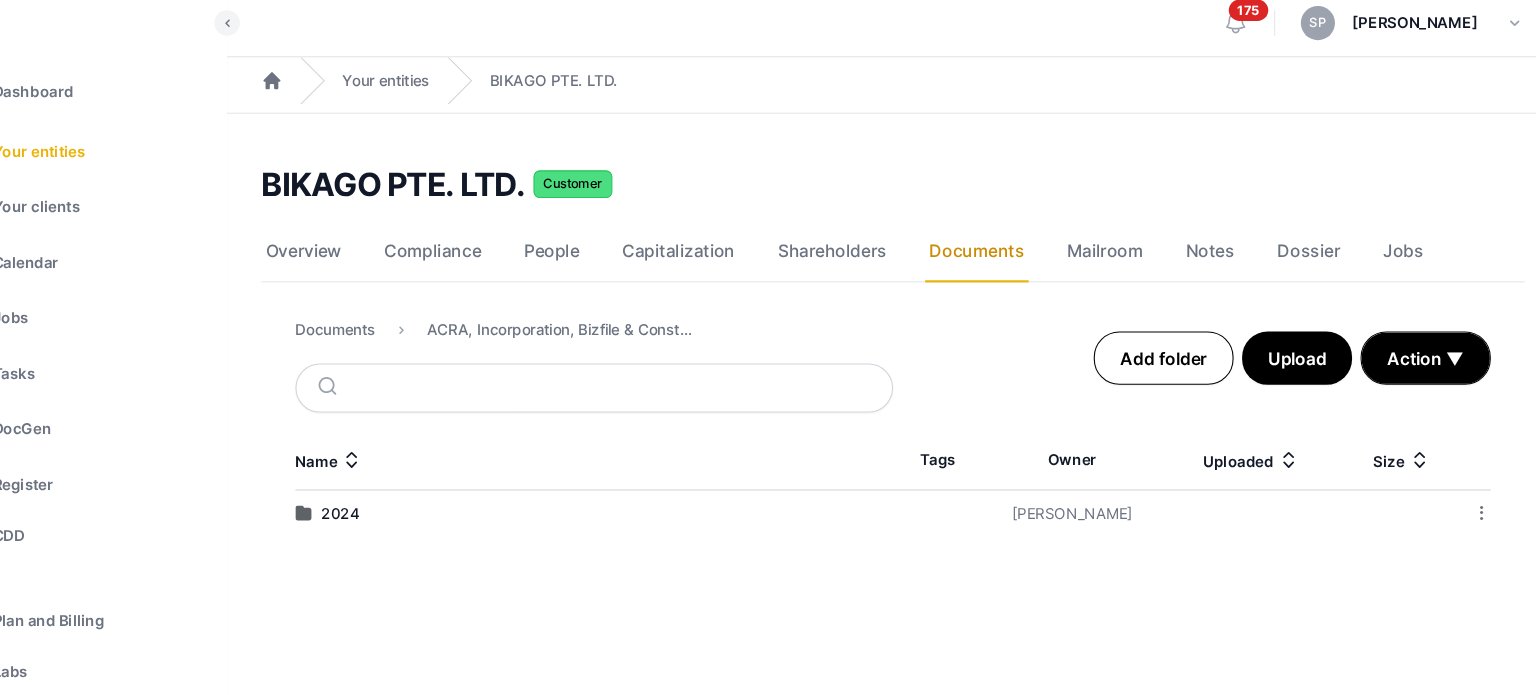 click on "Add folder" at bounding box center [1165, 346] 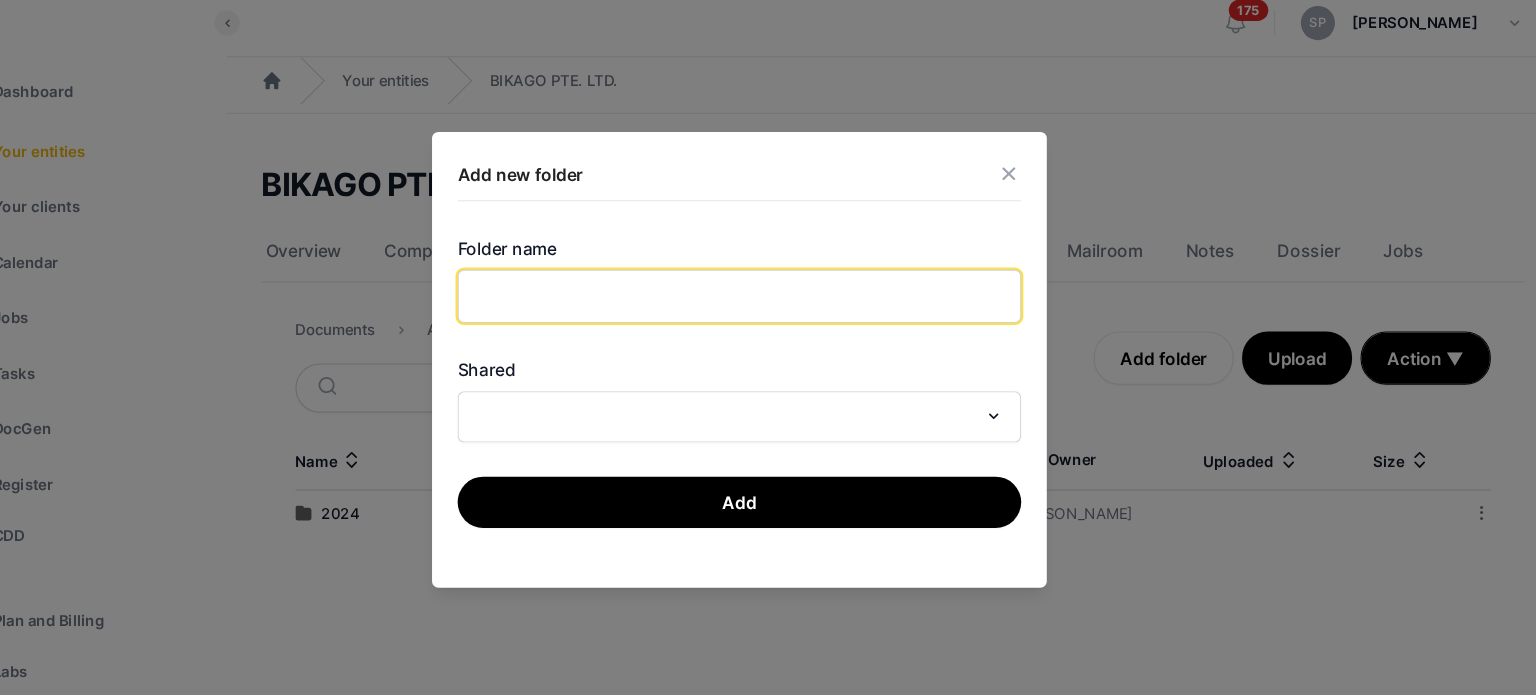 click 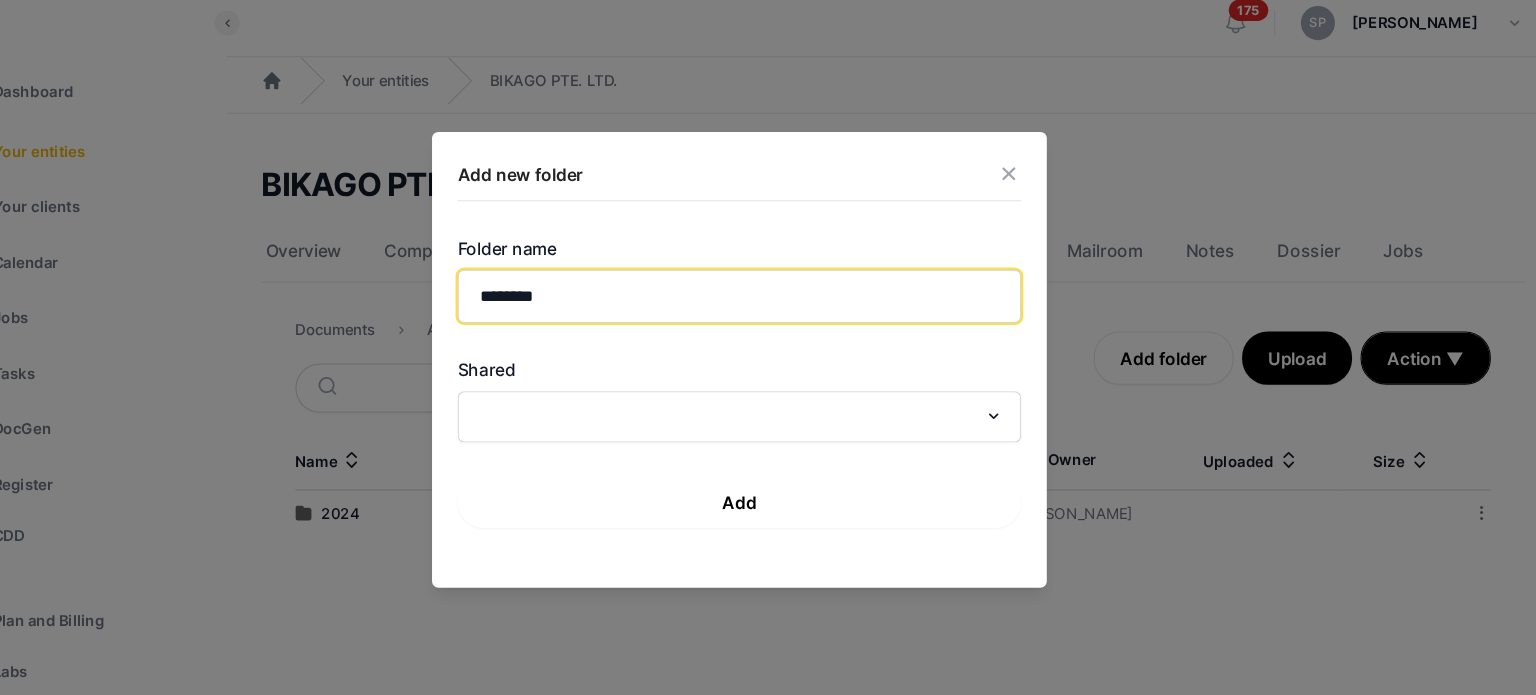 type on "********" 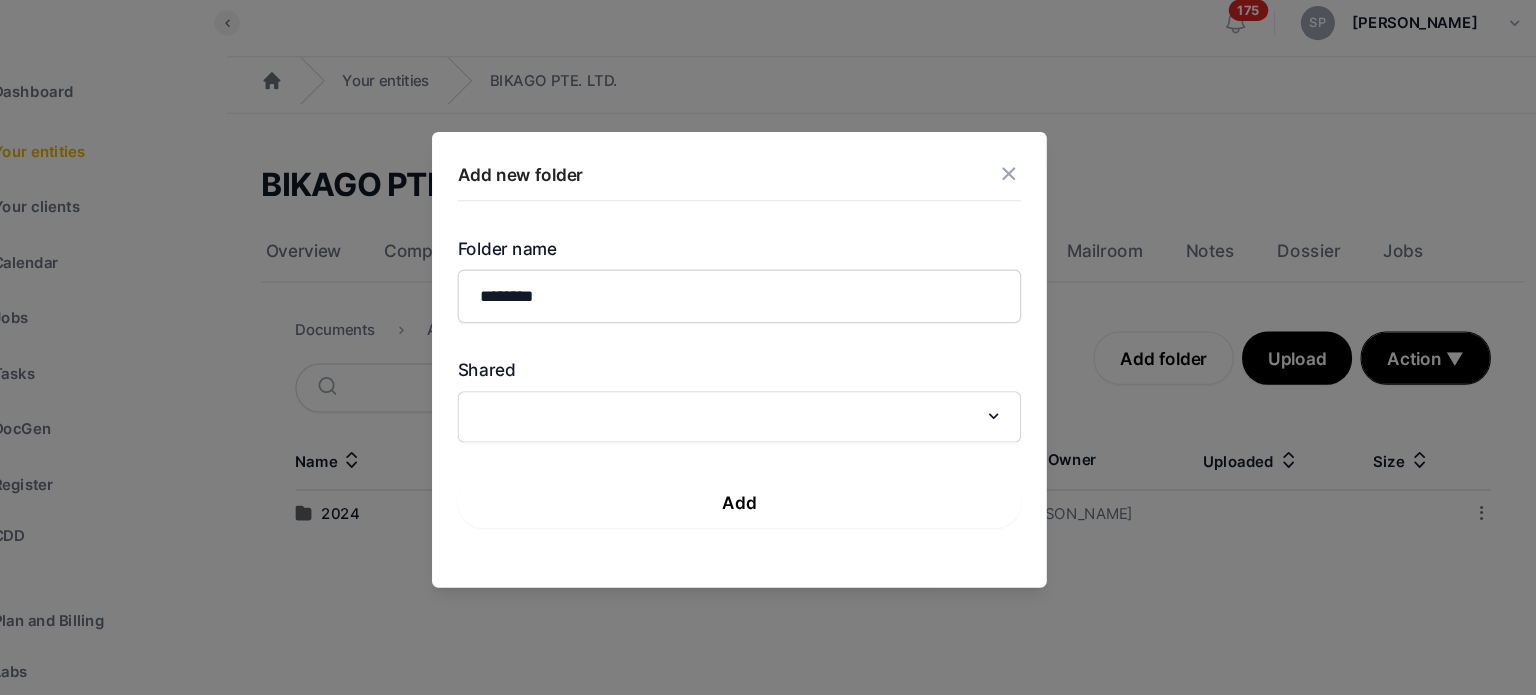 click on "Add" at bounding box center (768, 481) 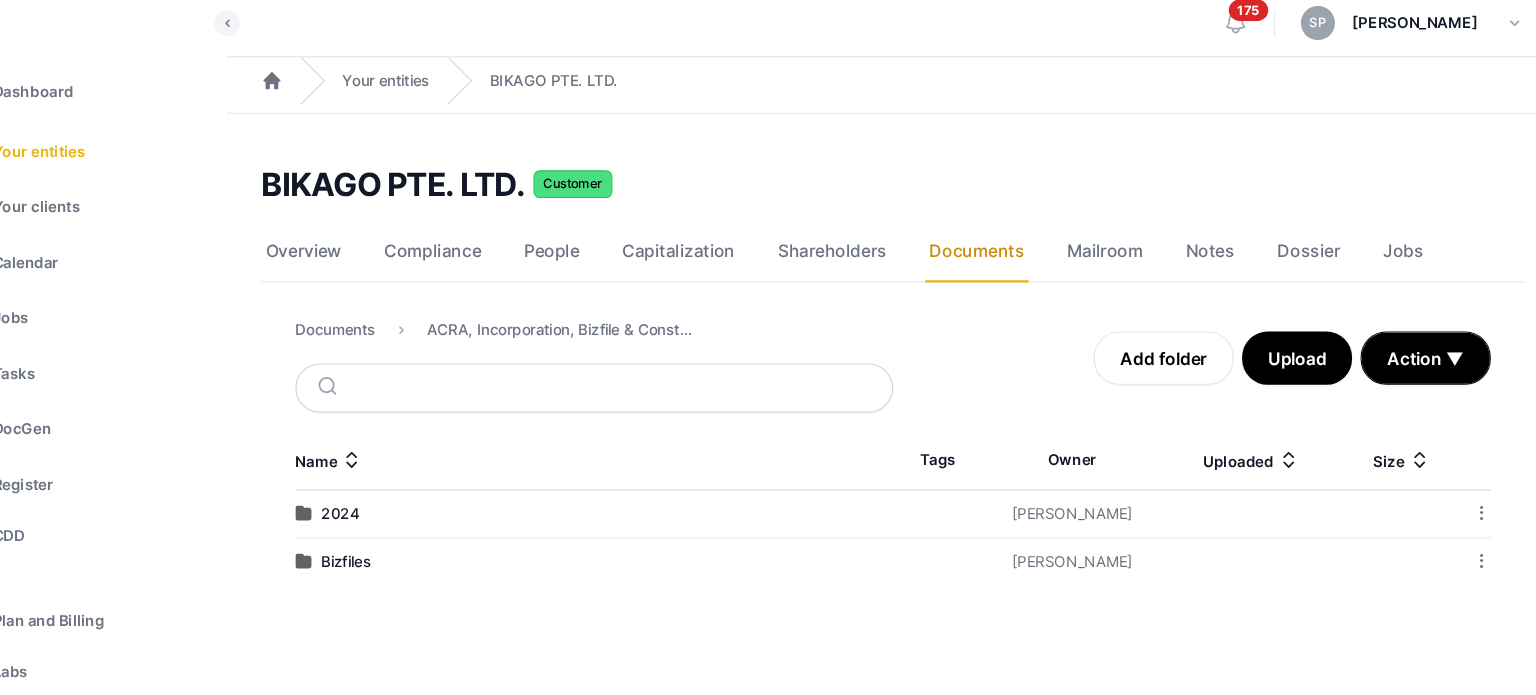 click on "Bizfiles" at bounding box center (399, 537) 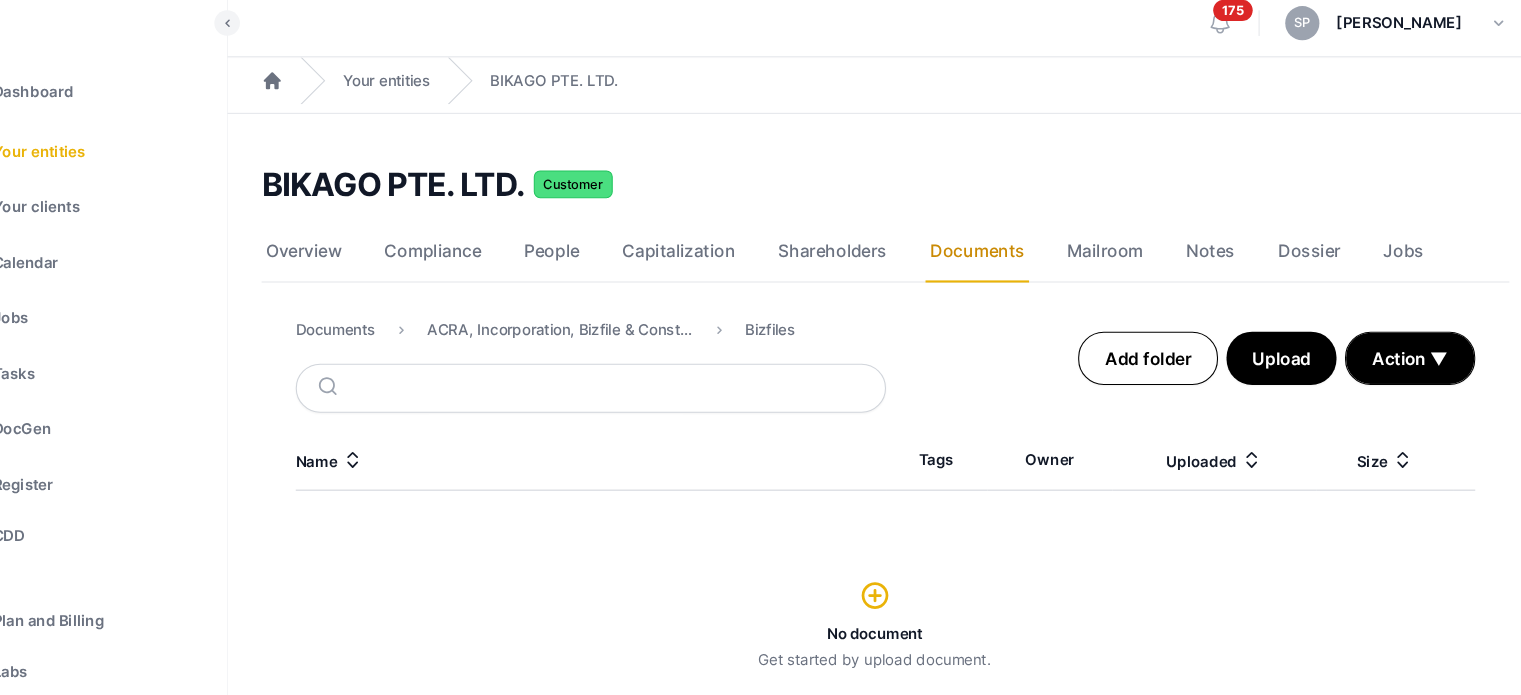 click on "Add folder" at bounding box center [1150, 346] 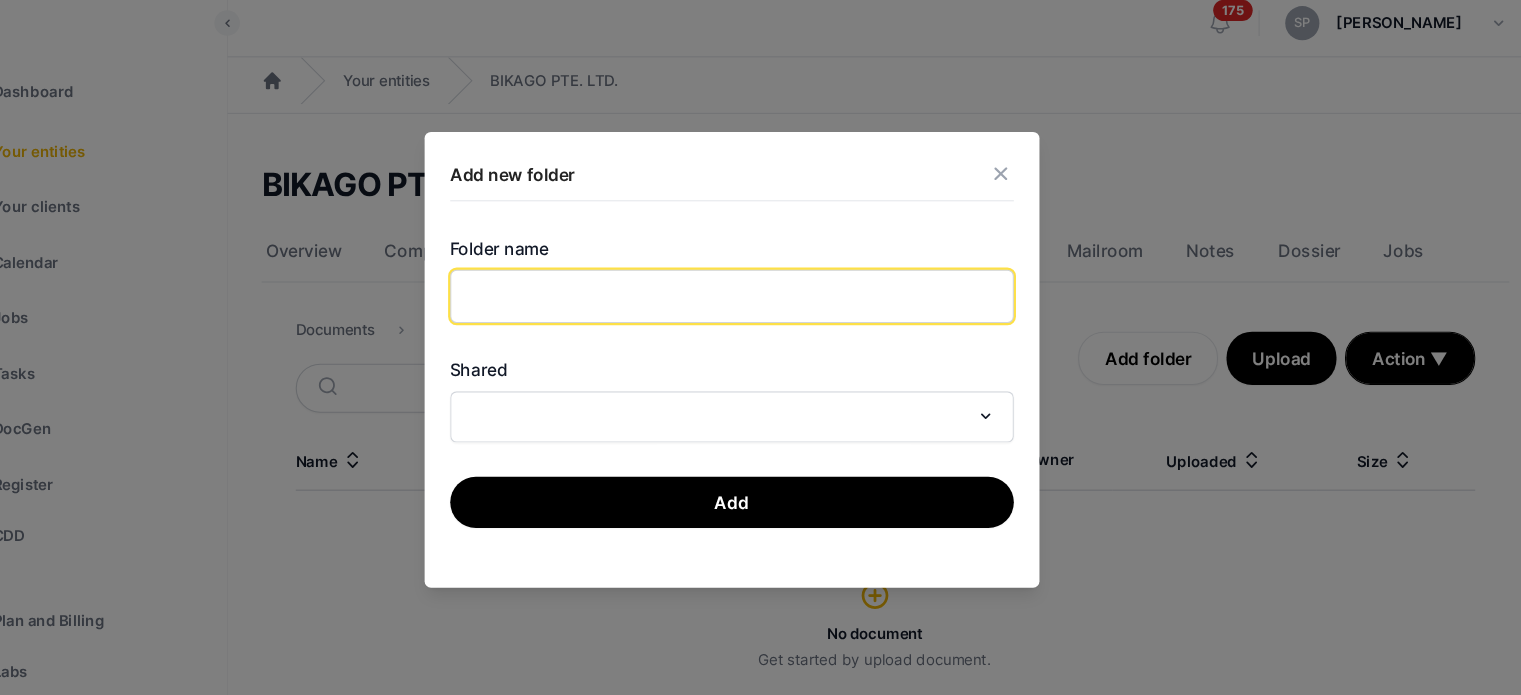 click 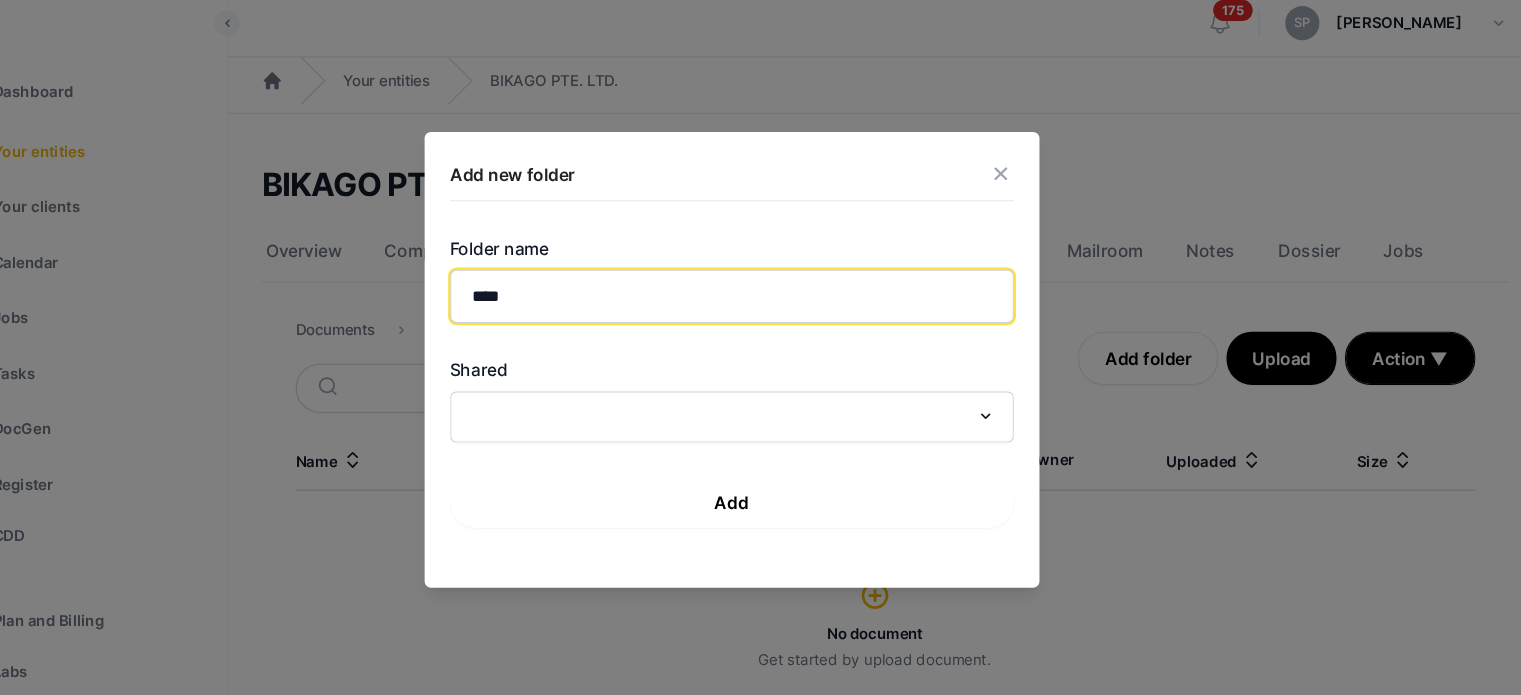 type on "****" 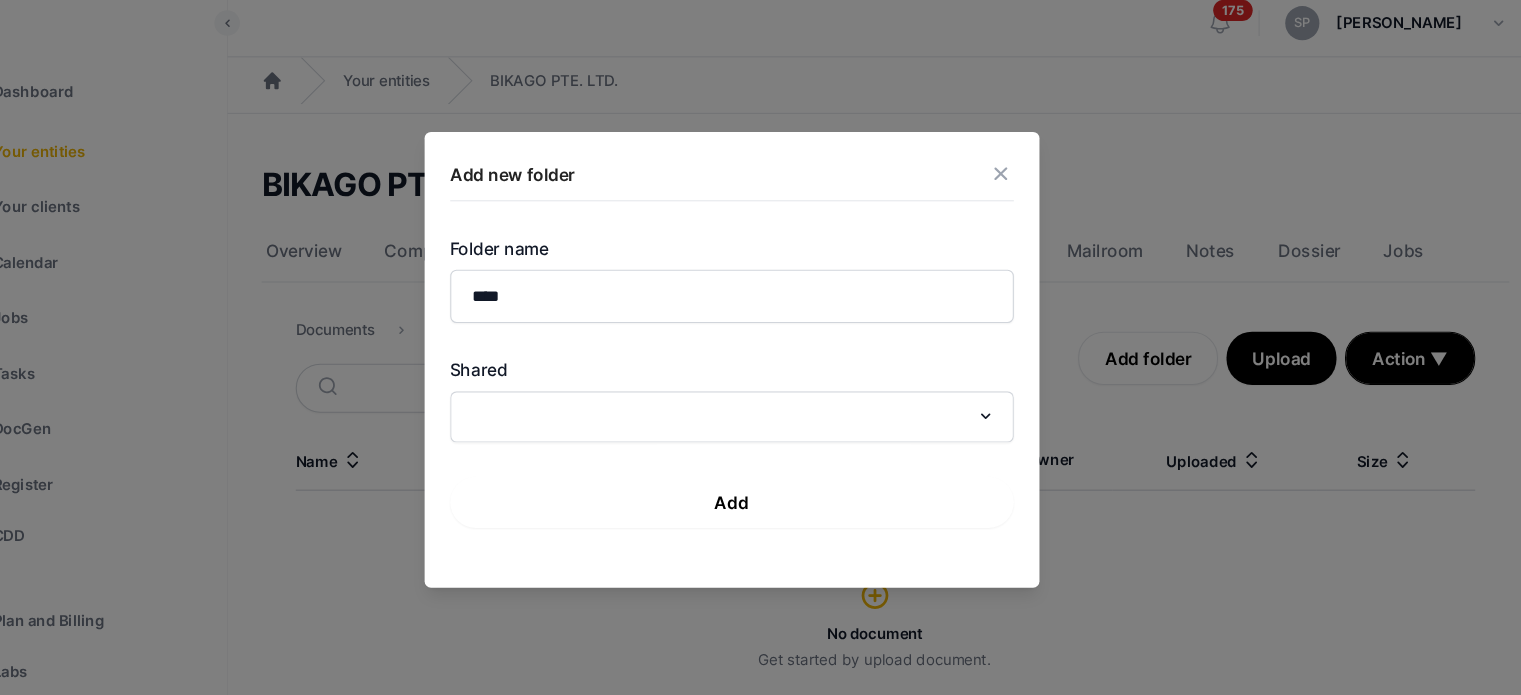 click on "Add" at bounding box center [761, 481] 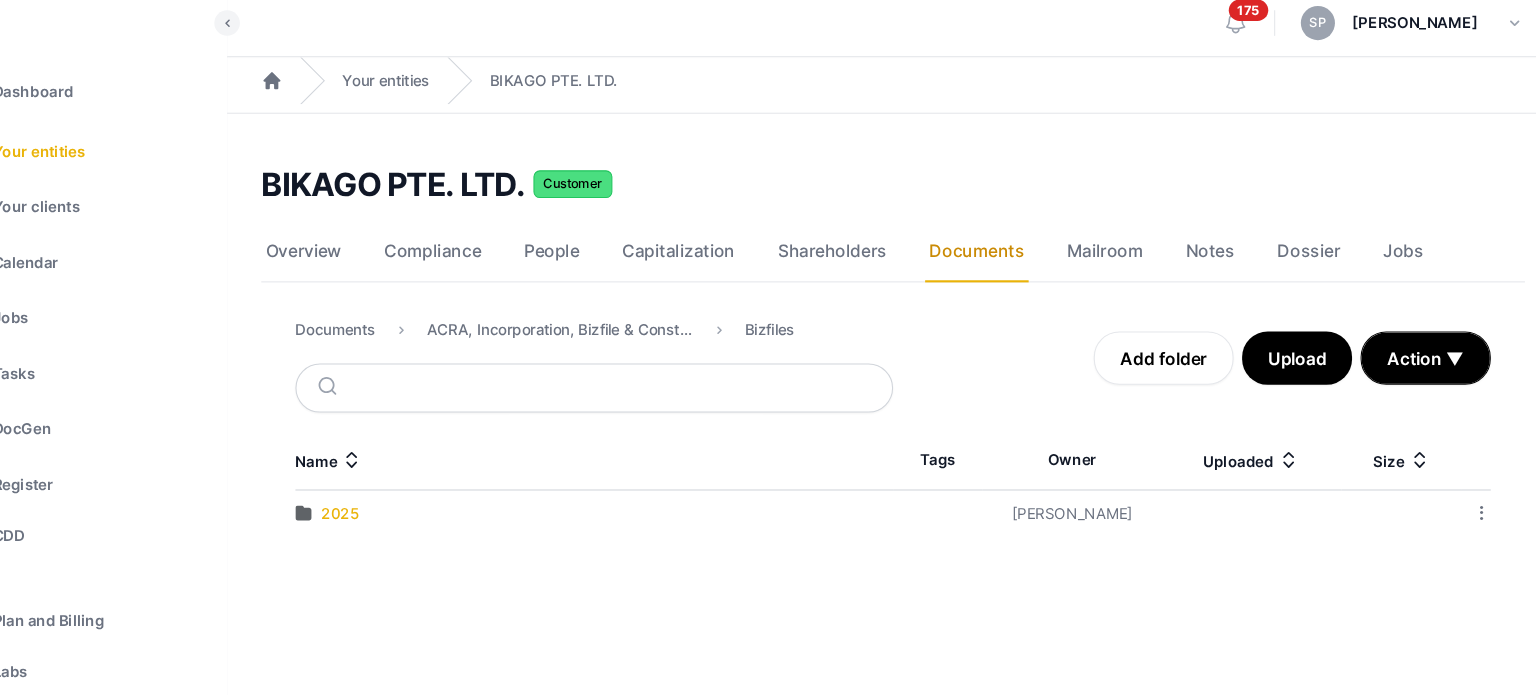 click on "2025" at bounding box center (394, 492) 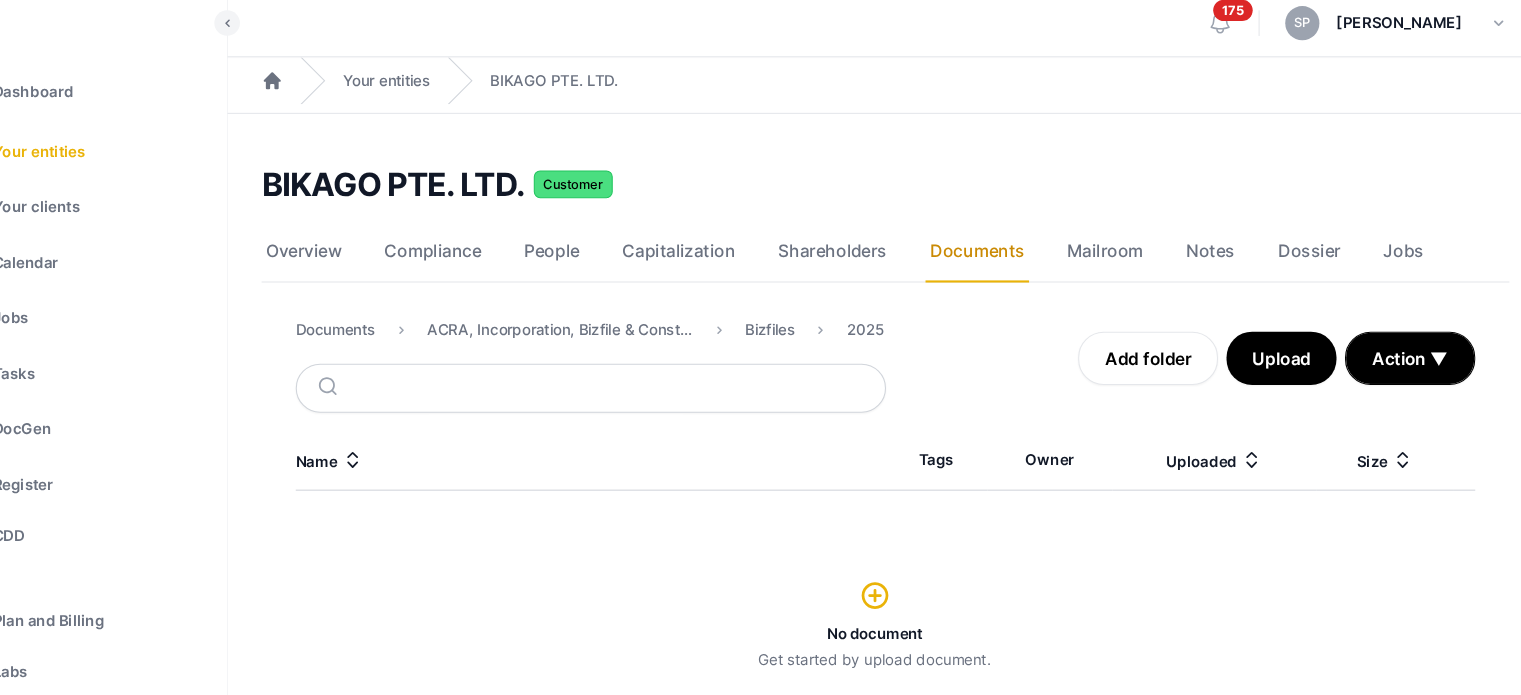 click at bounding box center [894, 568] 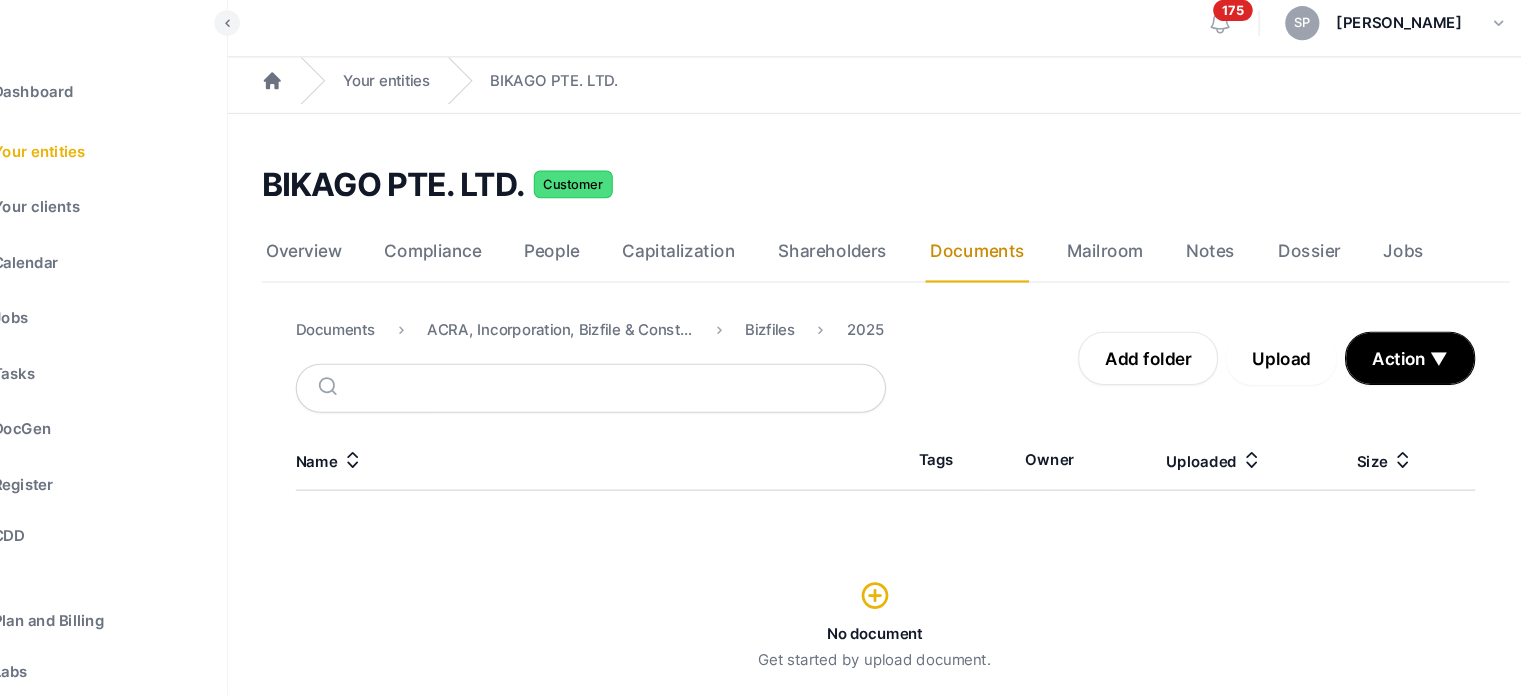 click on "Upload" at bounding box center [1275, 346] 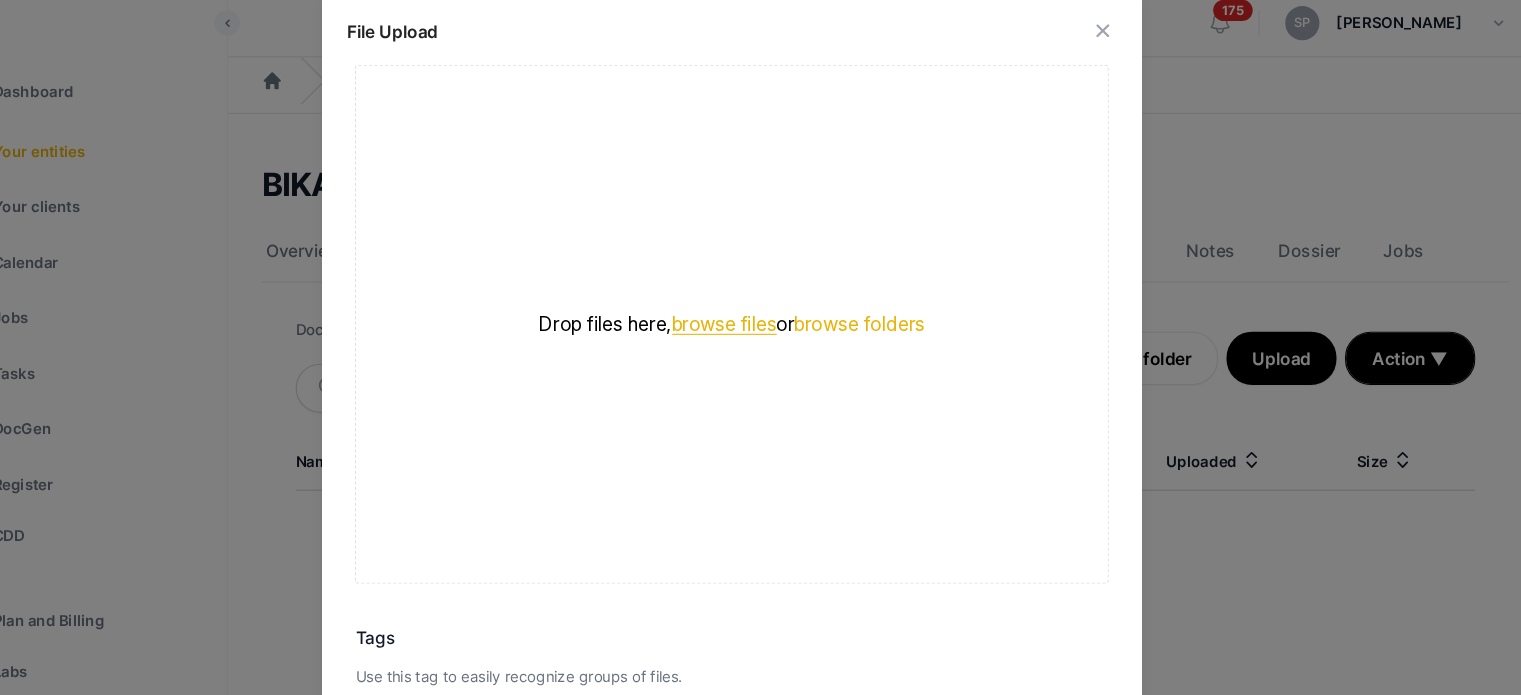 click on "browse files" at bounding box center [754, 314] 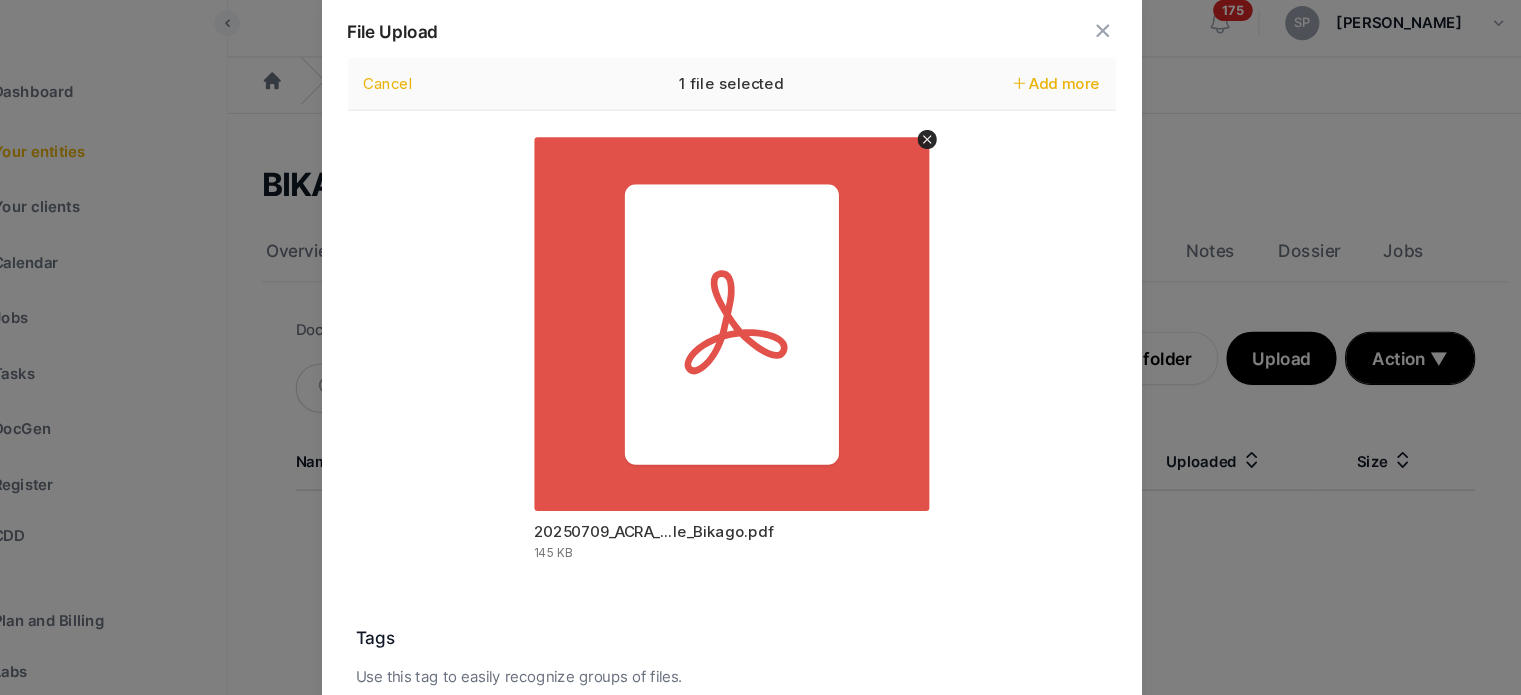 click at bounding box center (760, 347) 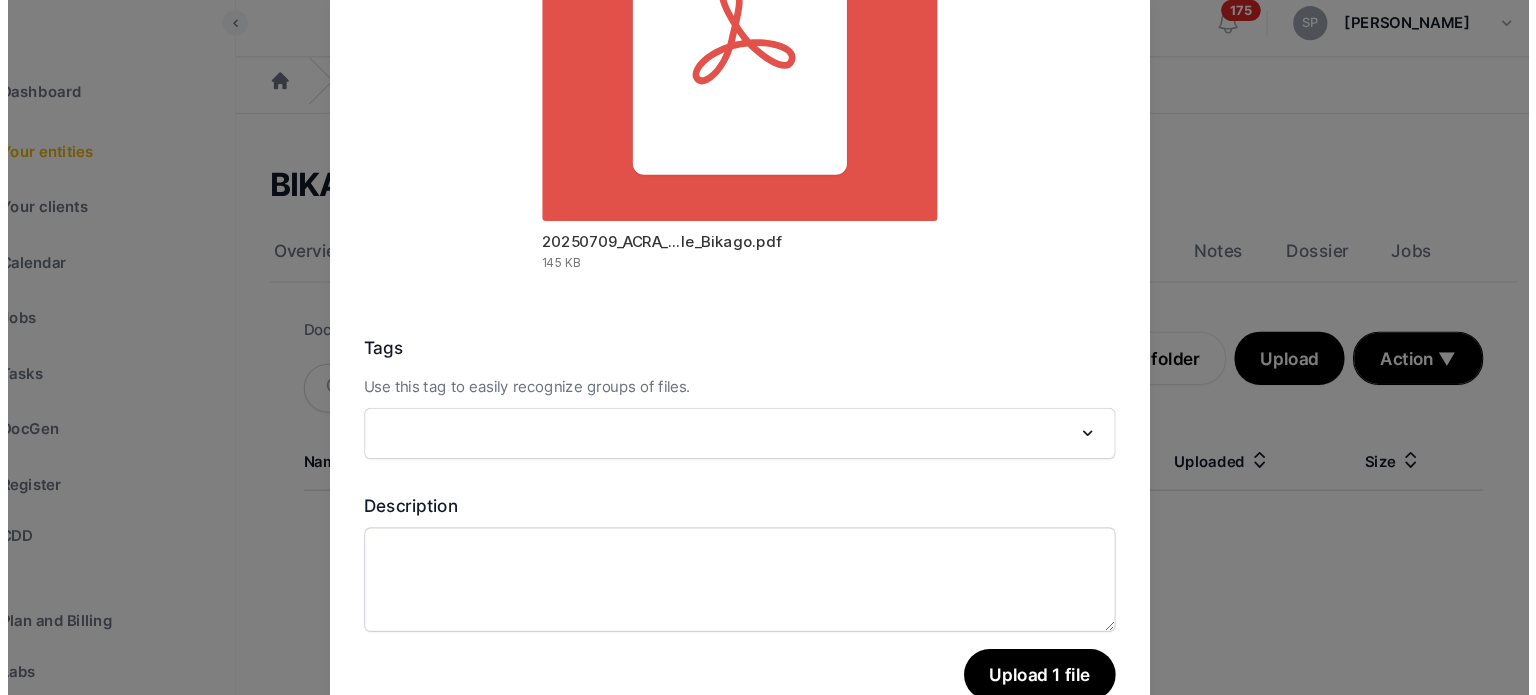 scroll, scrollTop: 282, scrollLeft: 0, axis: vertical 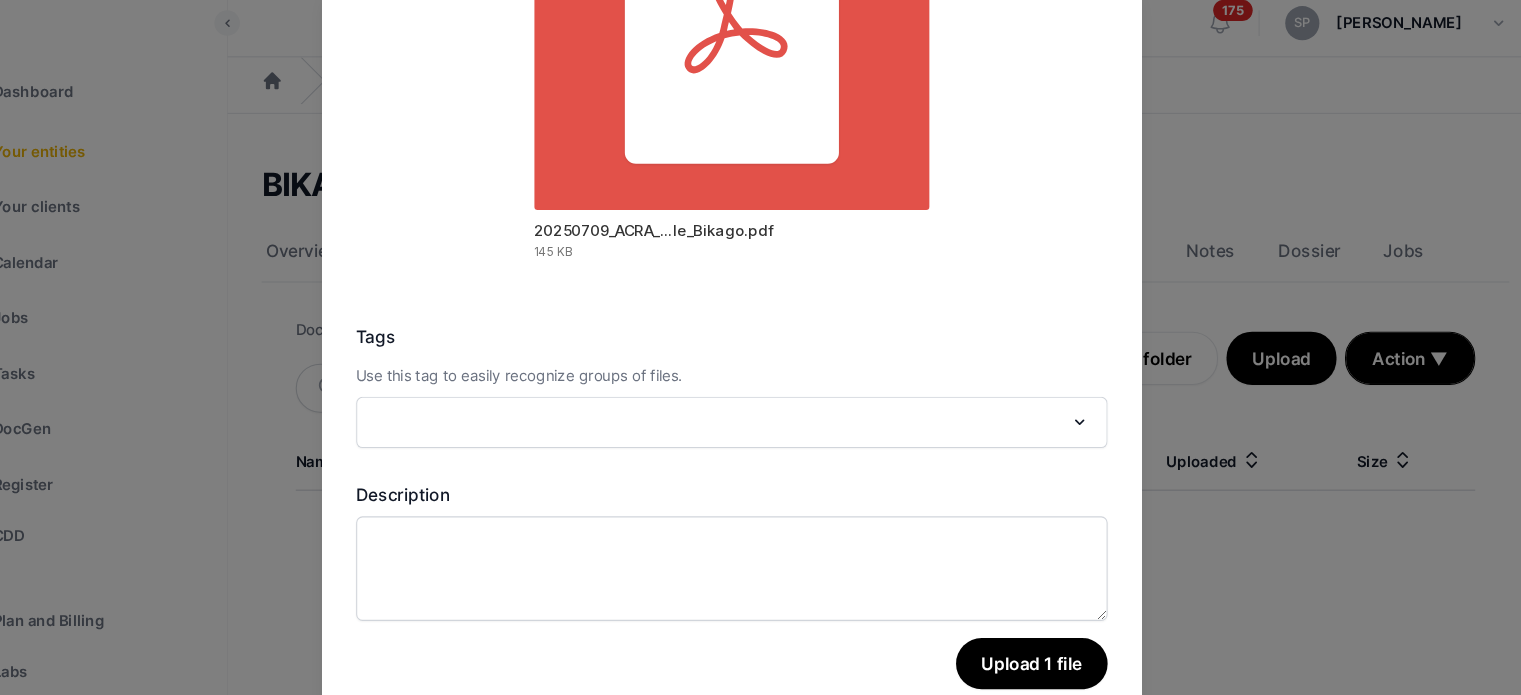 click on "File Upload Drop your files here Cancel 1 file selected Add more 20250709_ACRA_...le_Bikago.pdf 145 KB Tags Use this tag to easily recognize groups of files. Loading... Description Upload 1 file" at bounding box center [761, 347] 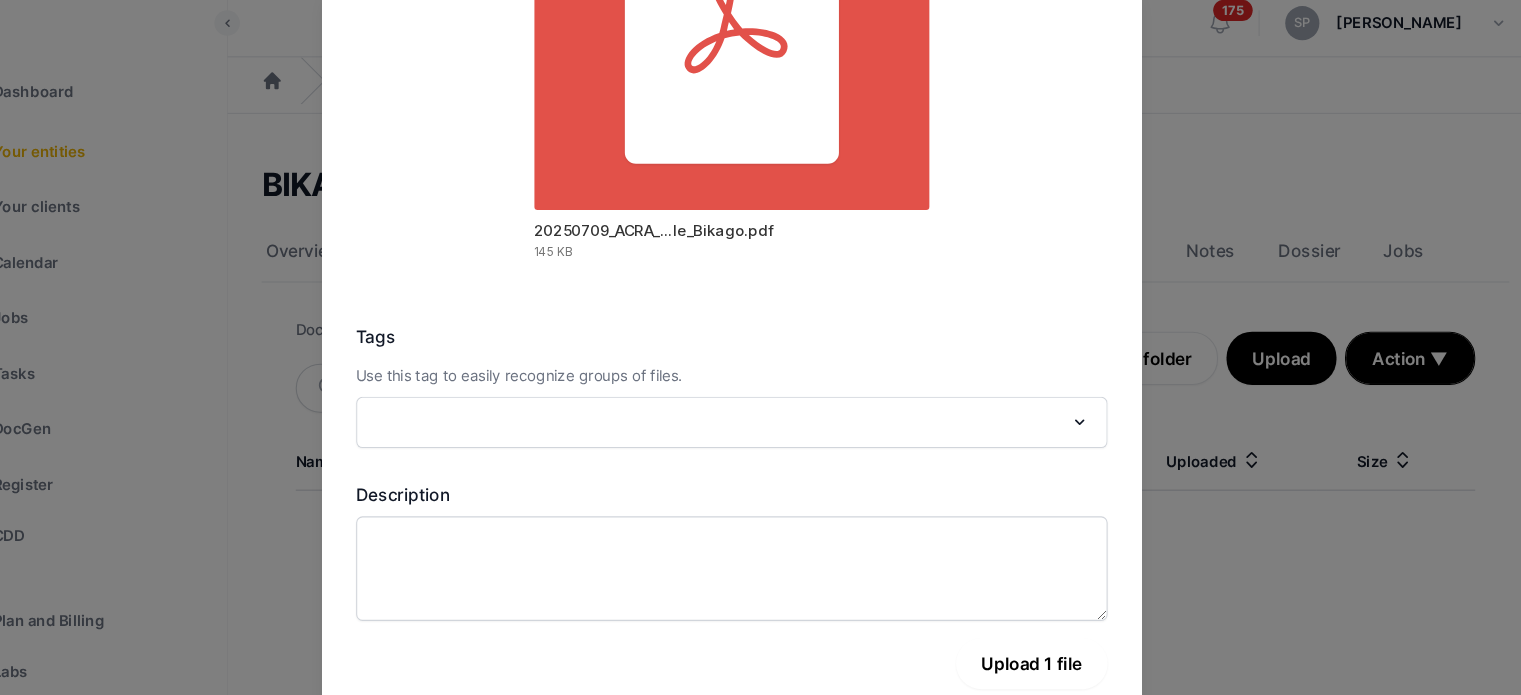 click on "Upload 1 file" at bounding box center [1042, 632] 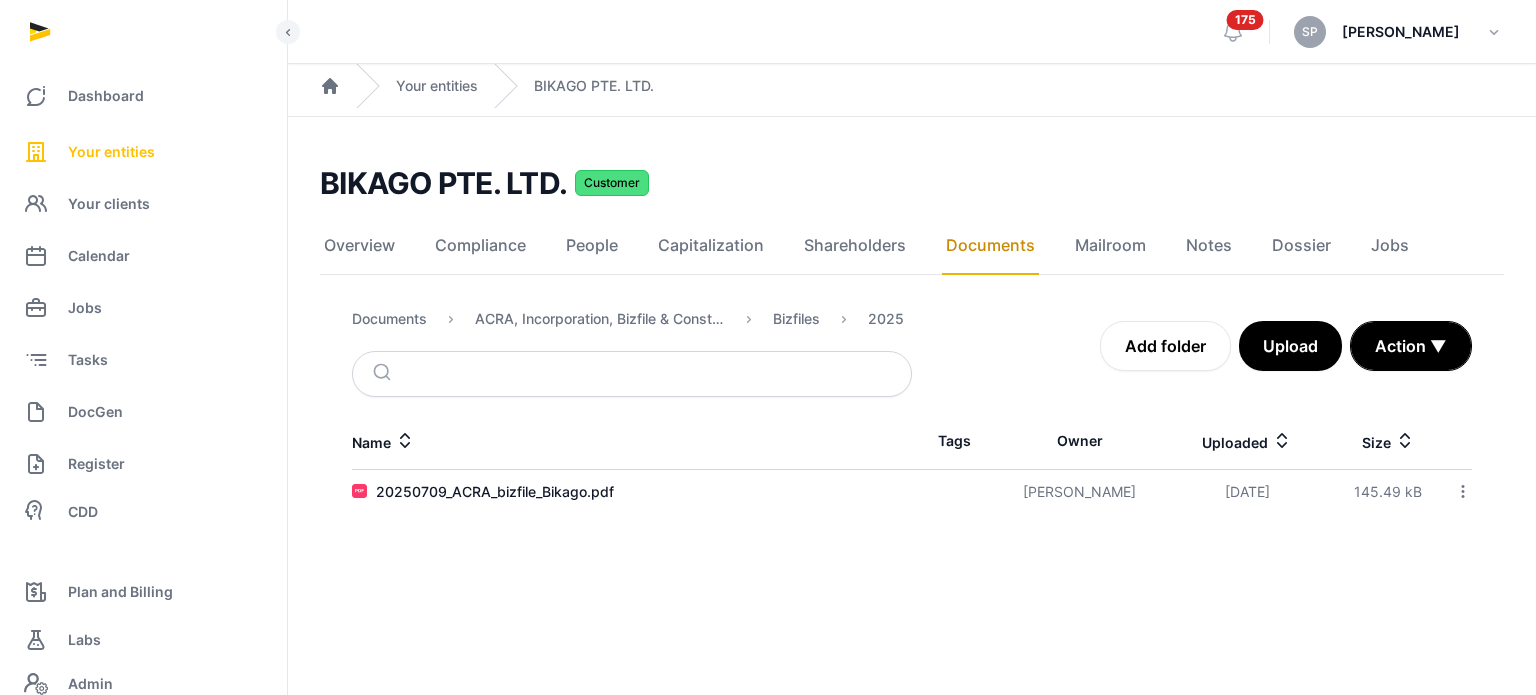 click on "Your entities" at bounding box center (143, 152) 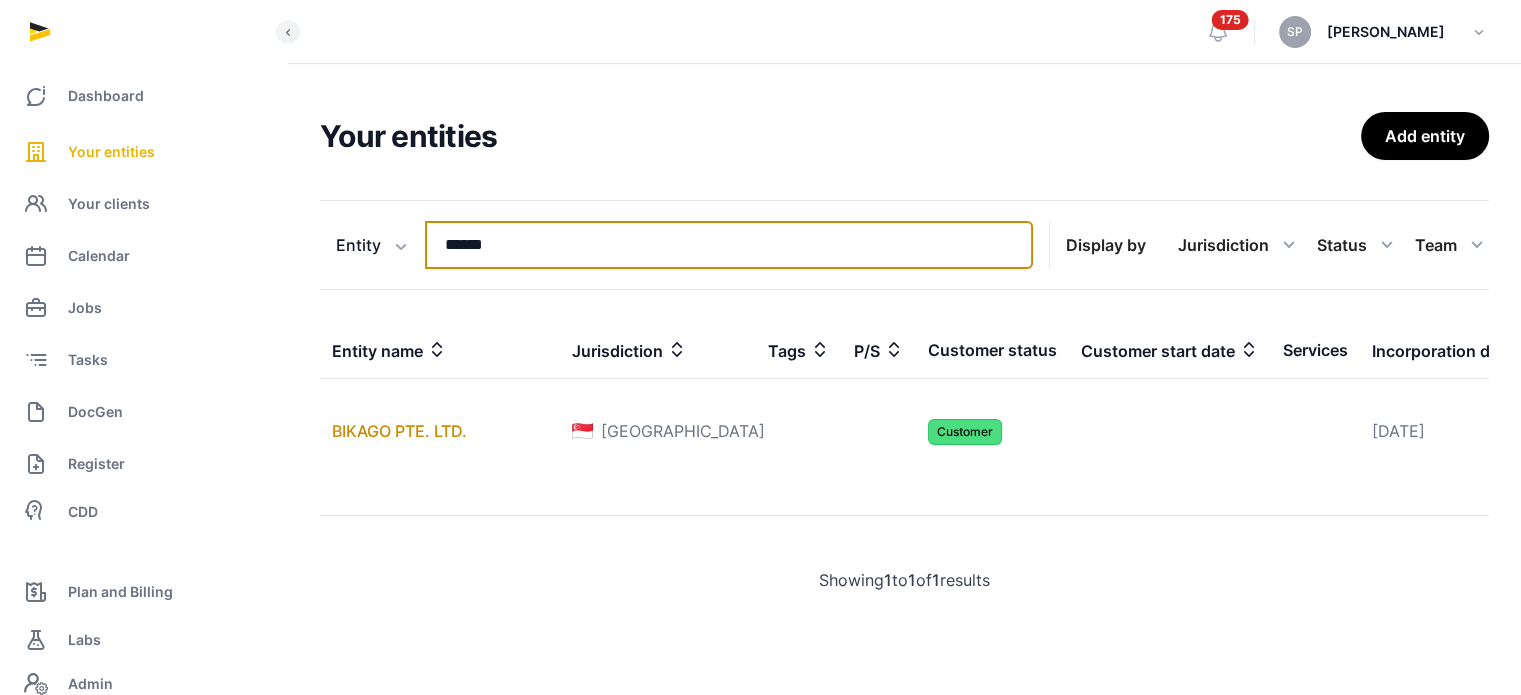 click on "******" at bounding box center (729, 245) 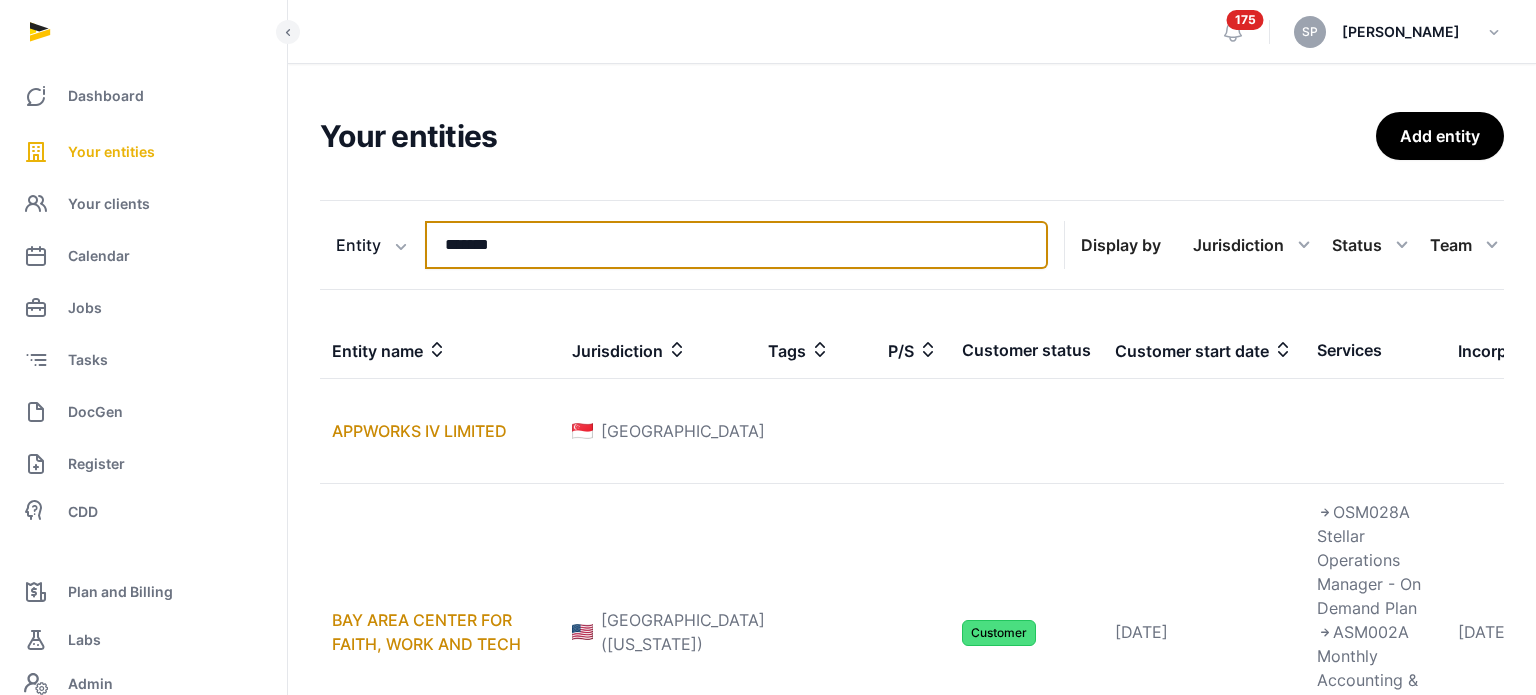 type on "*******" 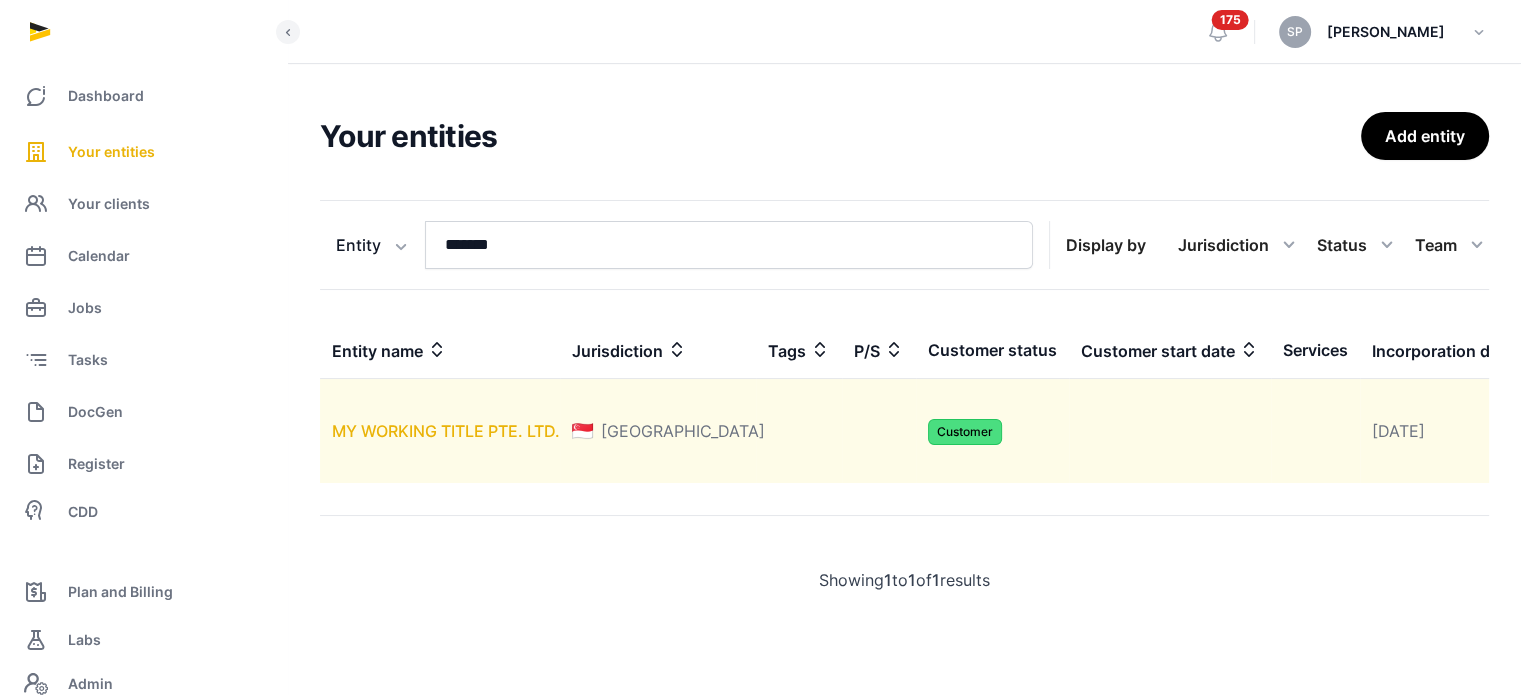 click on "MY WORKING TITLE PTE. LTD." at bounding box center (446, 431) 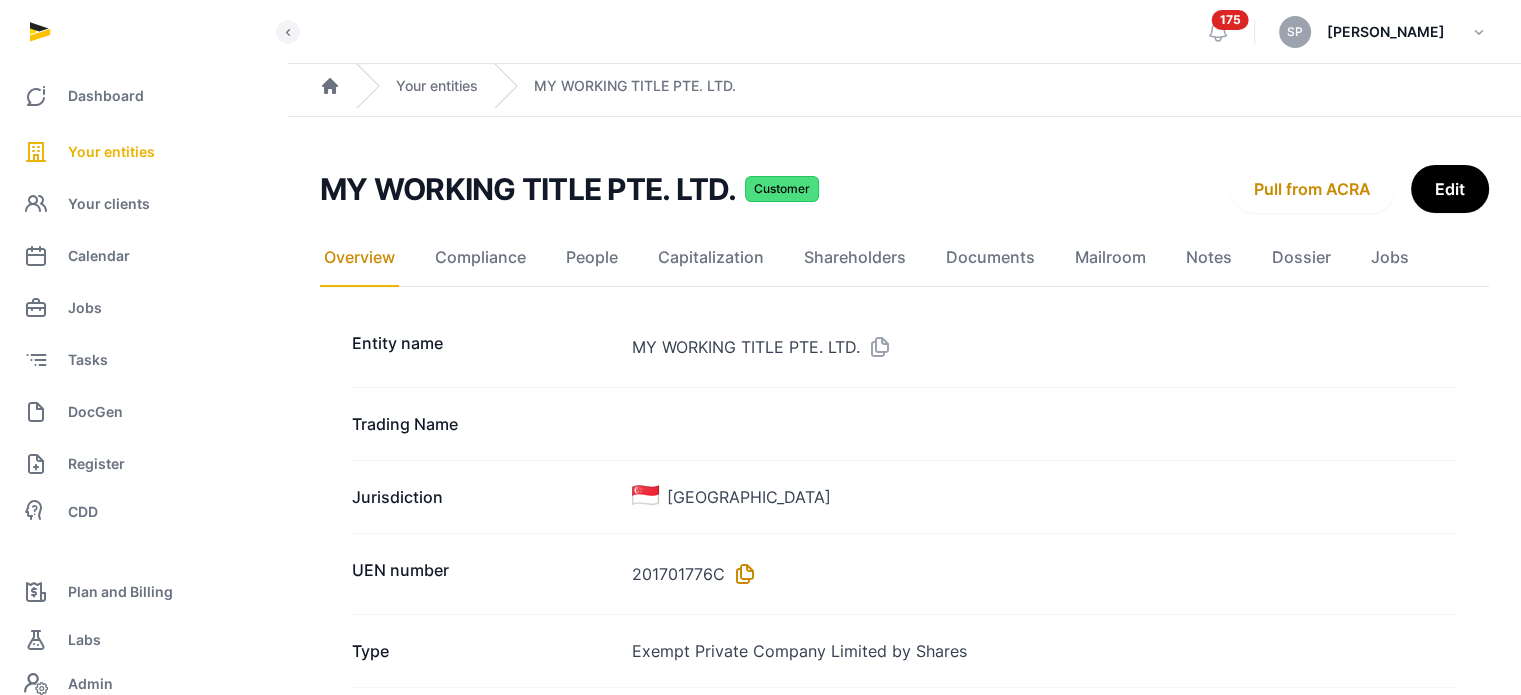click at bounding box center [741, 574] 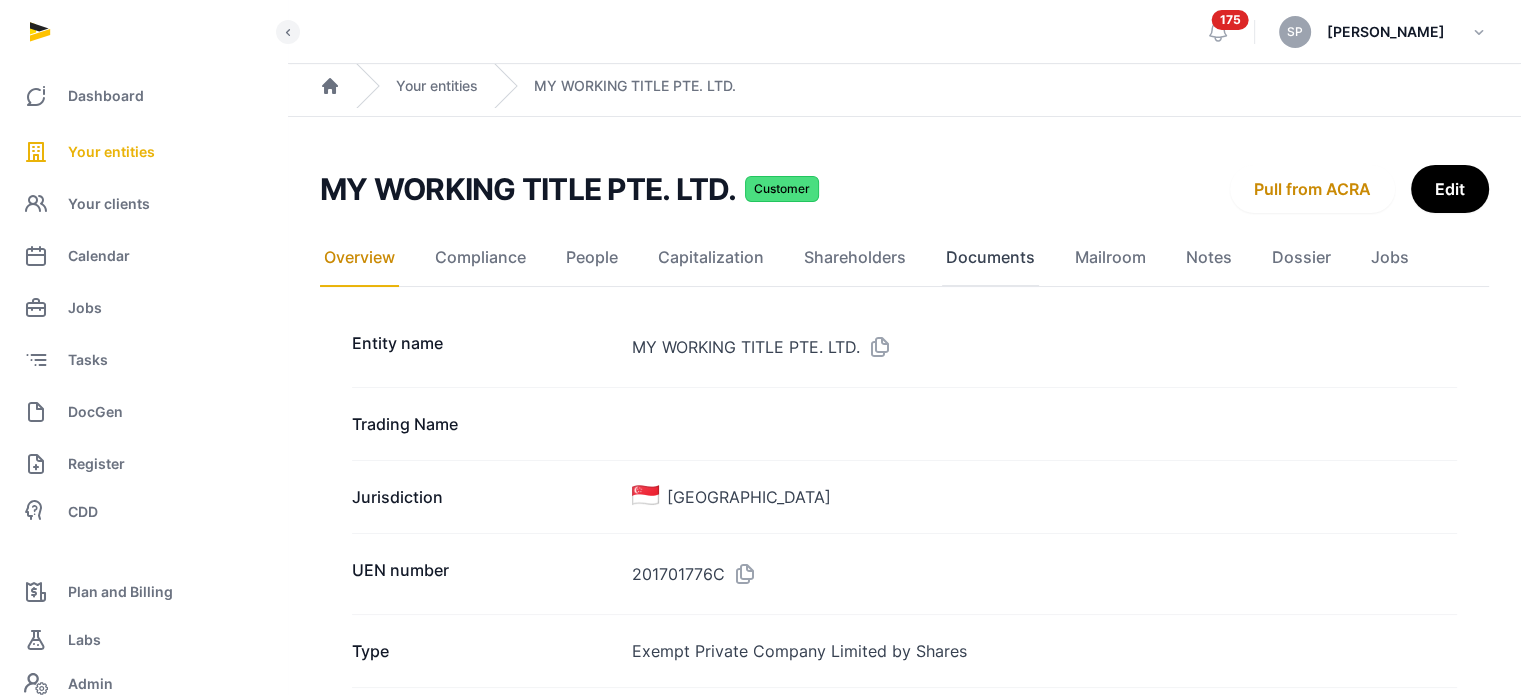 click on "Documents" 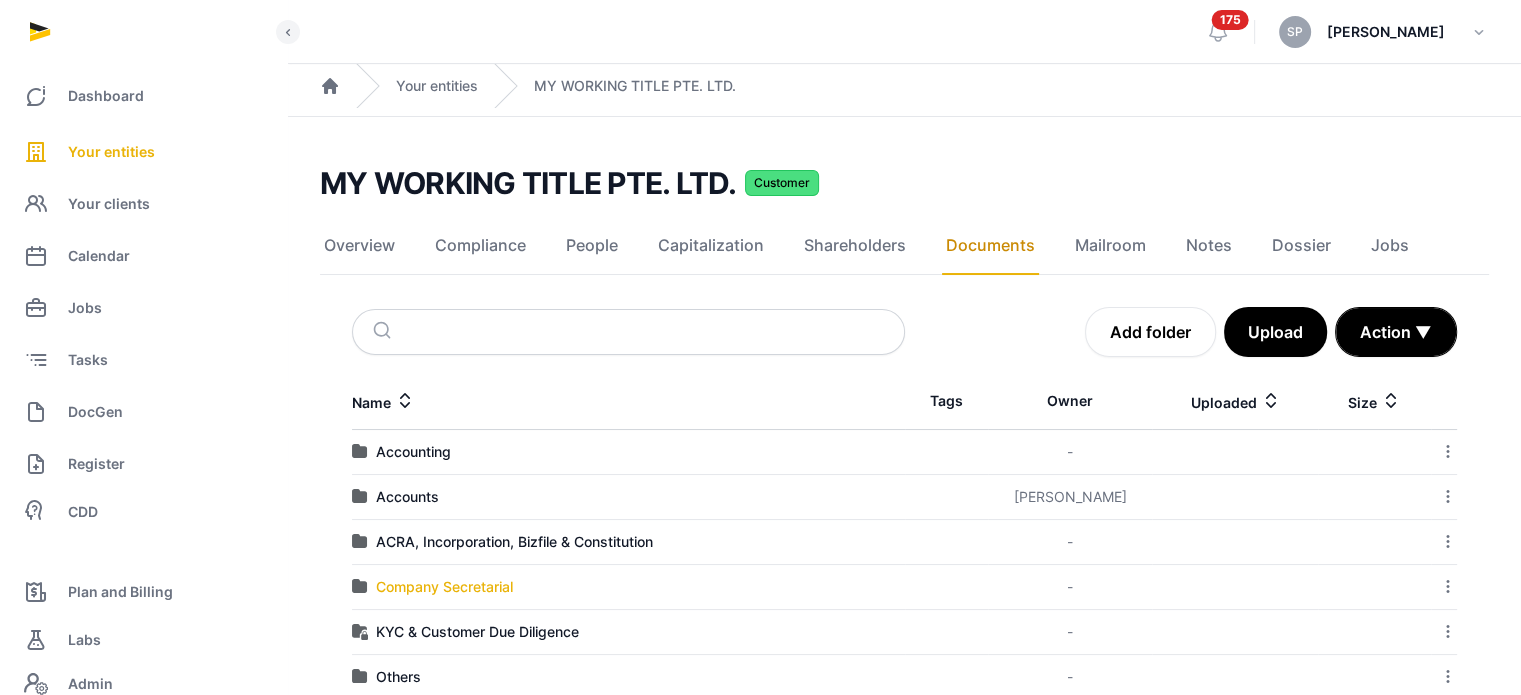 click on "Company Secretarial" at bounding box center (444, 587) 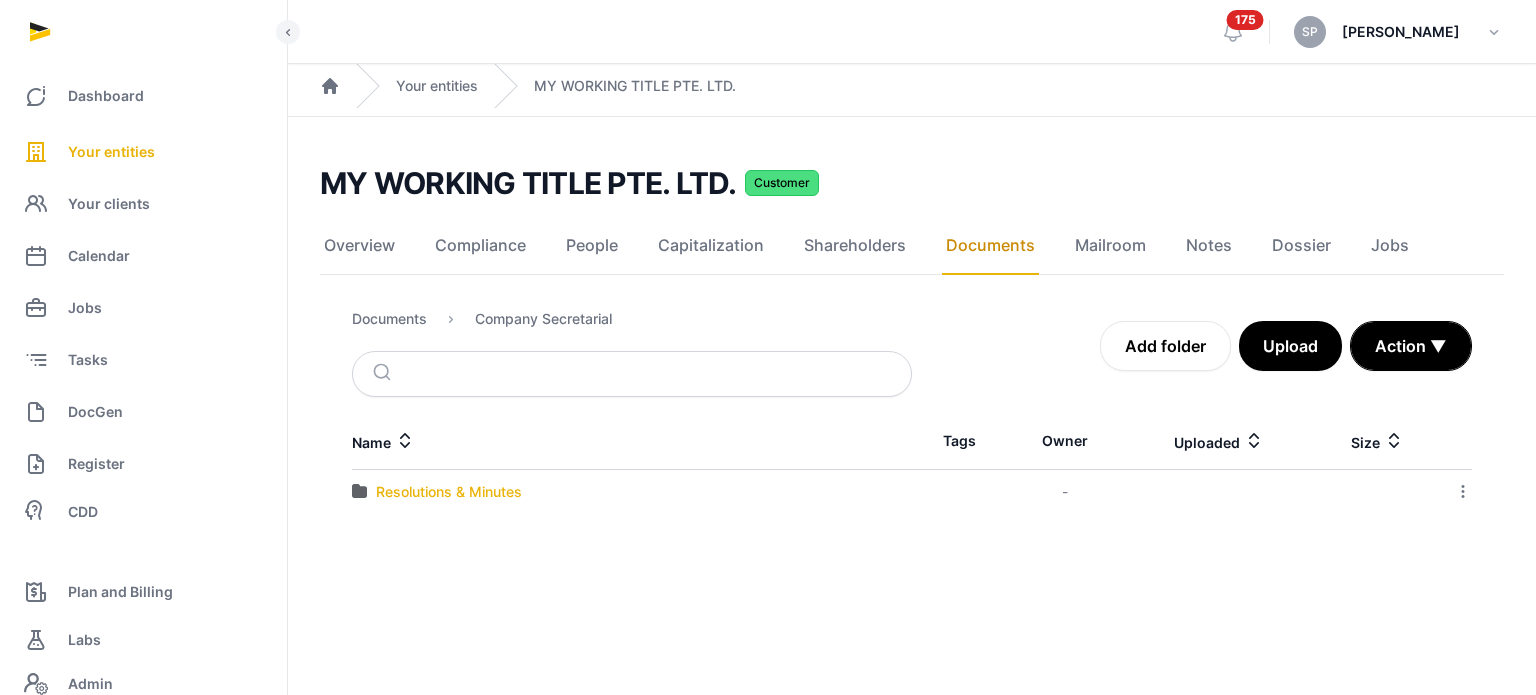 click on "Resolutions & Minutes" at bounding box center [449, 492] 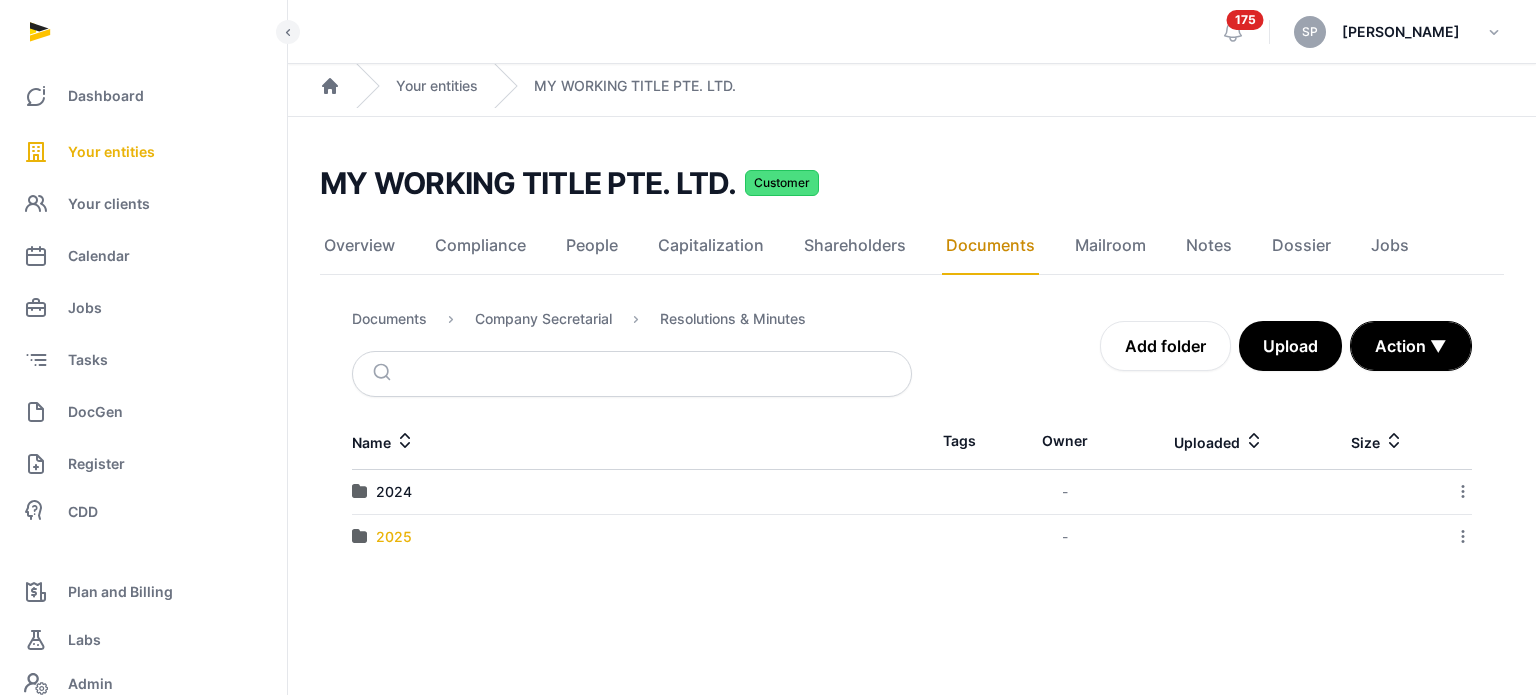 click on "2025" at bounding box center (394, 537) 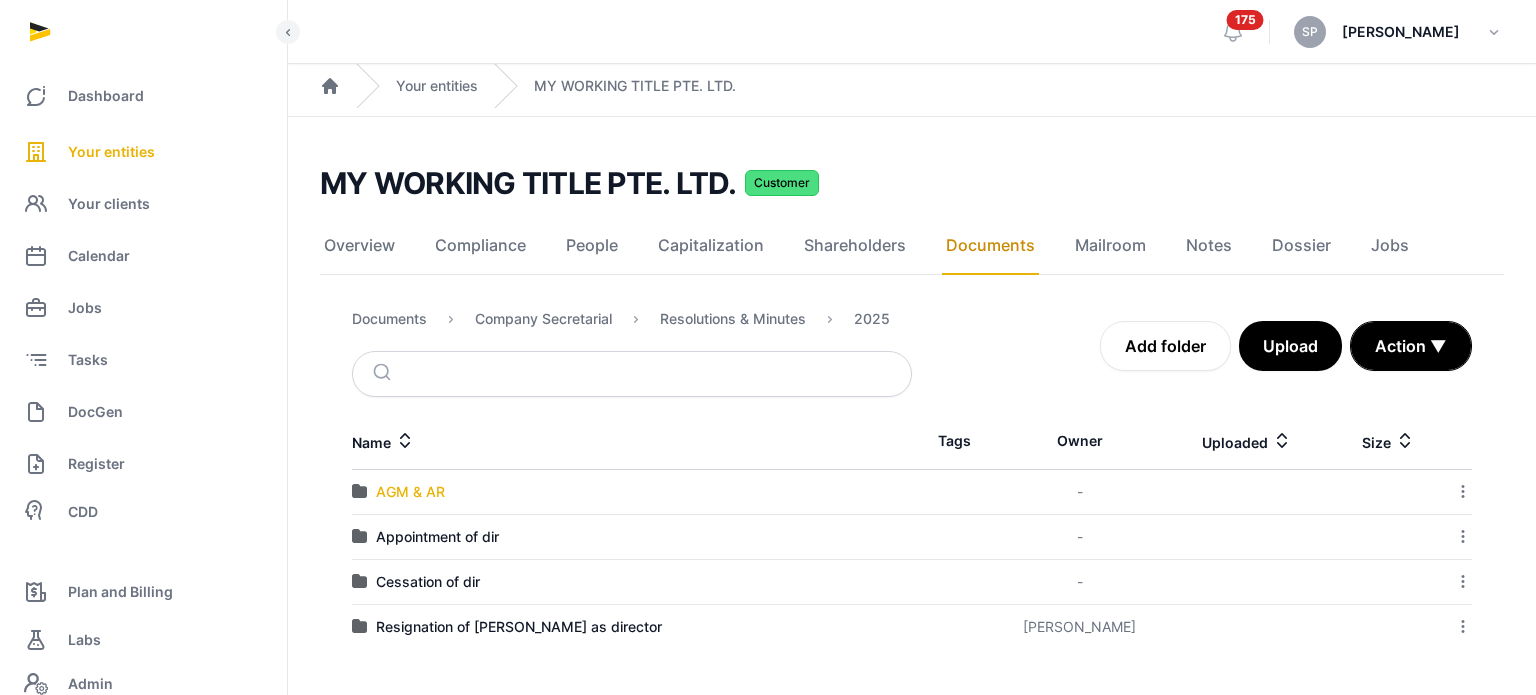 click on "AGM & AR" at bounding box center [410, 492] 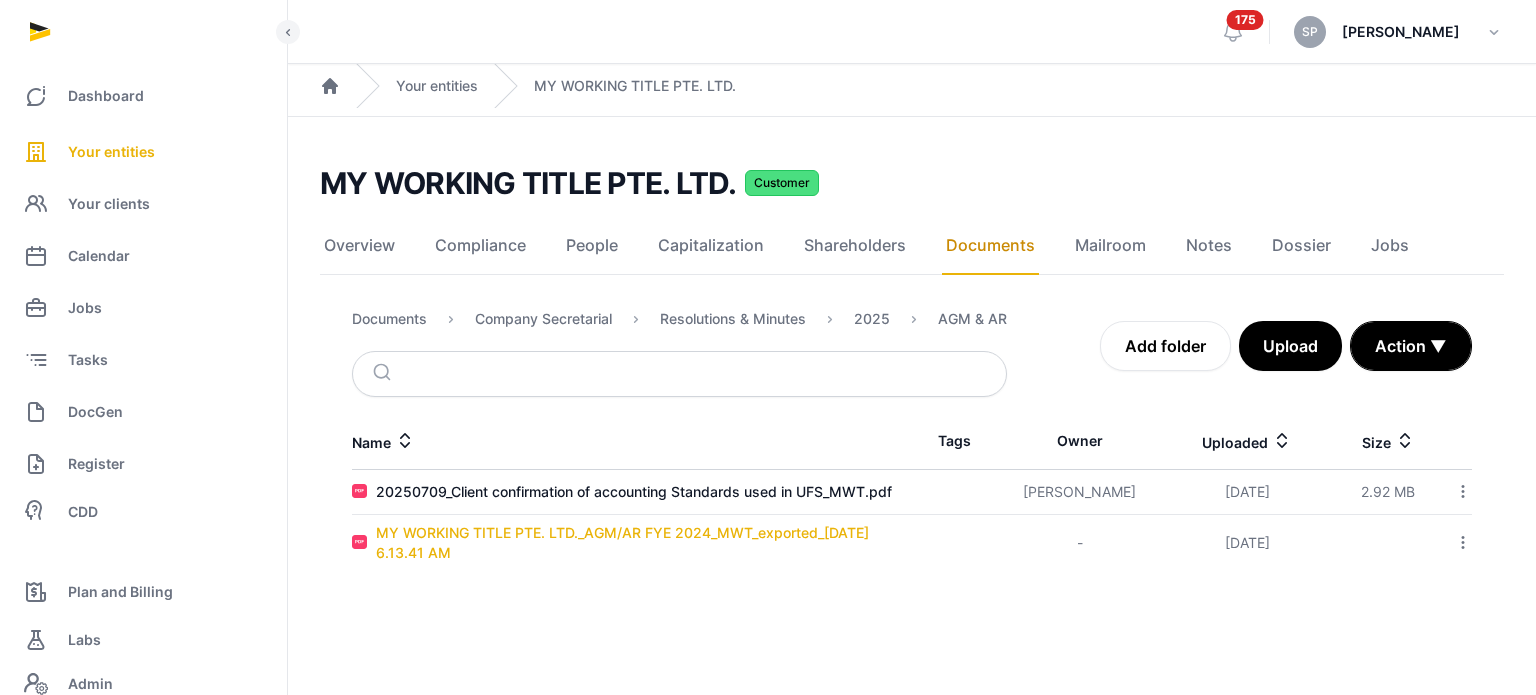 click on "MY WORKING TITLE PTE. LTD._AGM/AR FYE 2024_MWT_exported_[DATE] 6.13.41 AM" at bounding box center [644, 543] 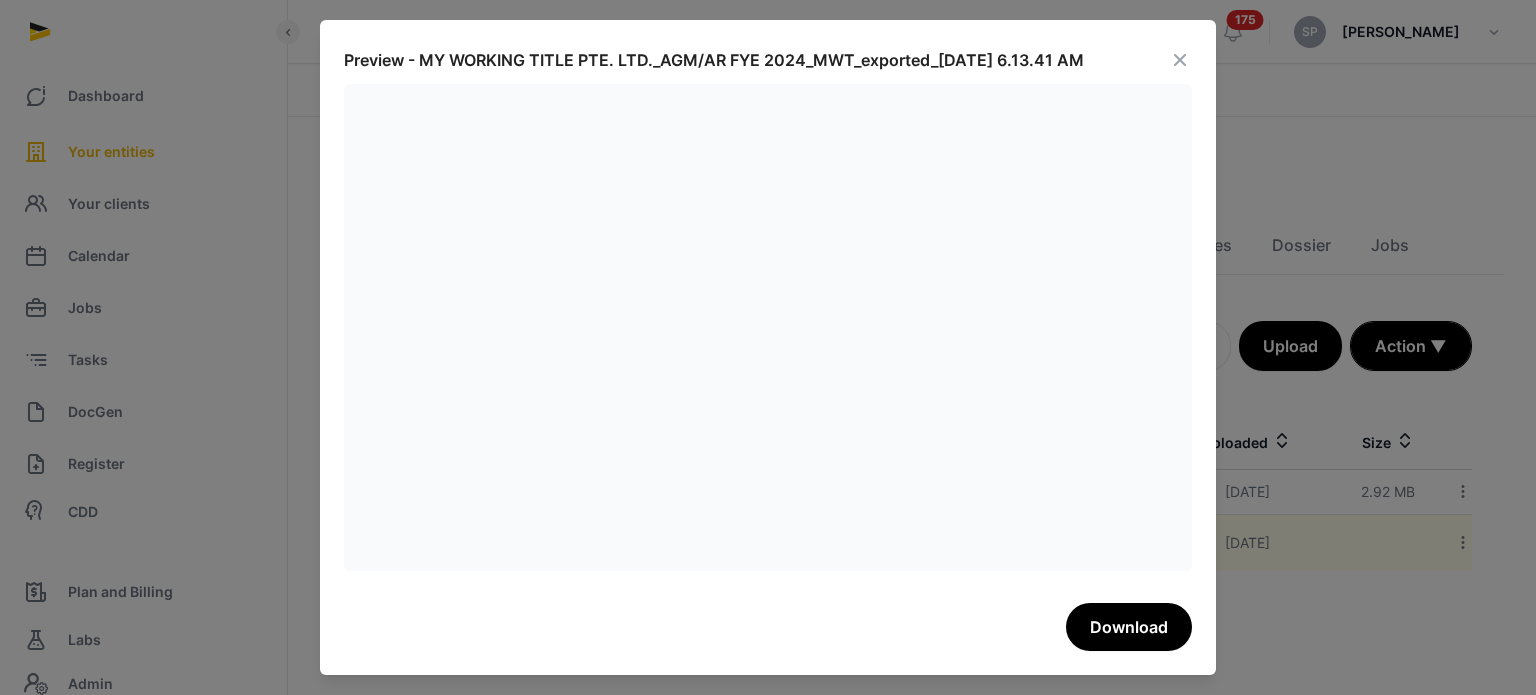 click at bounding box center (1180, 60) 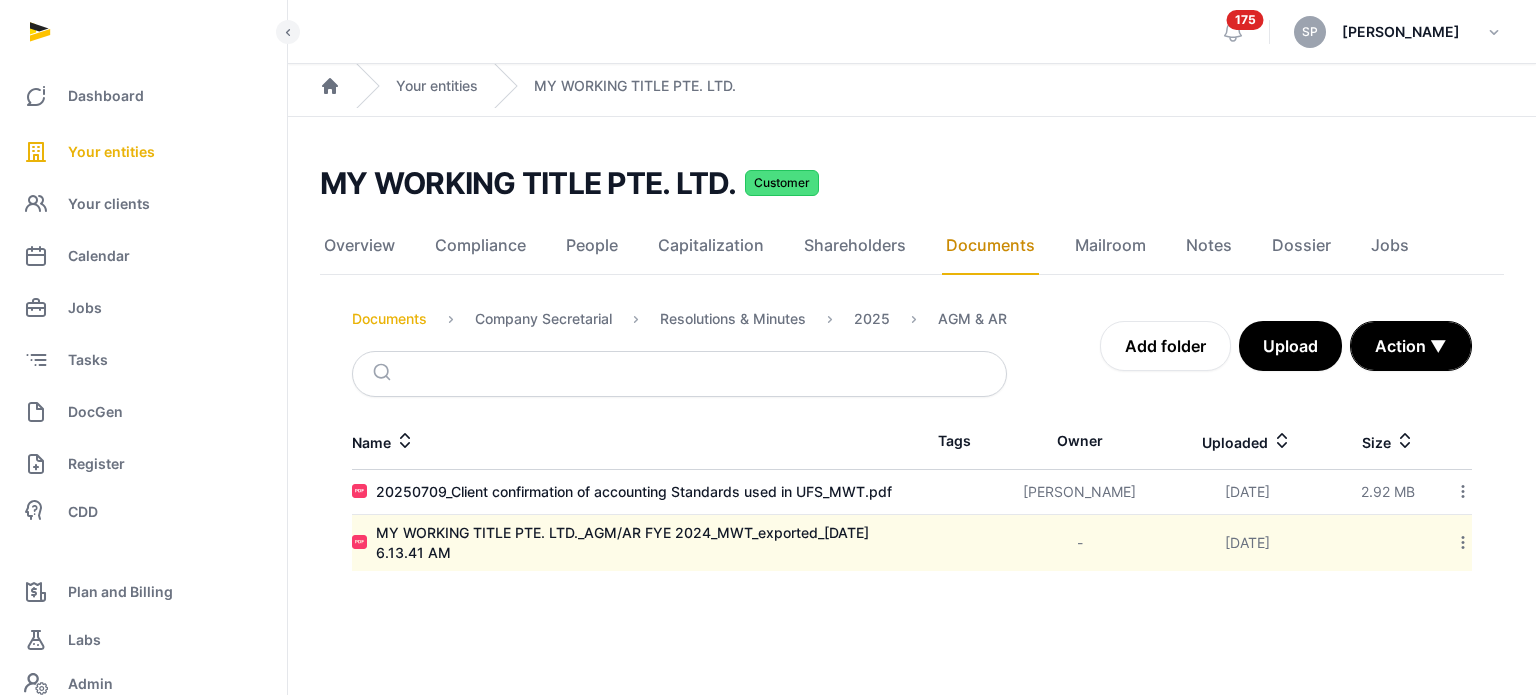 click on "Documents" at bounding box center (389, 319) 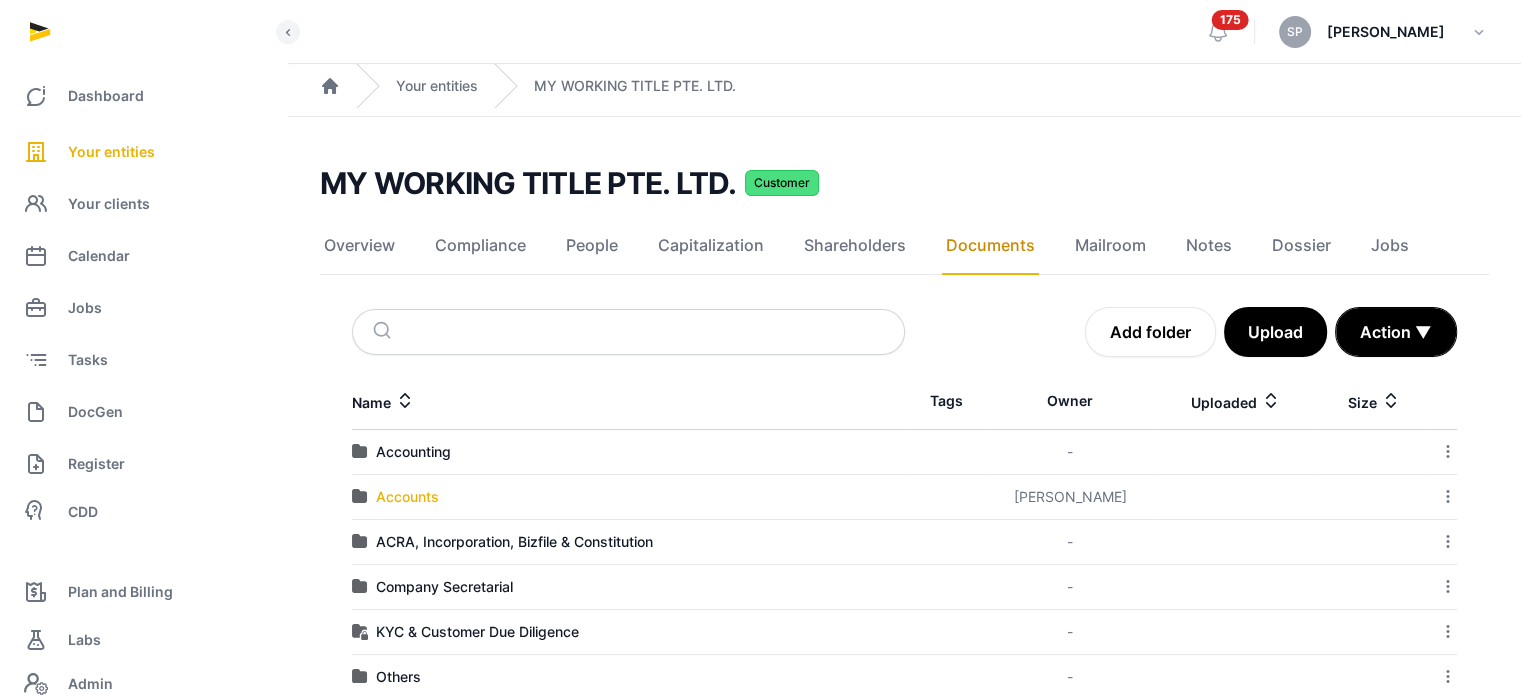 click on "Accounts" at bounding box center (407, 497) 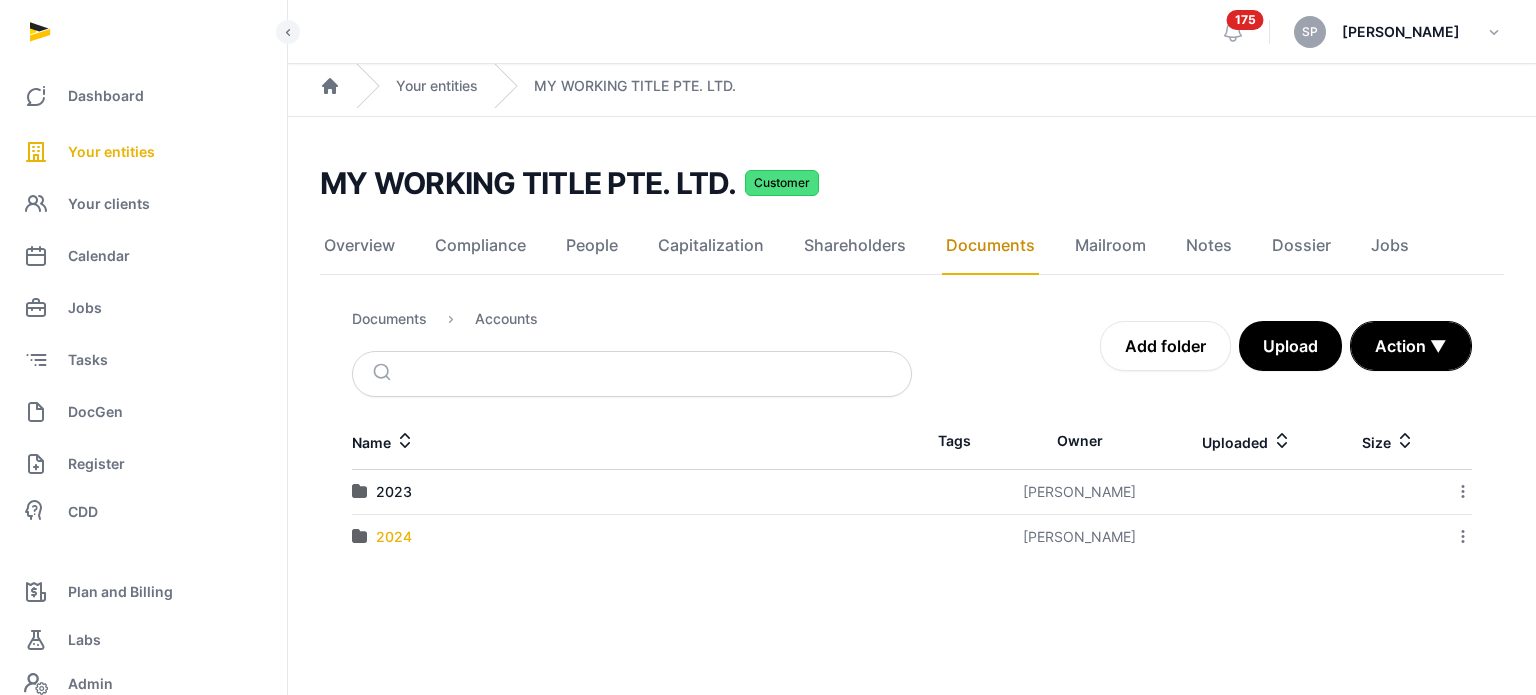 click on "2024" at bounding box center [394, 537] 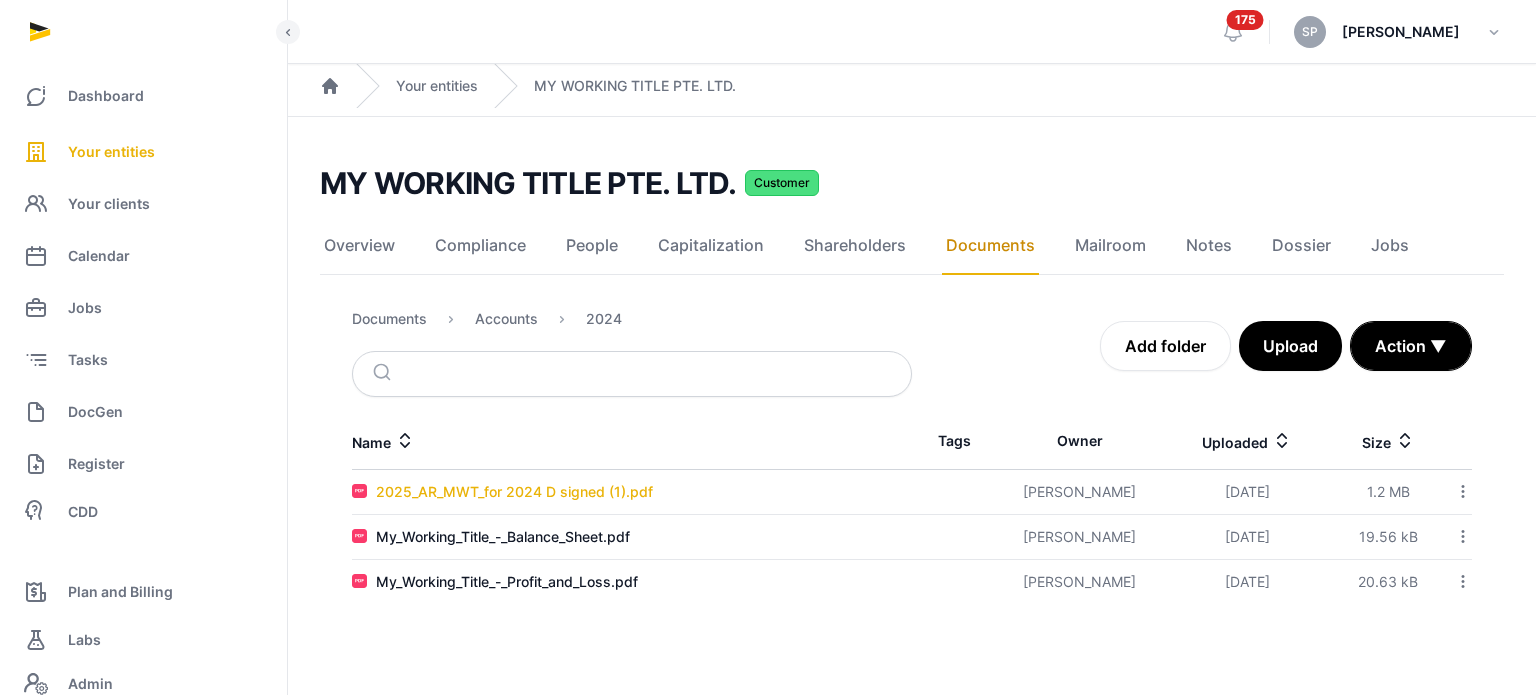 click on "2025_AR_MWT_for 2024 D signed (1).pdf" at bounding box center [514, 492] 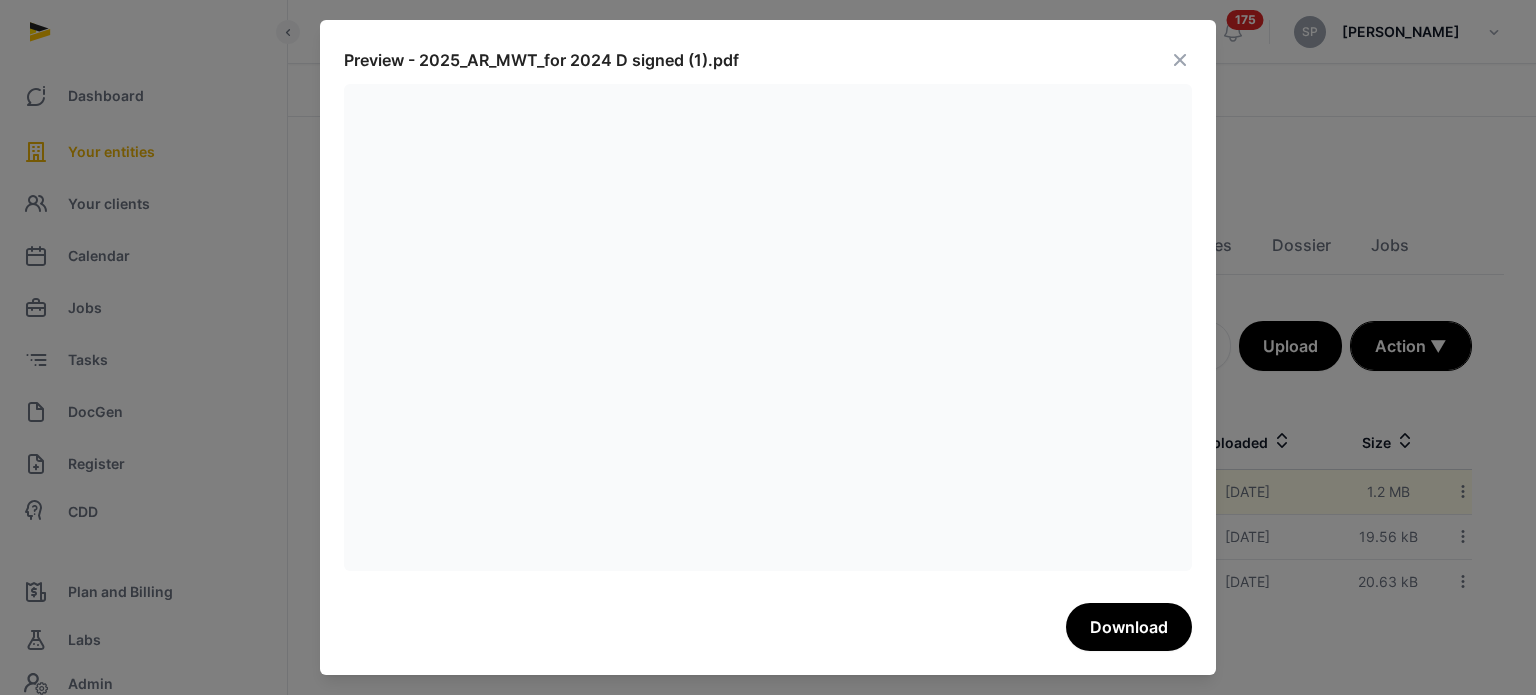 click at bounding box center [1180, 60] 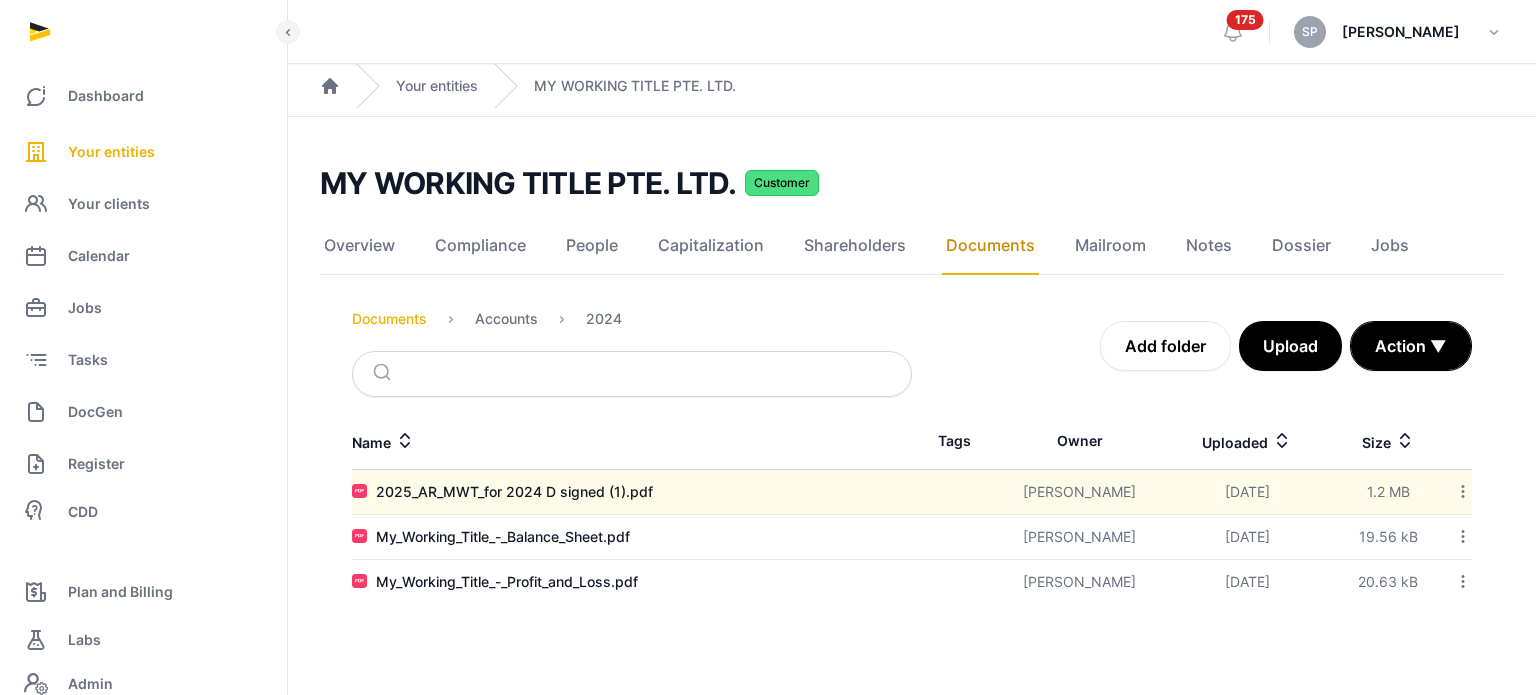click on "Documents" at bounding box center [389, 319] 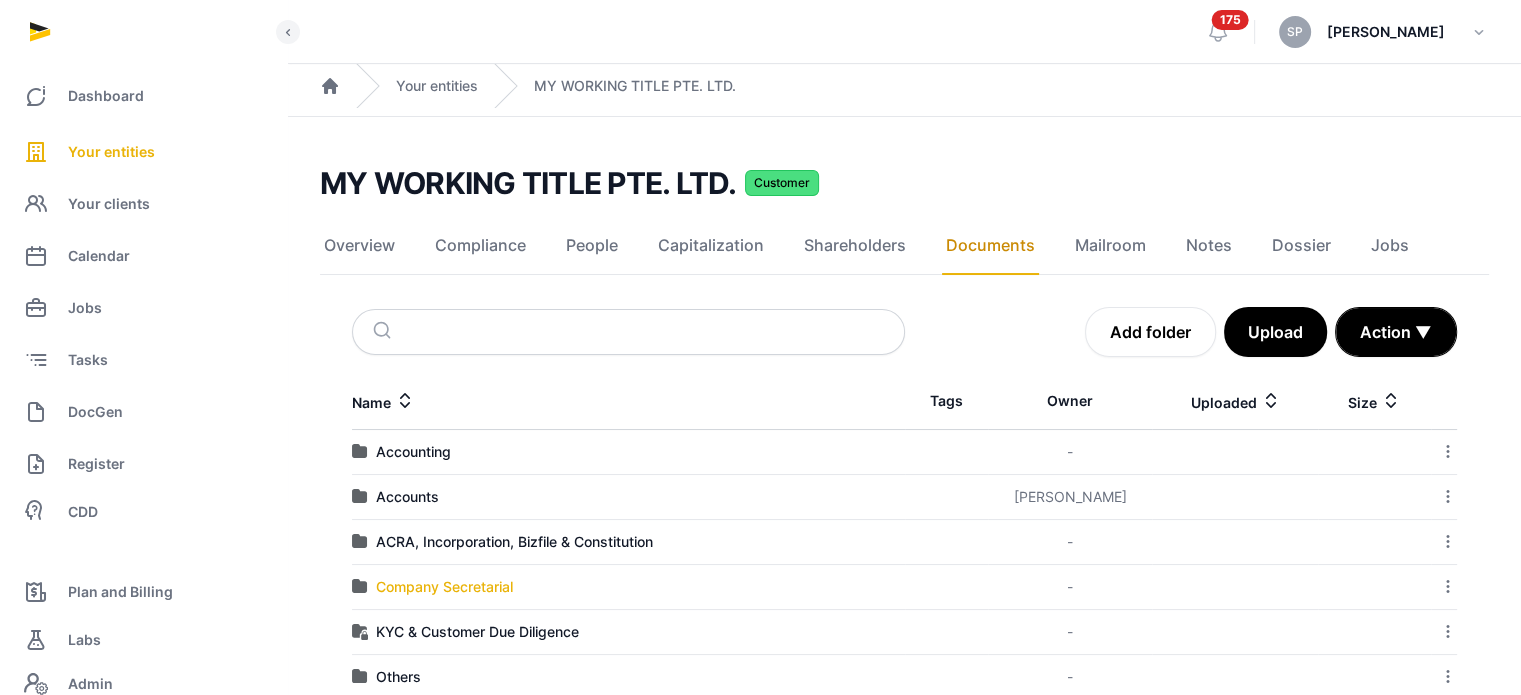 click on "Company Secretarial" at bounding box center [444, 587] 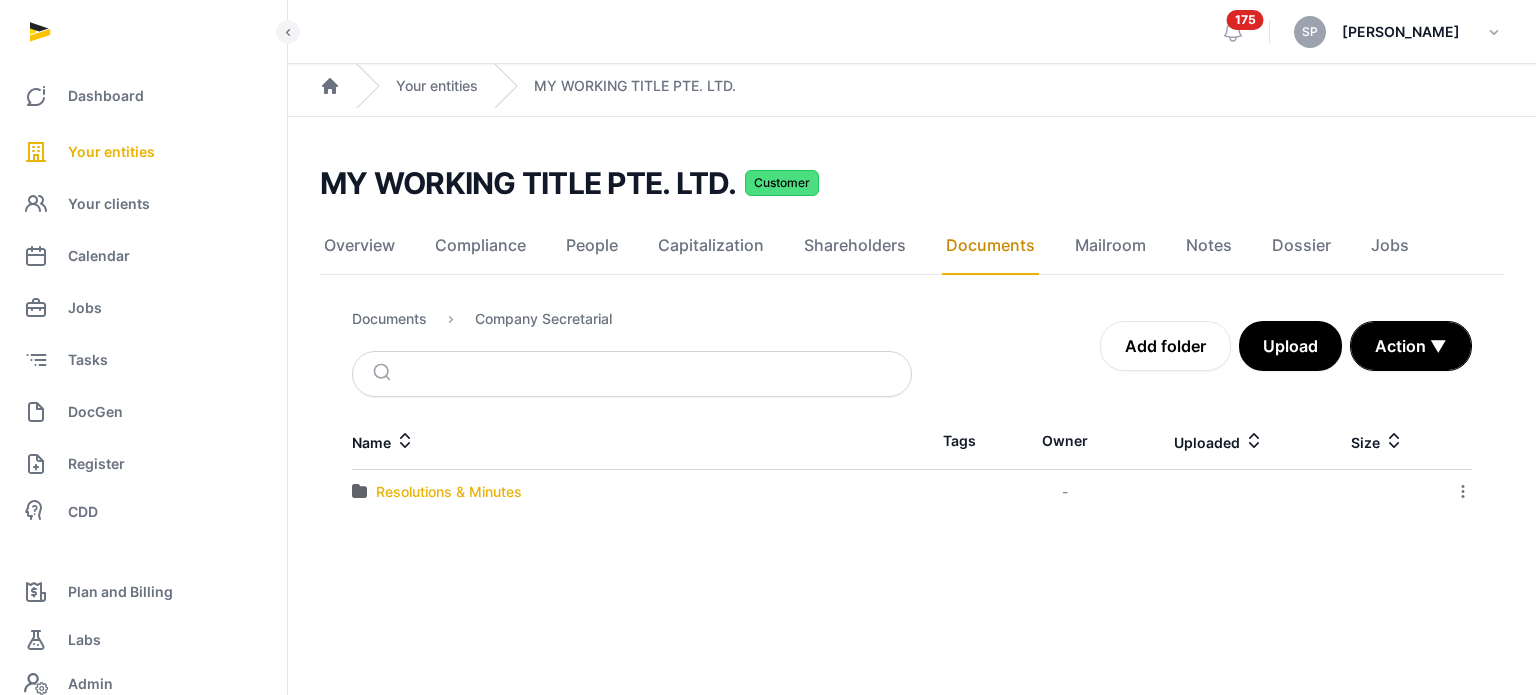 click on "Resolutions & Minutes" at bounding box center [449, 492] 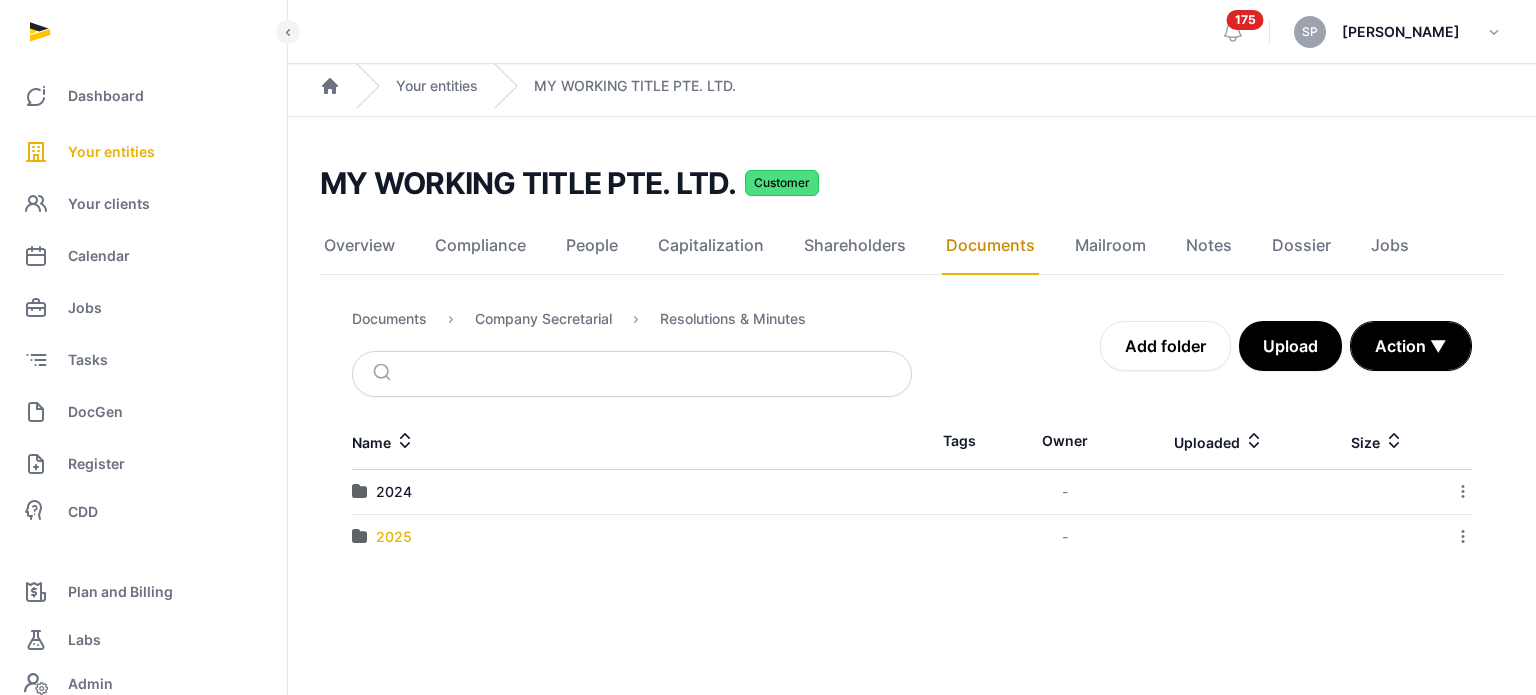 click on "2025" at bounding box center (394, 537) 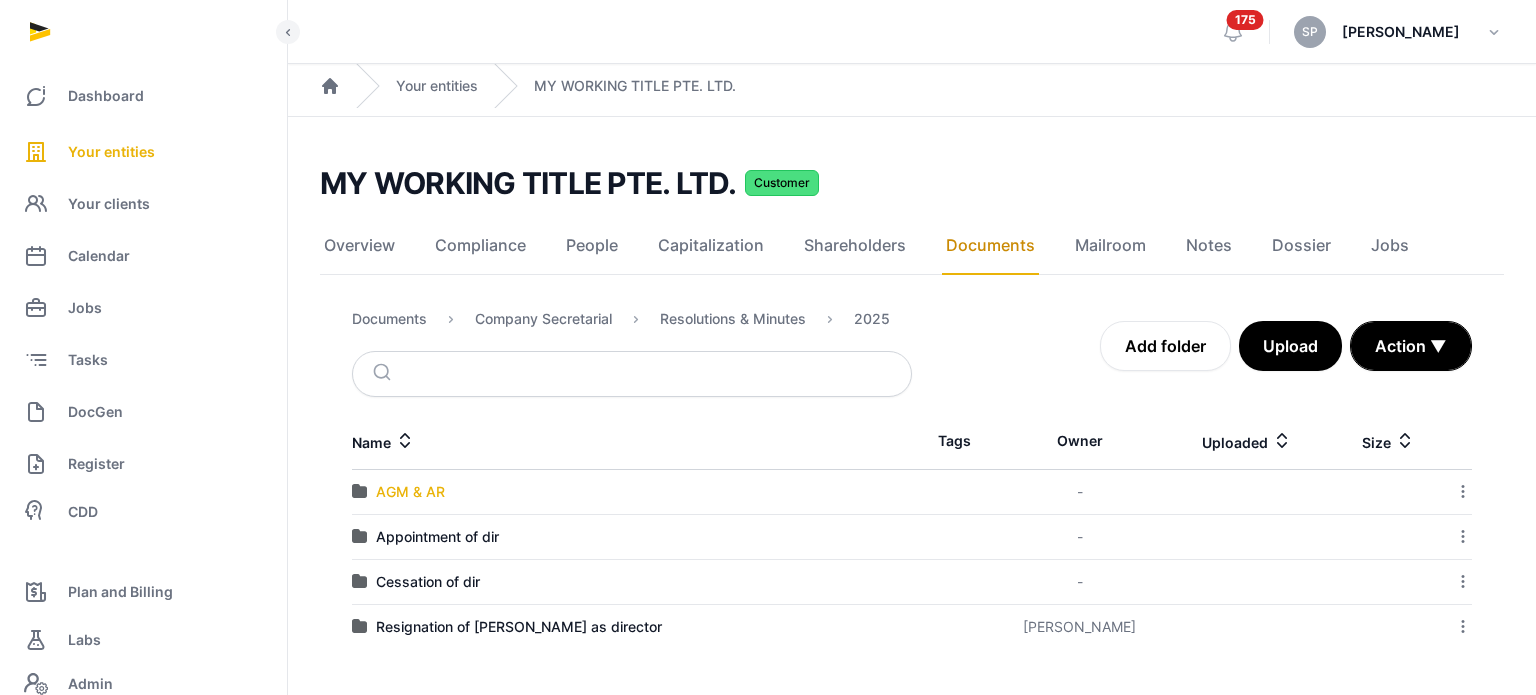 click on "AGM & AR" at bounding box center [410, 492] 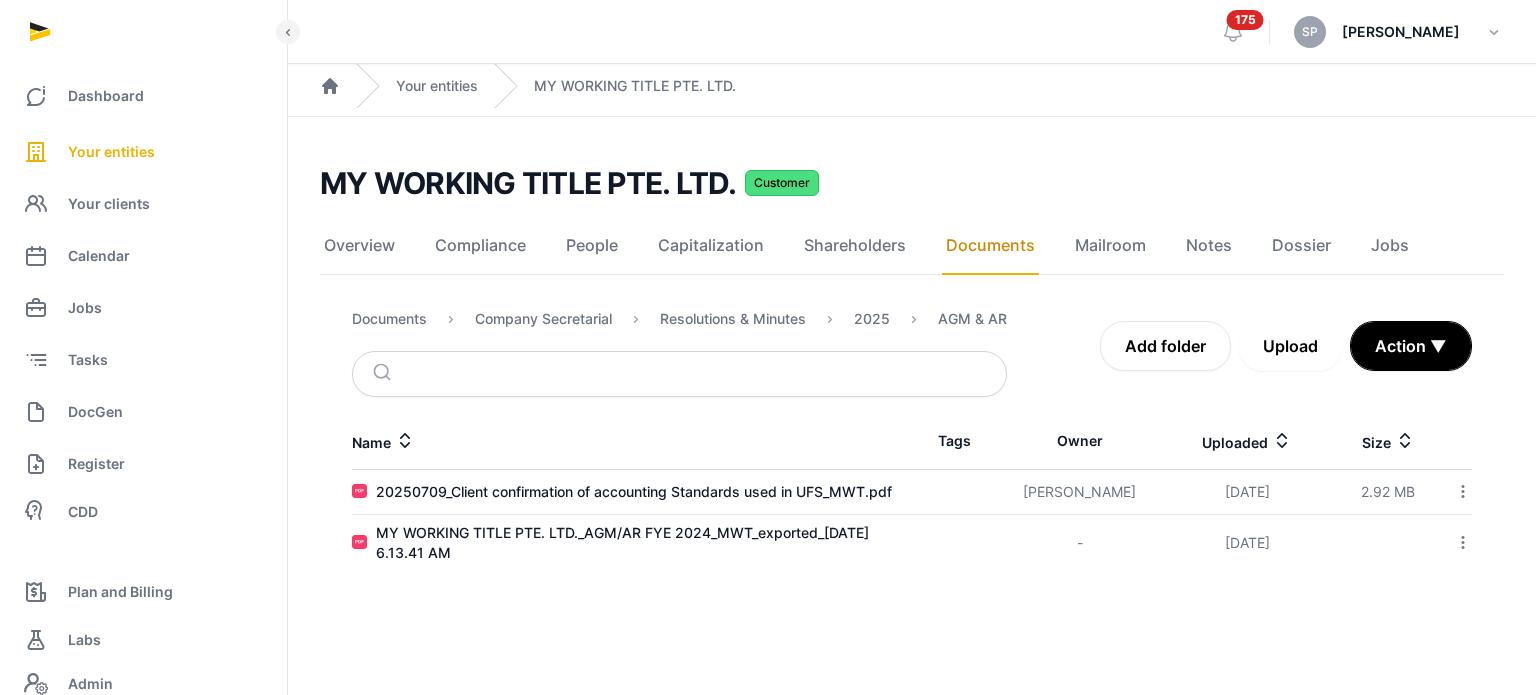 click on "Upload" at bounding box center [1290, 346] 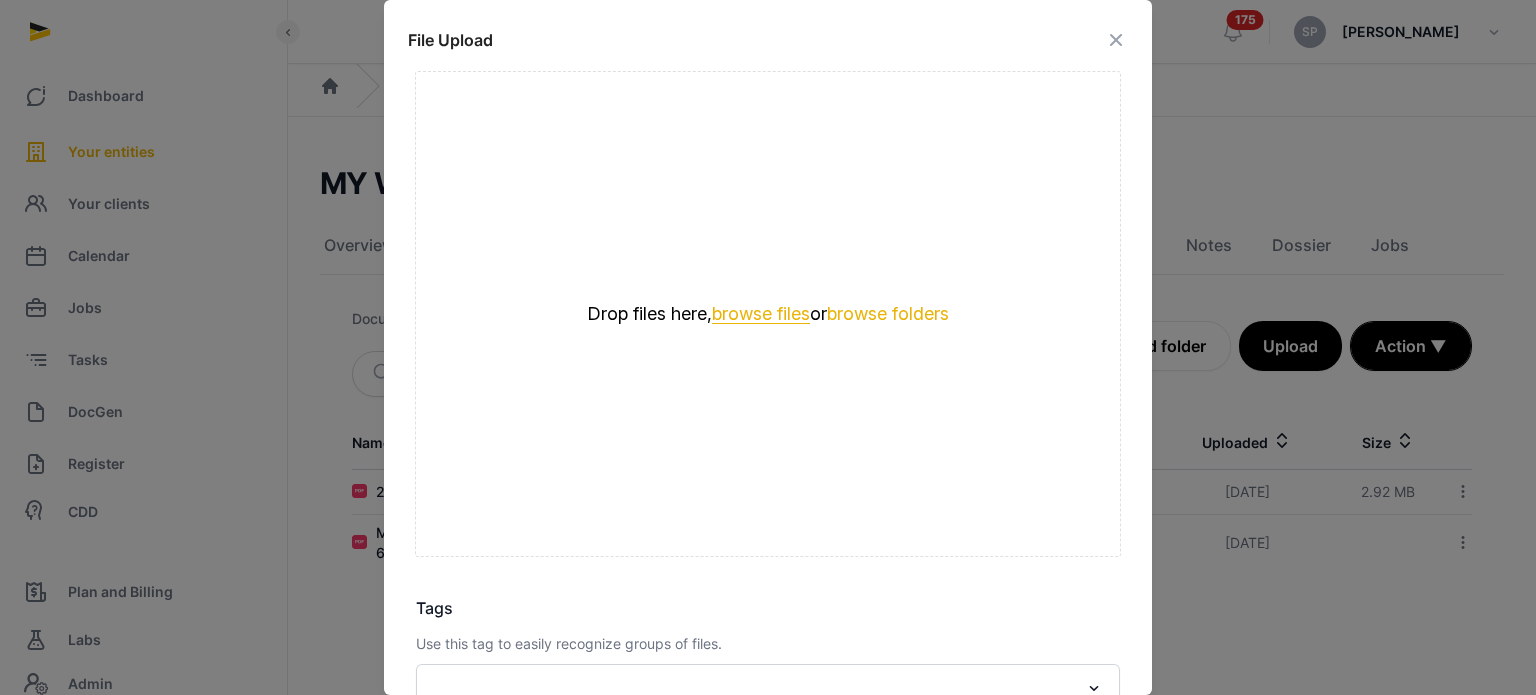 click on "browse files" at bounding box center [761, 314] 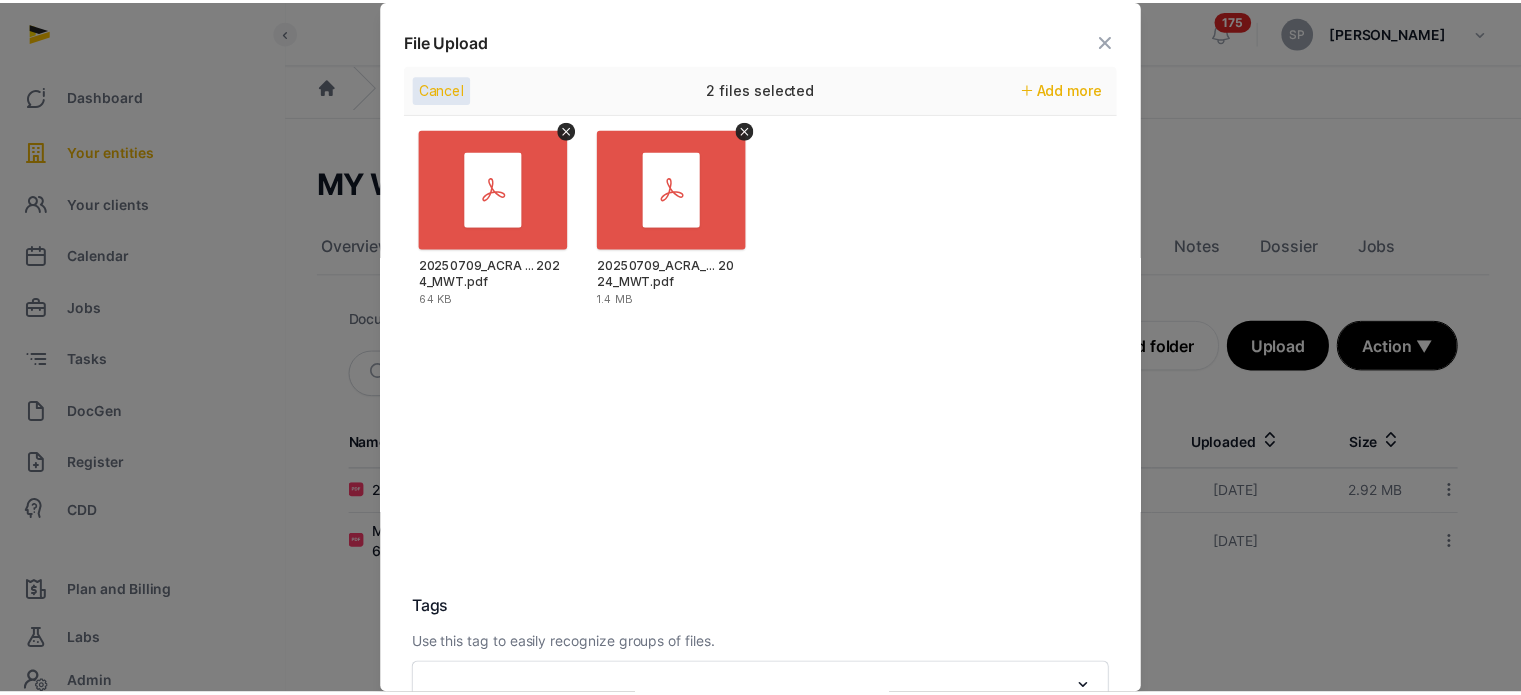 scroll, scrollTop: 282, scrollLeft: 0, axis: vertical 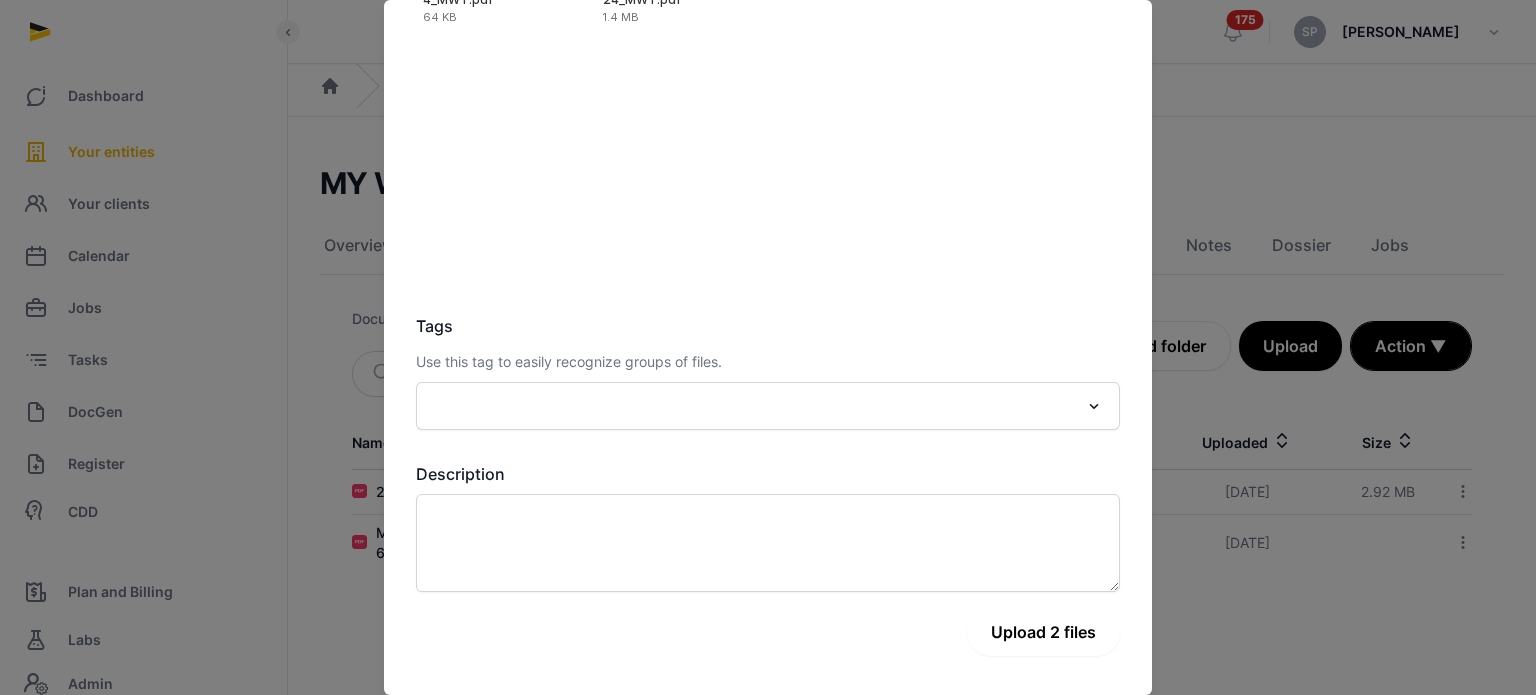 click on "Upload 2 files" at bounding box center [1043, 632] 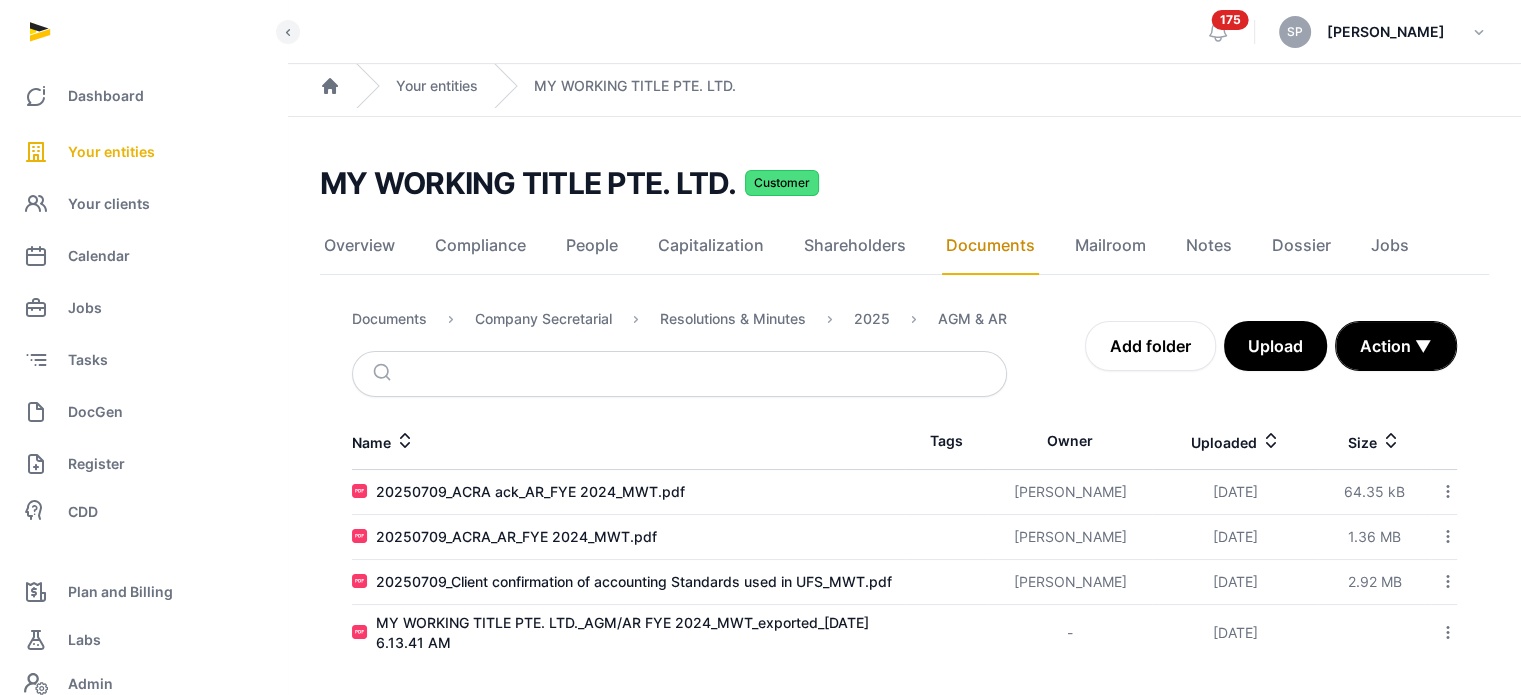 click on "Documents  Company Secretarial Resolutions & Minutes 2025 AGM & AR" at bounding box center (679, 323) 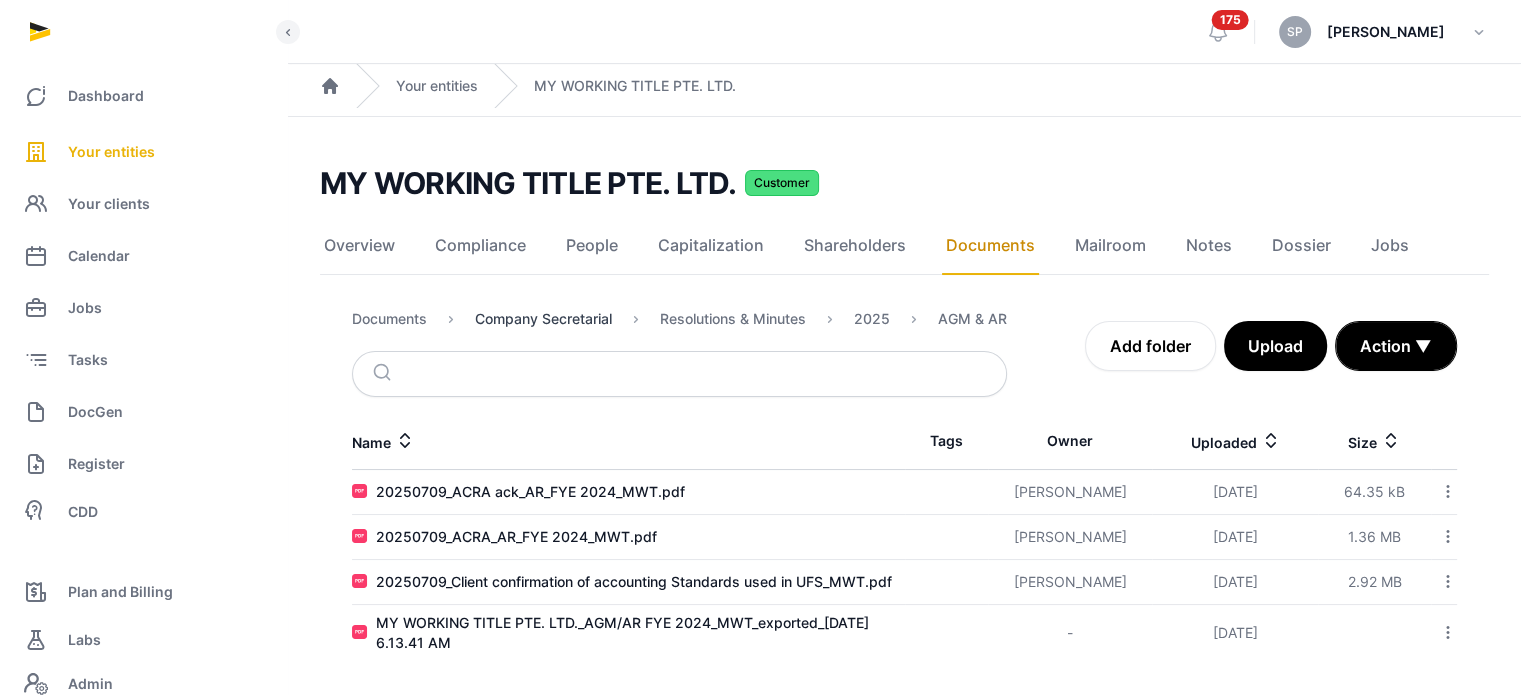click on "Company Secretarial" at bounding box center (543, 319) 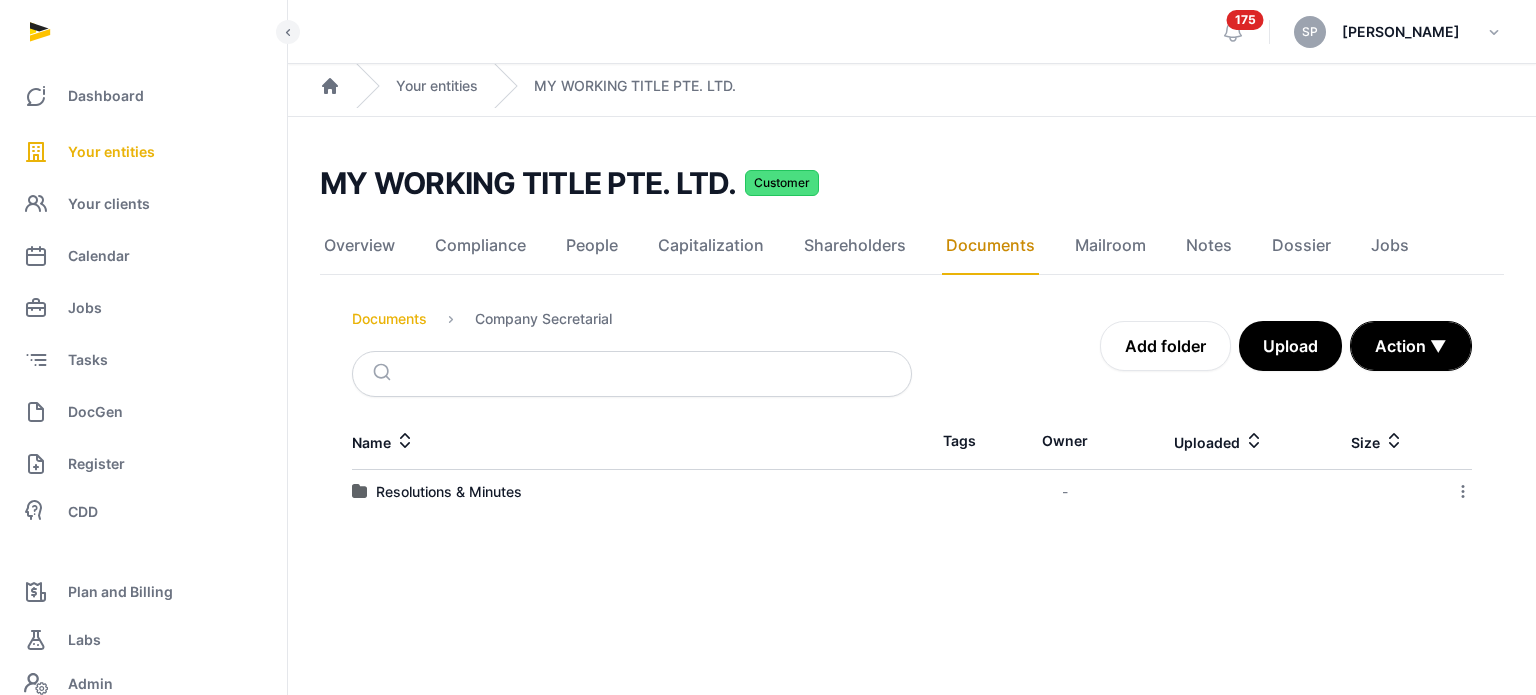 click on "Documents" at bounding box center (389, 319) 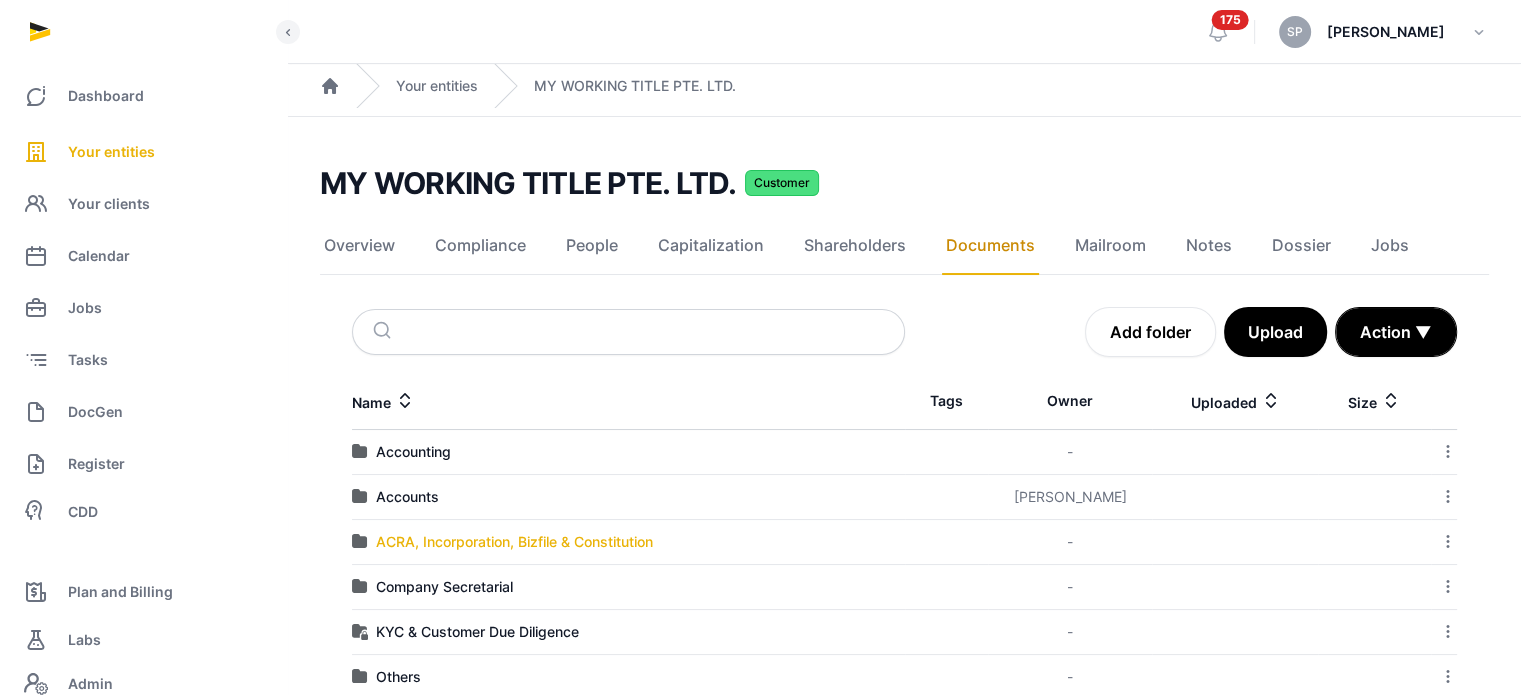 click on "ACRA, Incorporation, Bizfile & Constitution" at bounding box center [514, 542] 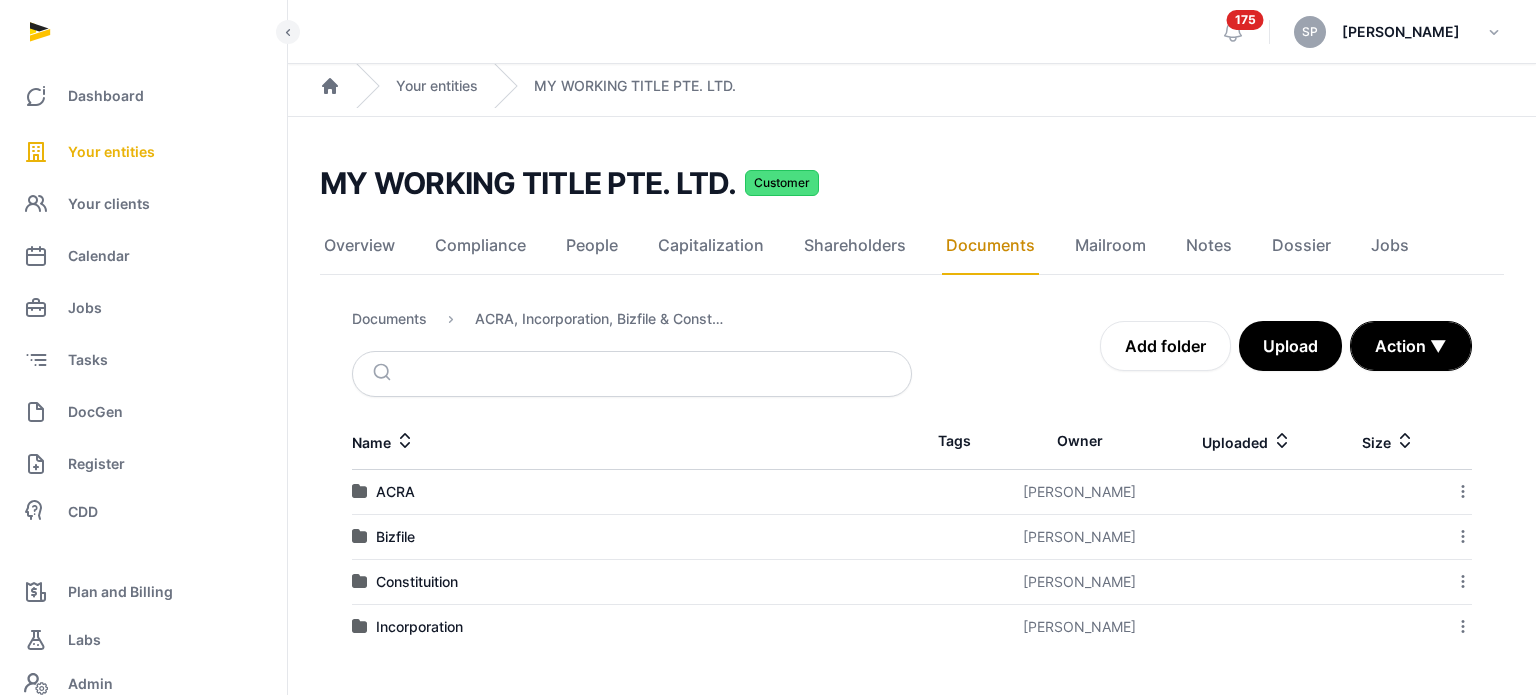 click on "Bizfile" at bounding box center [395, 537] 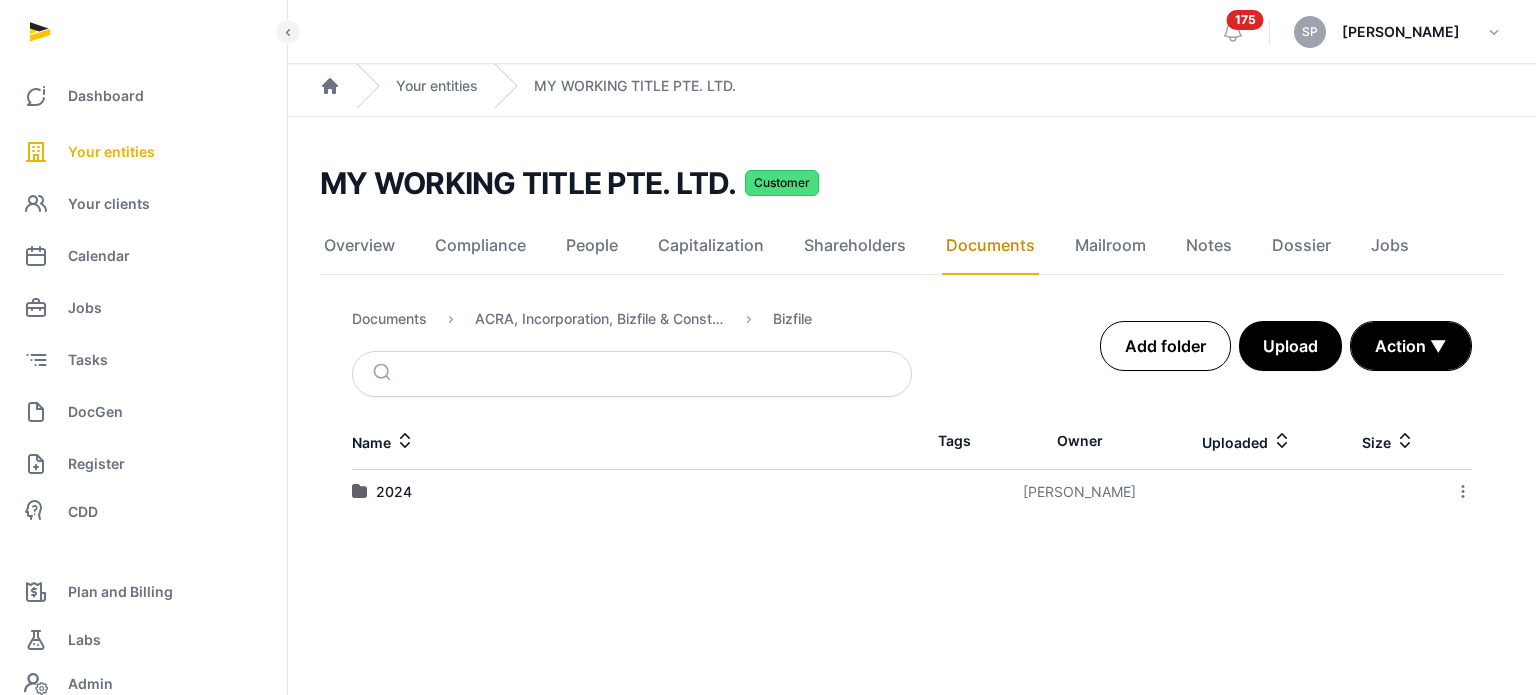 click on "Add folder" at bounding box center [1165, 346] 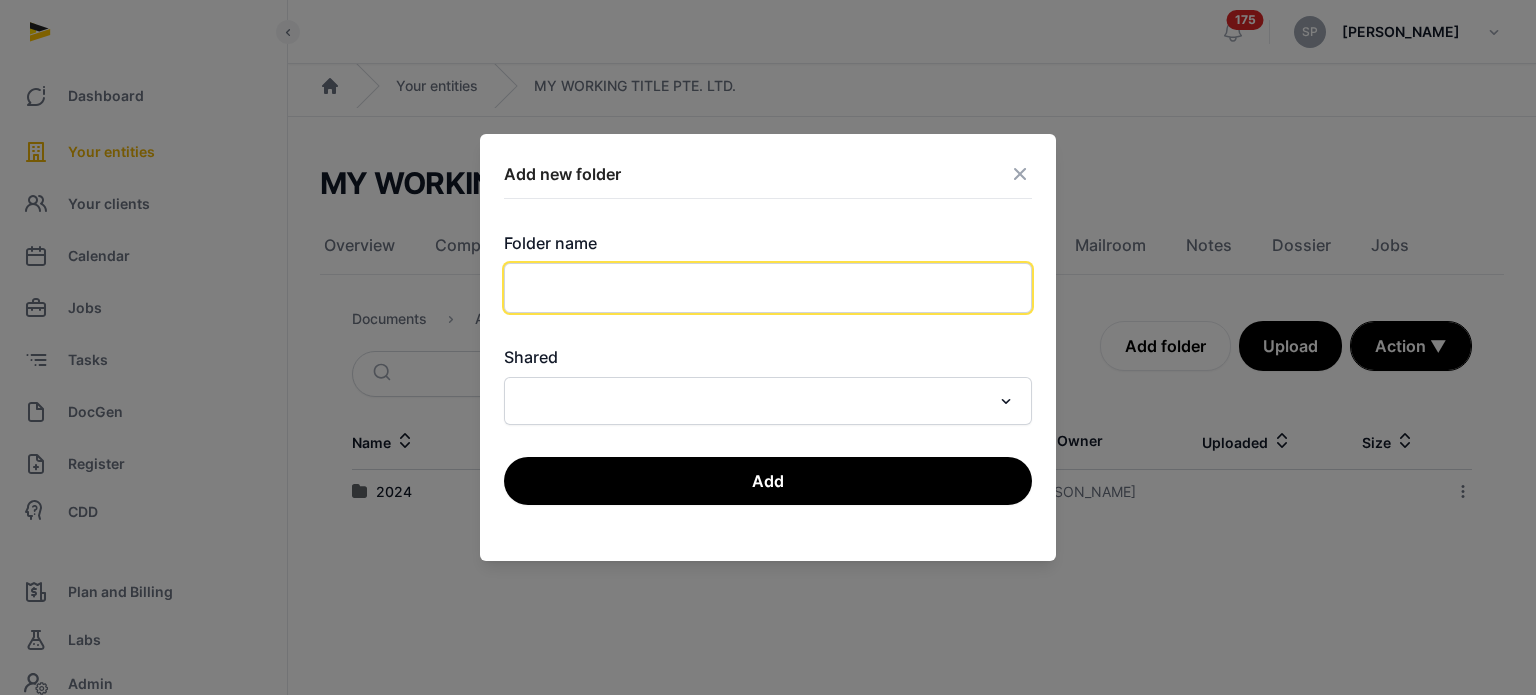 click 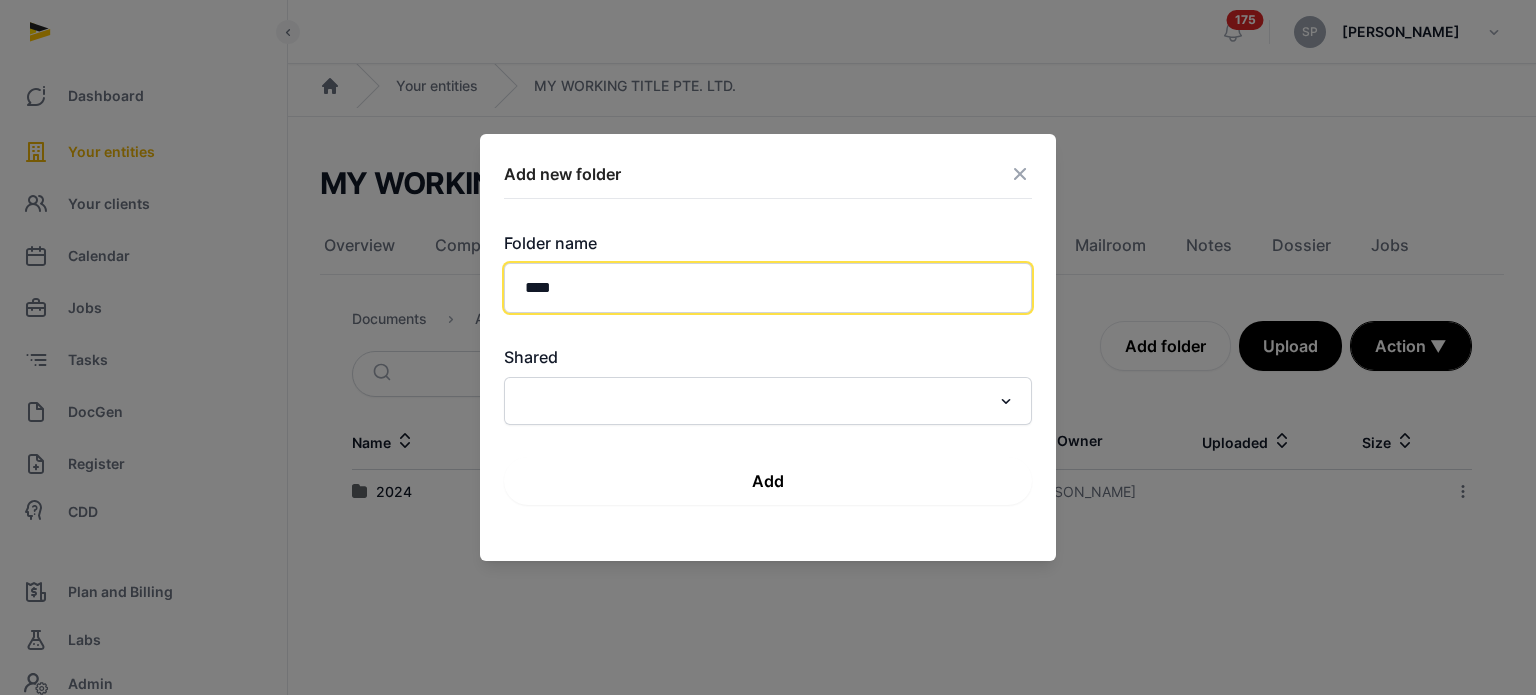 type on "****" 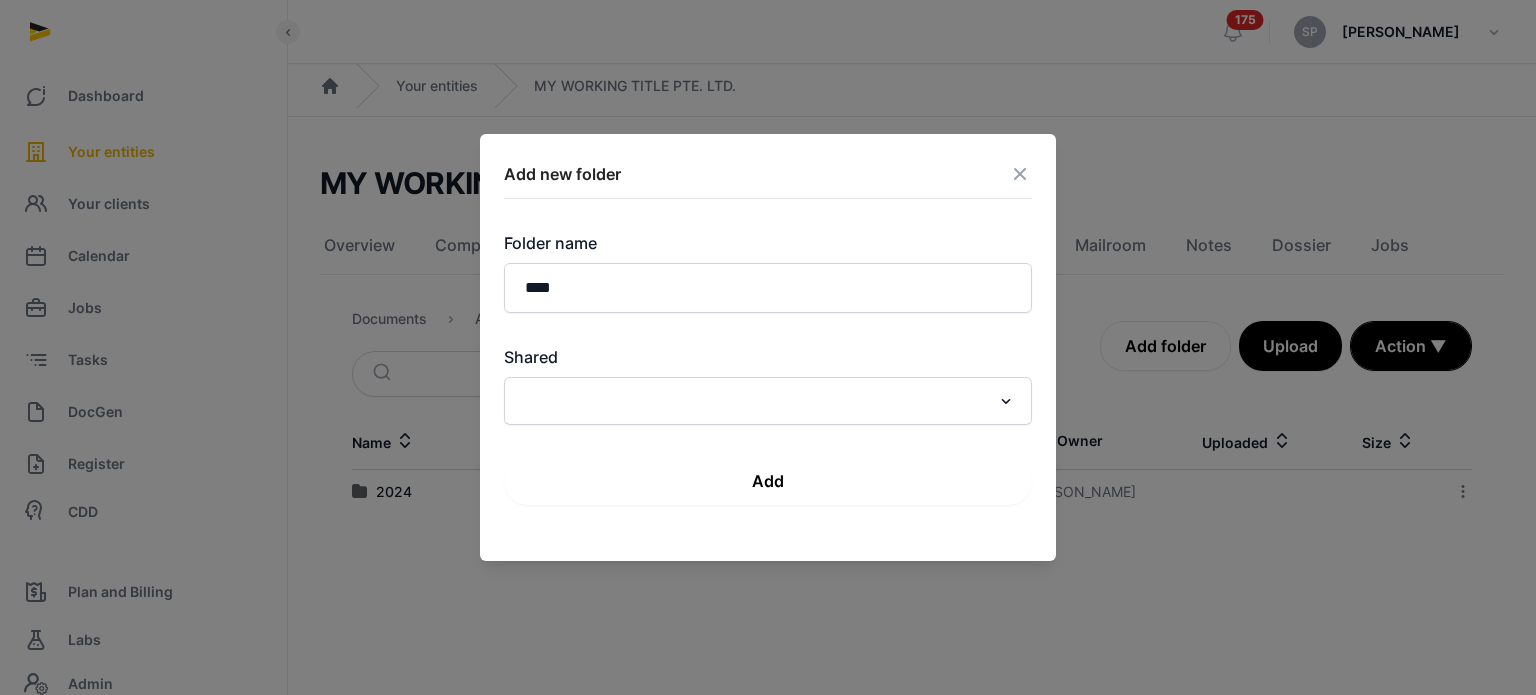 click on "Add" at bounding box center [768, 481] 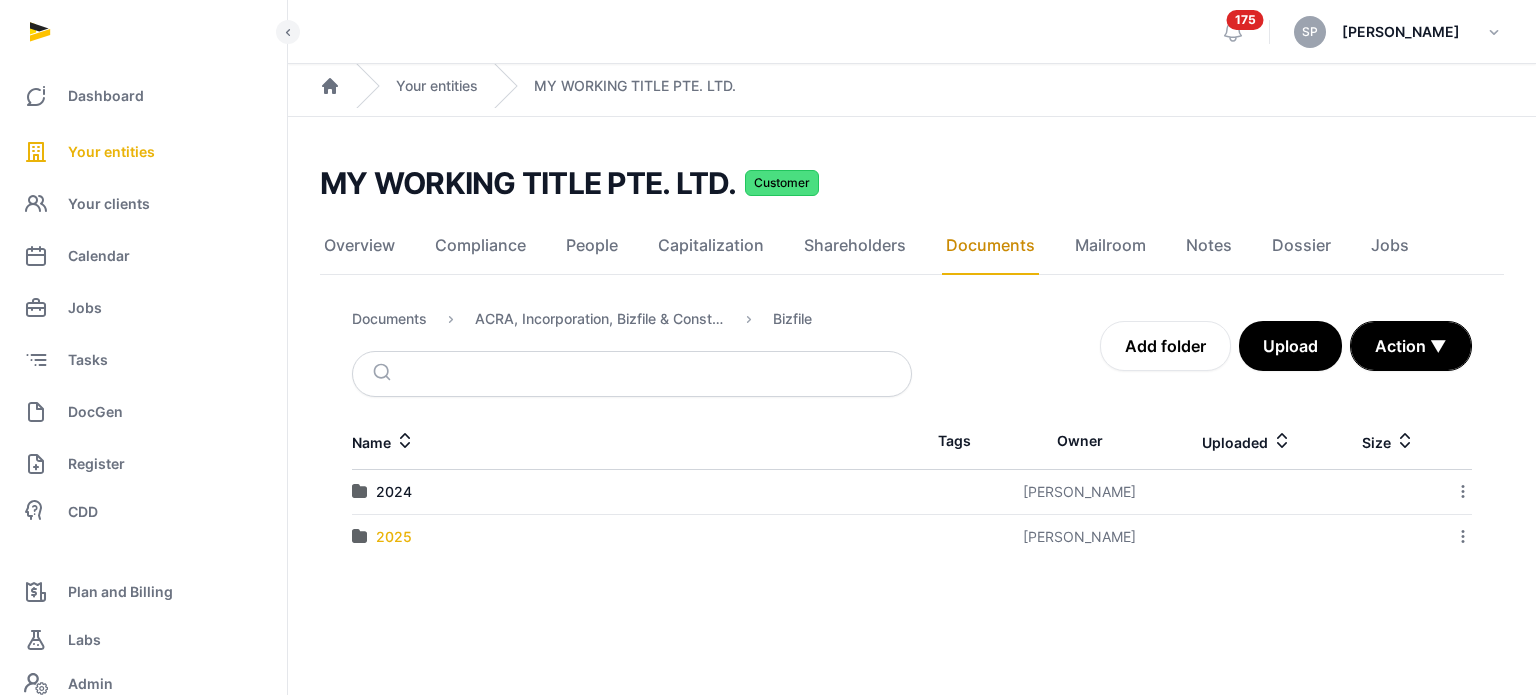 click on "2025" at bounding box center [394, 537] 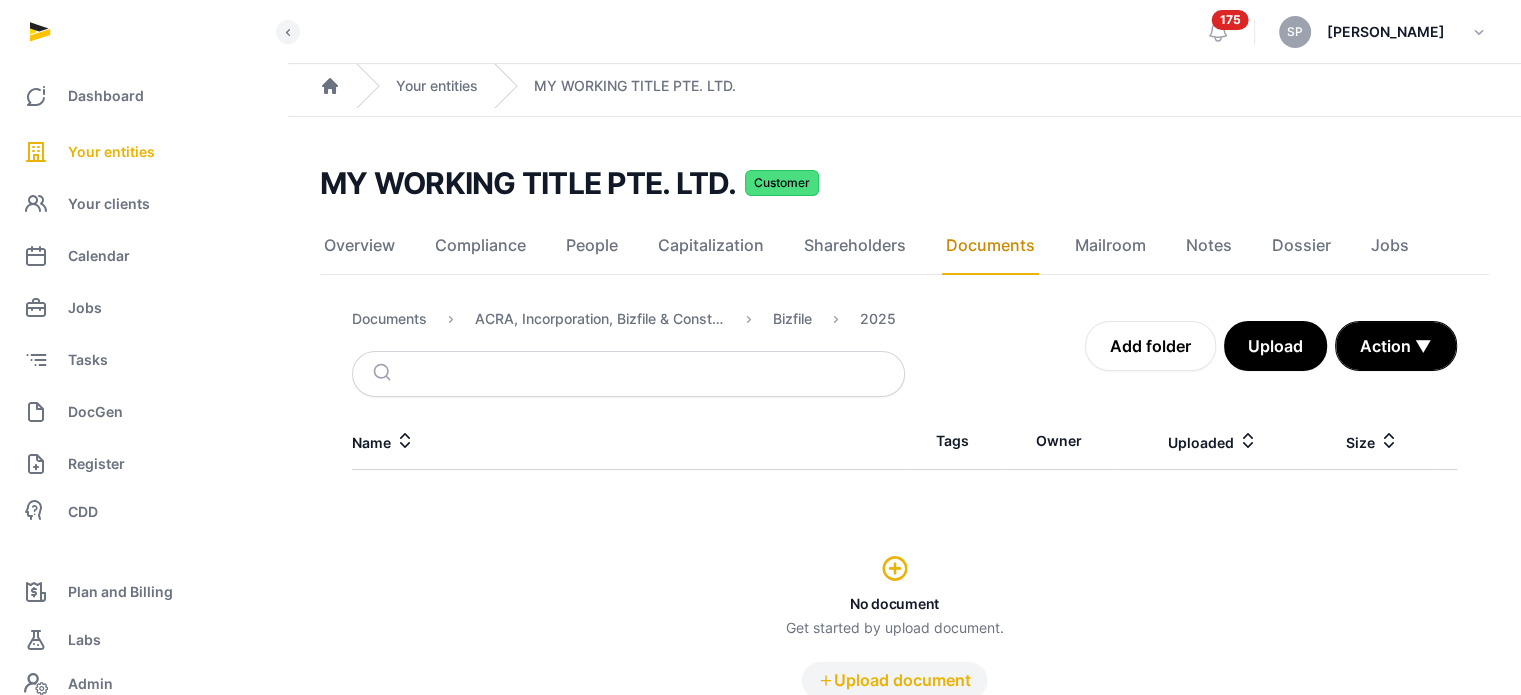 click on "Upload document" at bounding box center [894, 680] 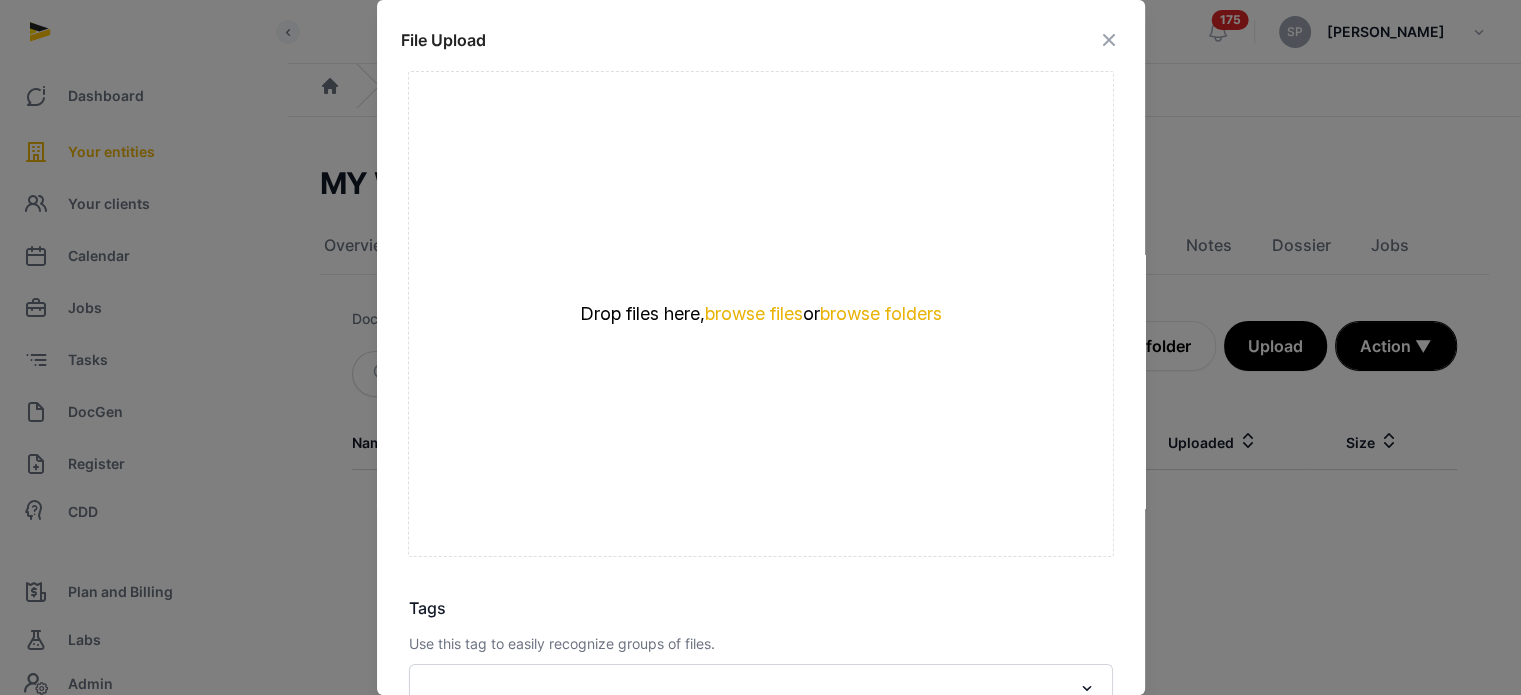 click on "Drop files here,  browse files  or  browse folders" at bounding box center (761, 314) 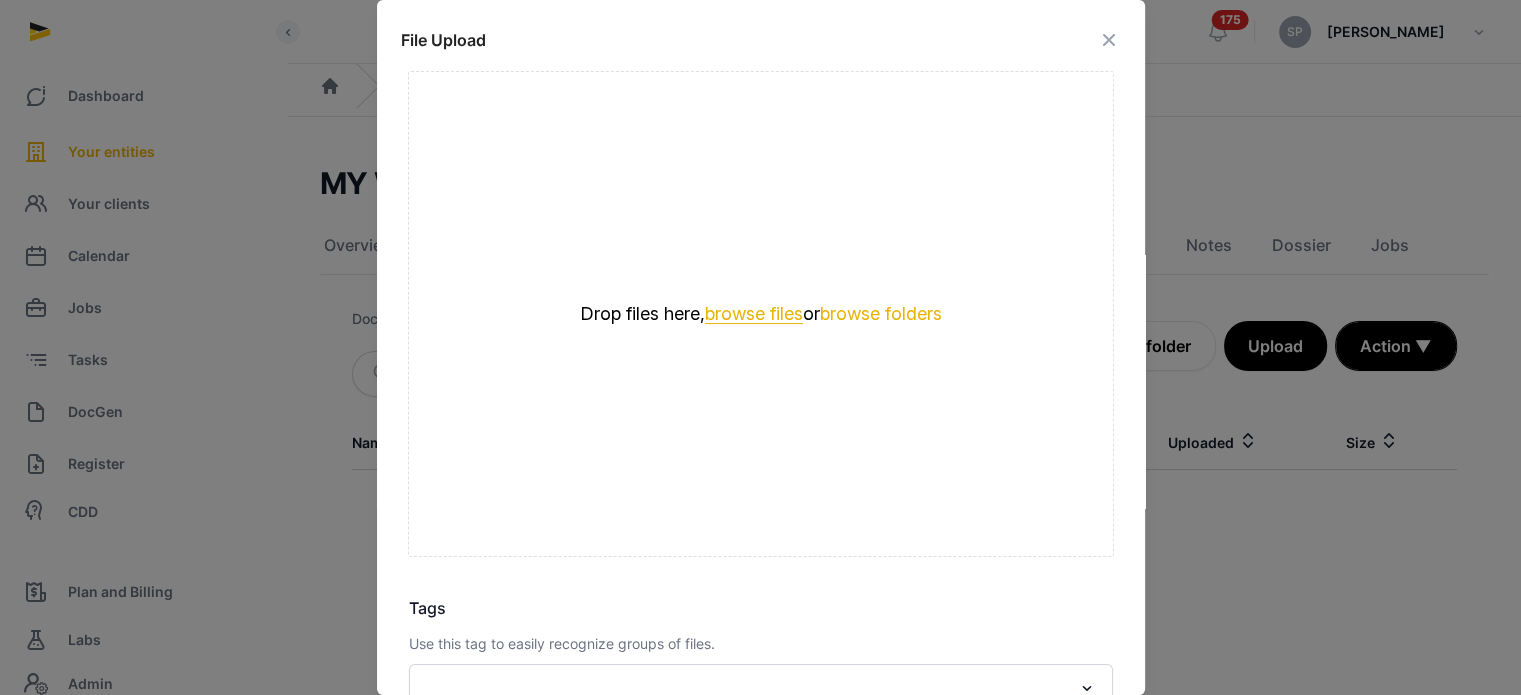 click on "browse files" at bounding box center (754, 314) 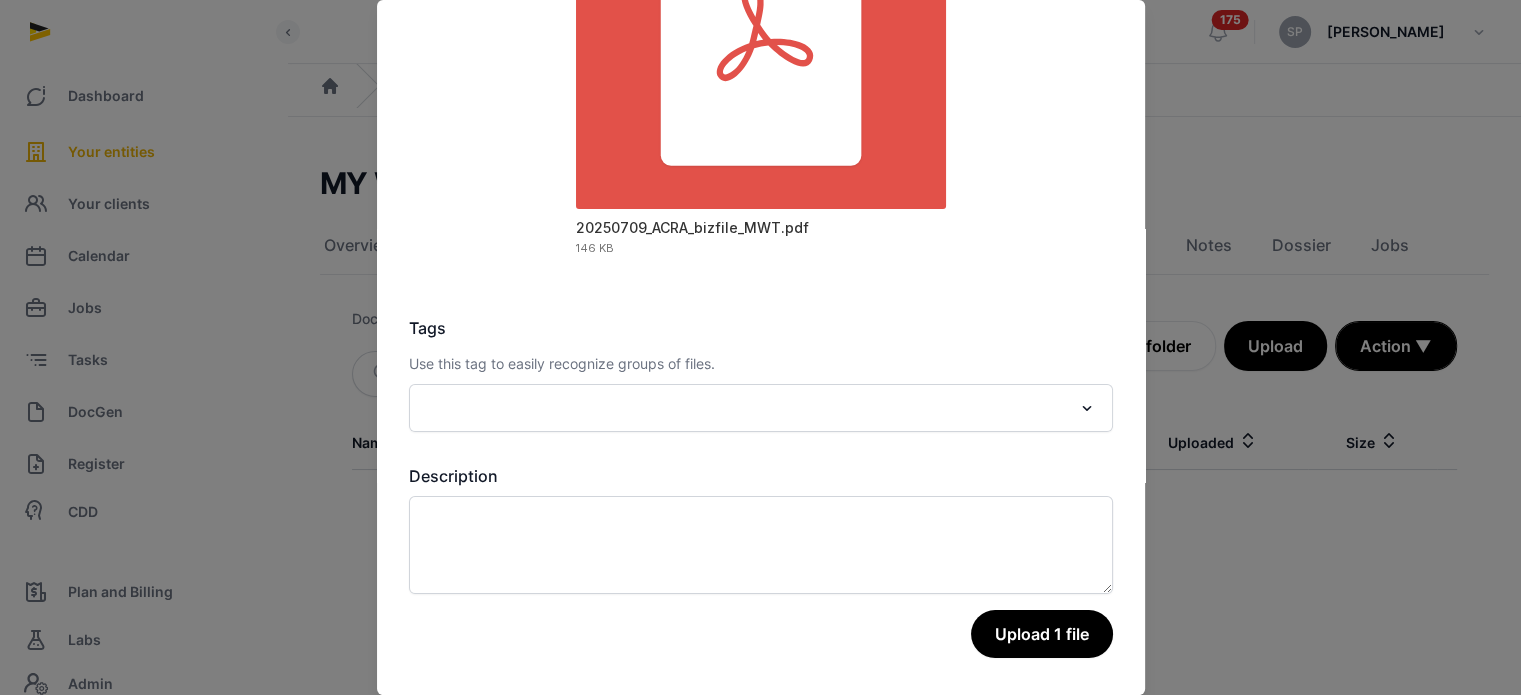 scroll, scrollTop: 282, scrollLeft: 0, axis: vertical 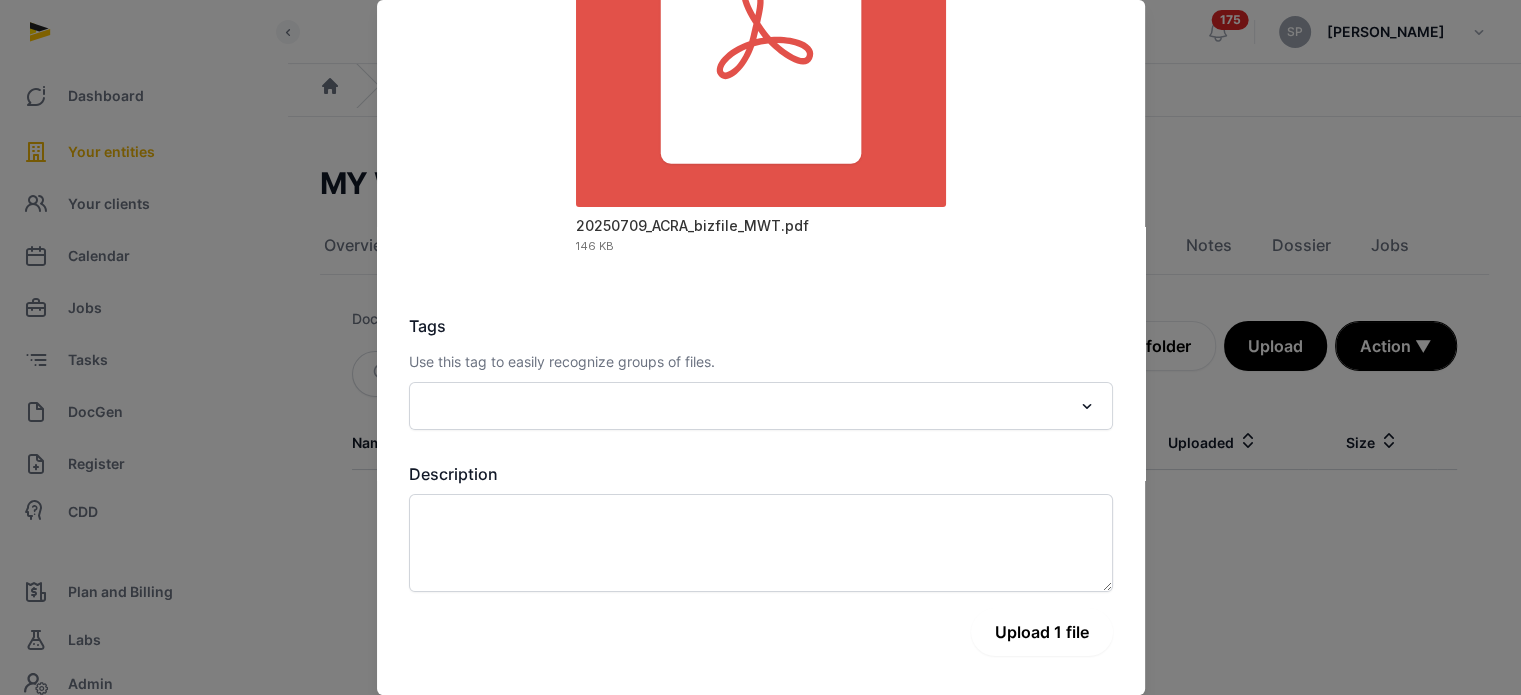 click on "Upload 1 file" at bounding box center [1042, 632] 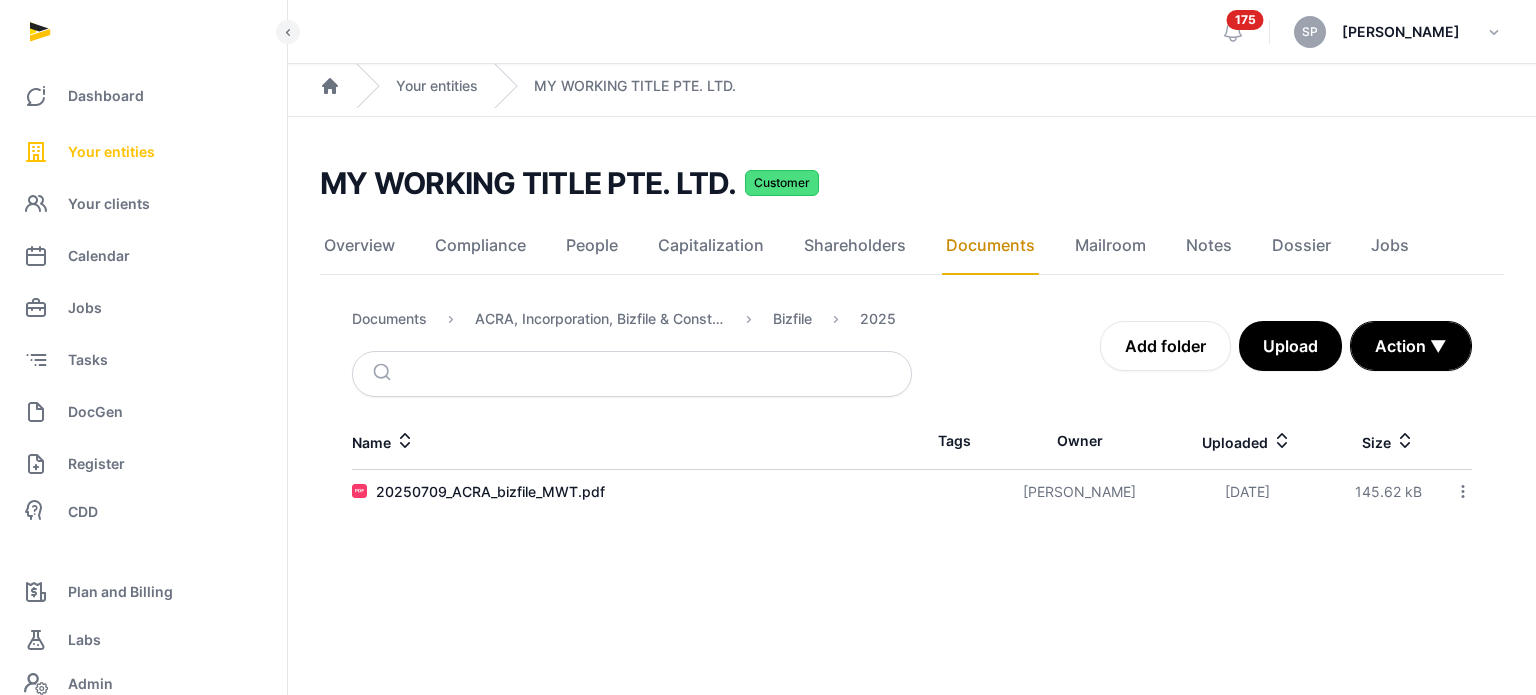 click on "Your entities" at bounding box center [111, 152] 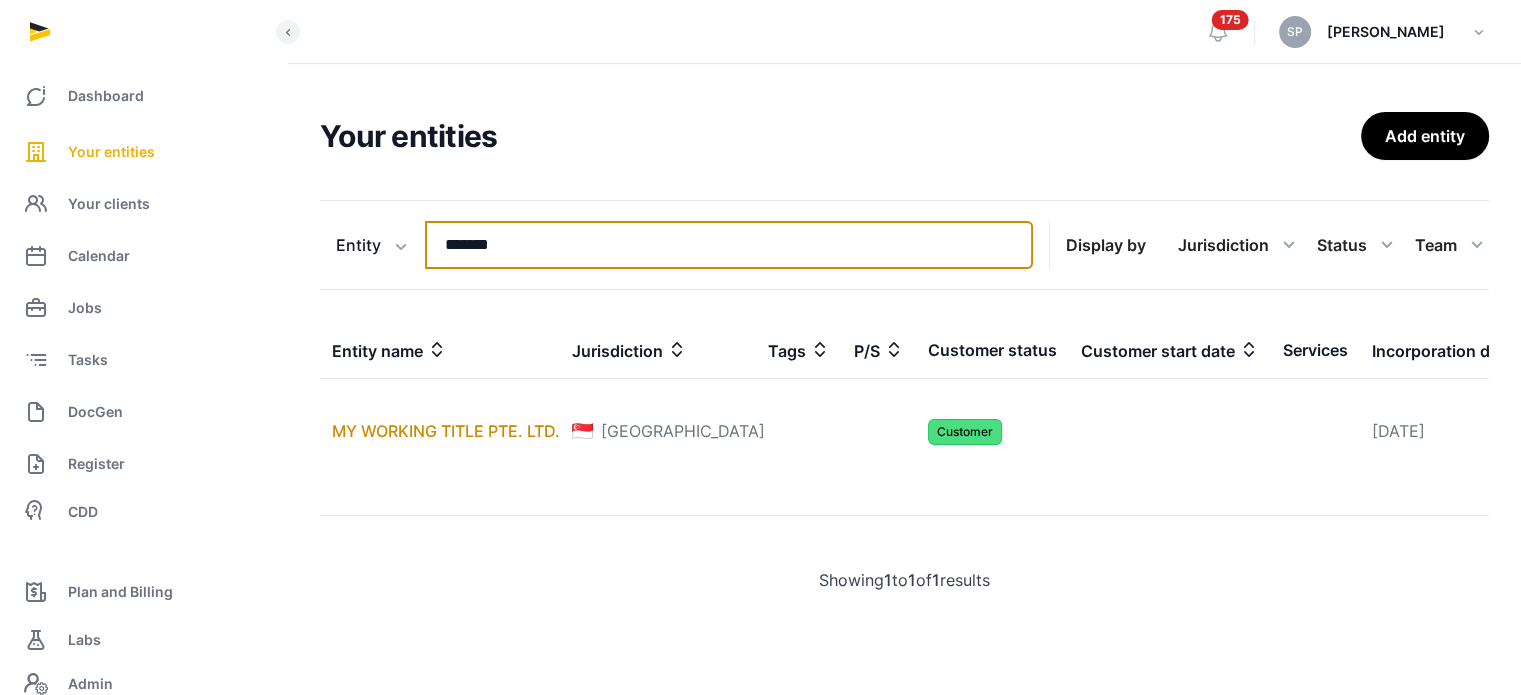 click on "*******" at bounding box center (729, 245) 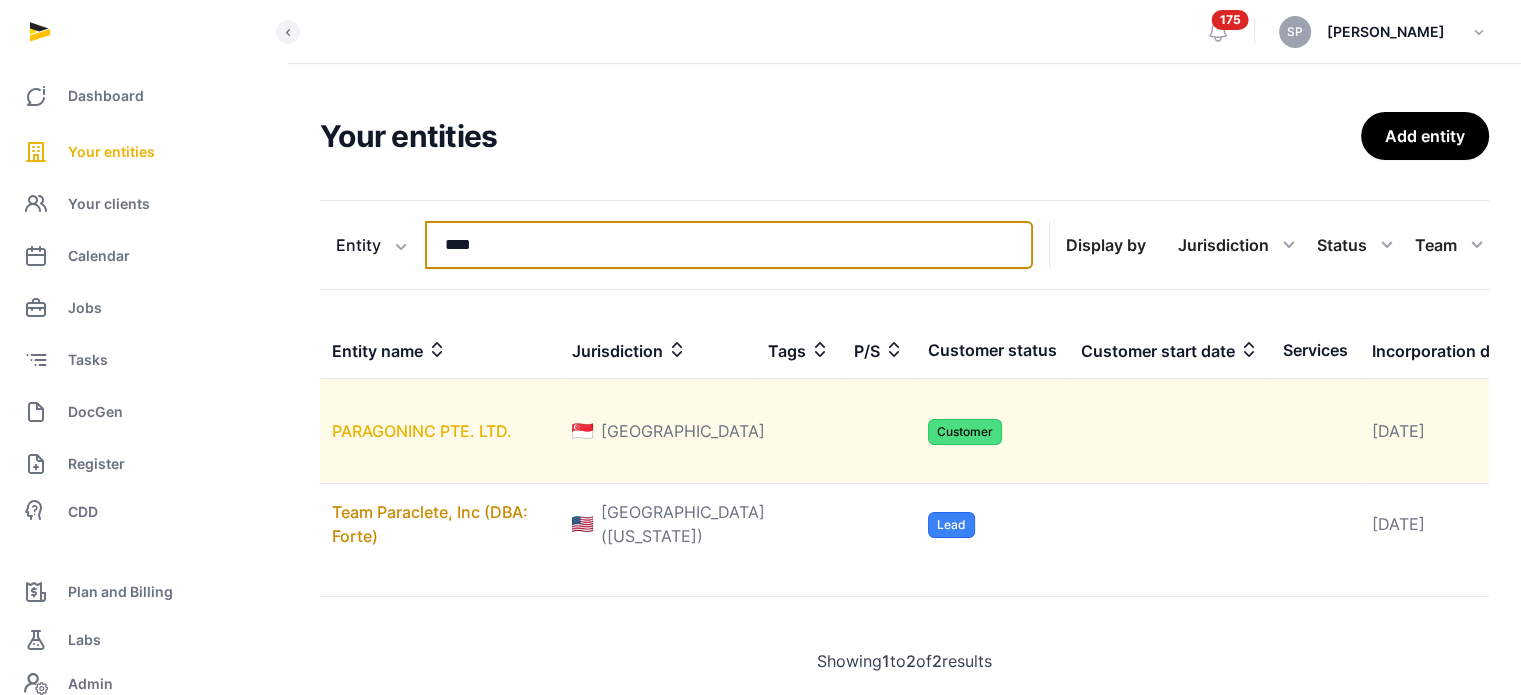 type on "****" 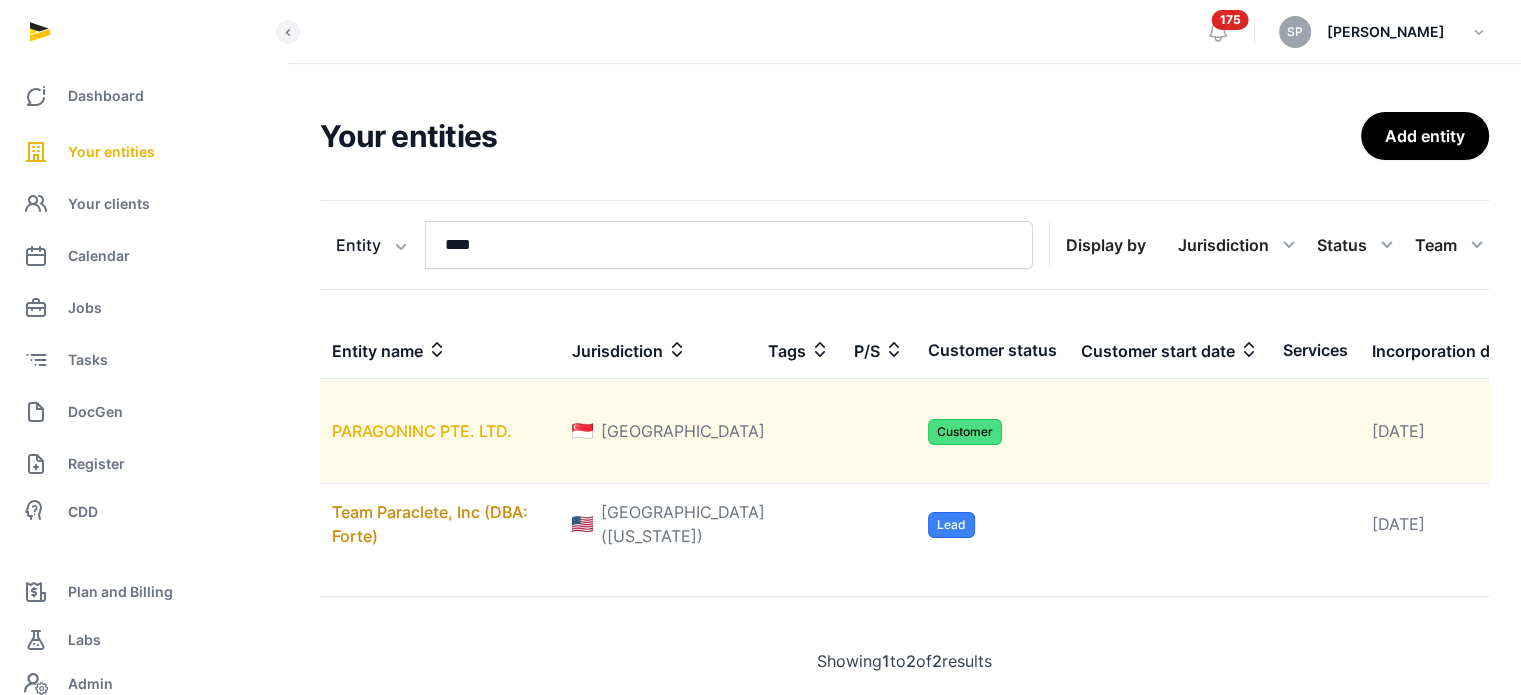 click on "PARAGONINC PTE. LTD." at bounding box center (422, 431) 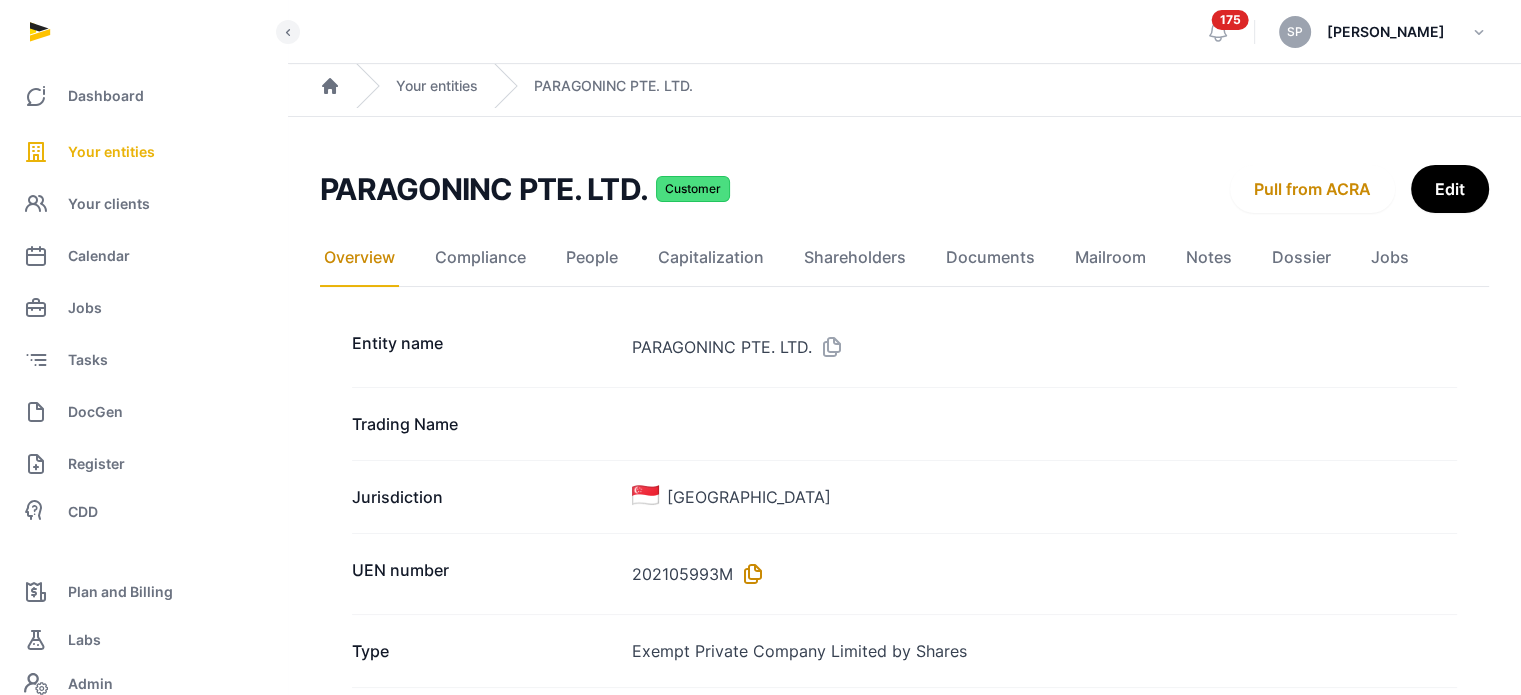 click at bounding box center [749, 574] 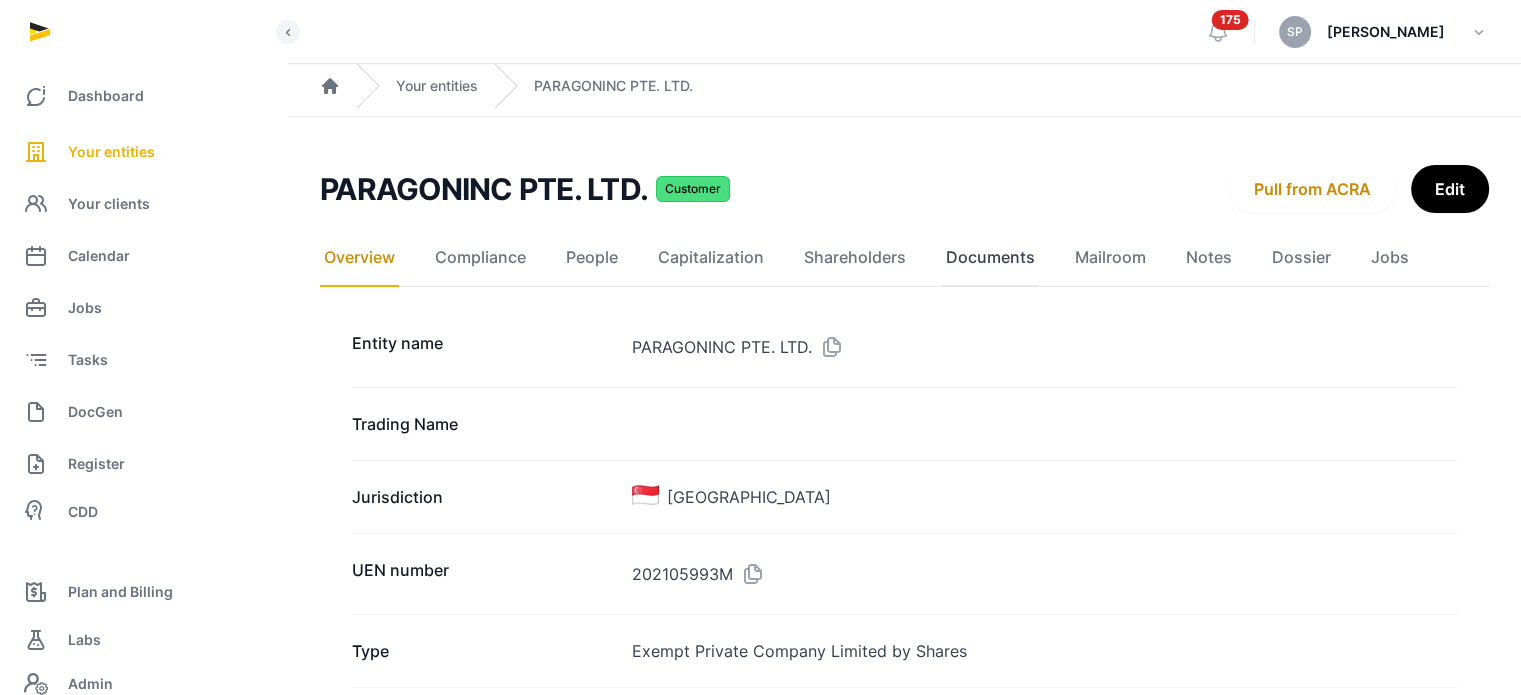 click on "Documents" 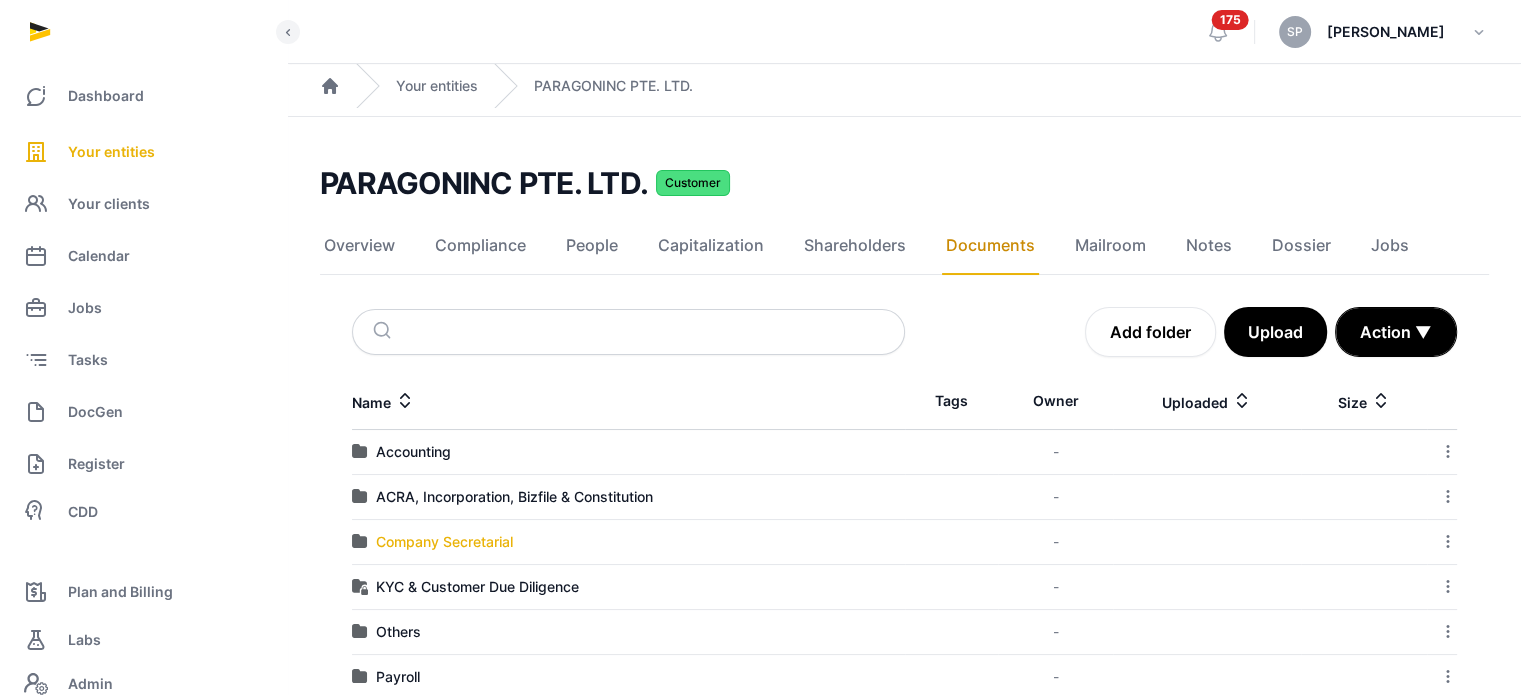 click on "Company Secretarial" at bounding box center (444, 542) 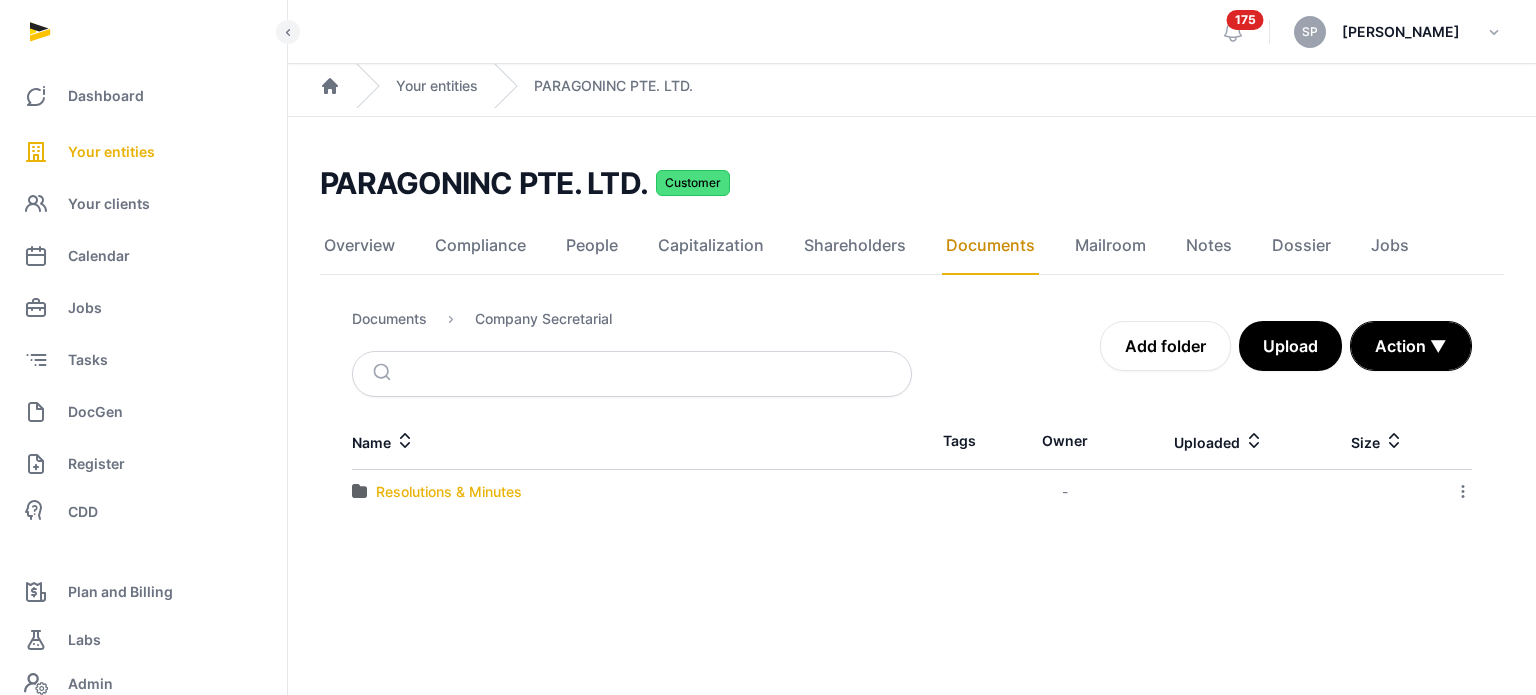 click on "Resolutions & Minutes" at bounding box center (449, 492) 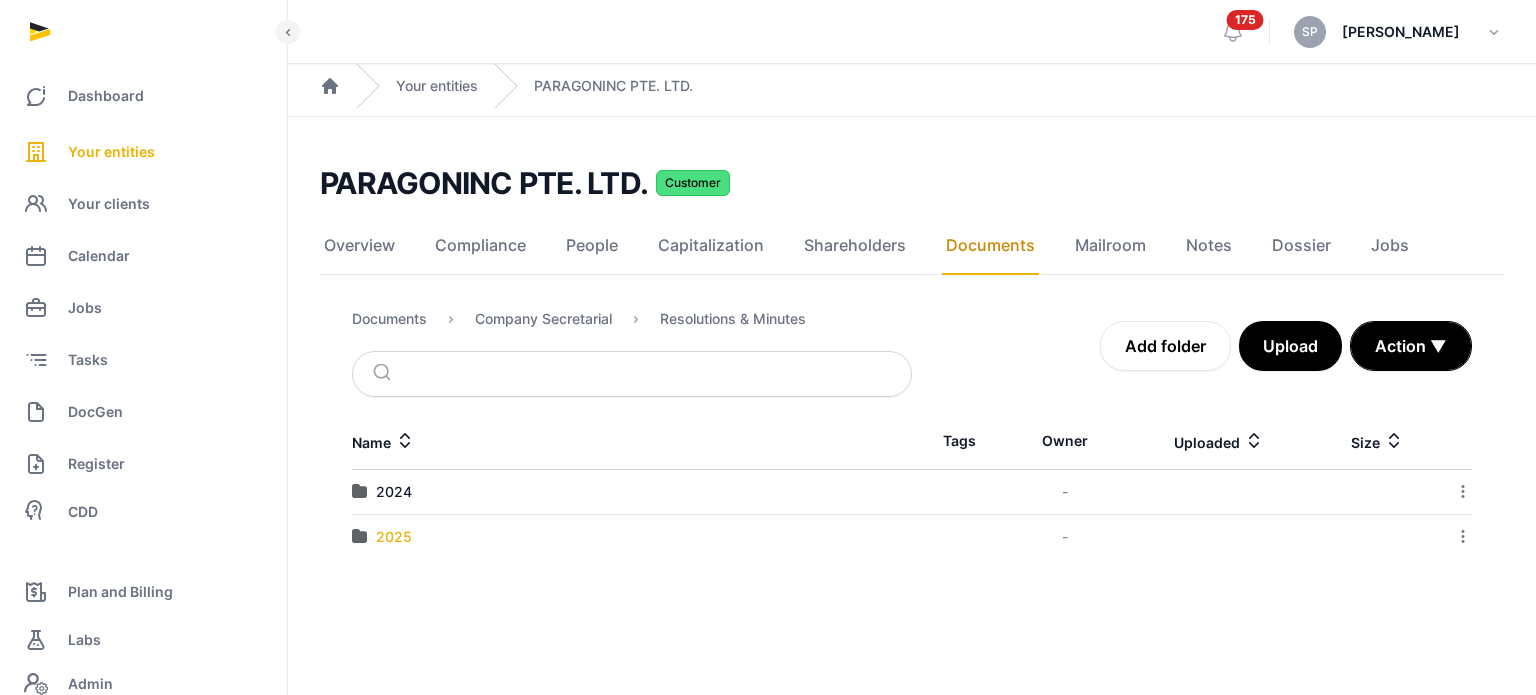 click on "2025" at bounding box center [394, 537] 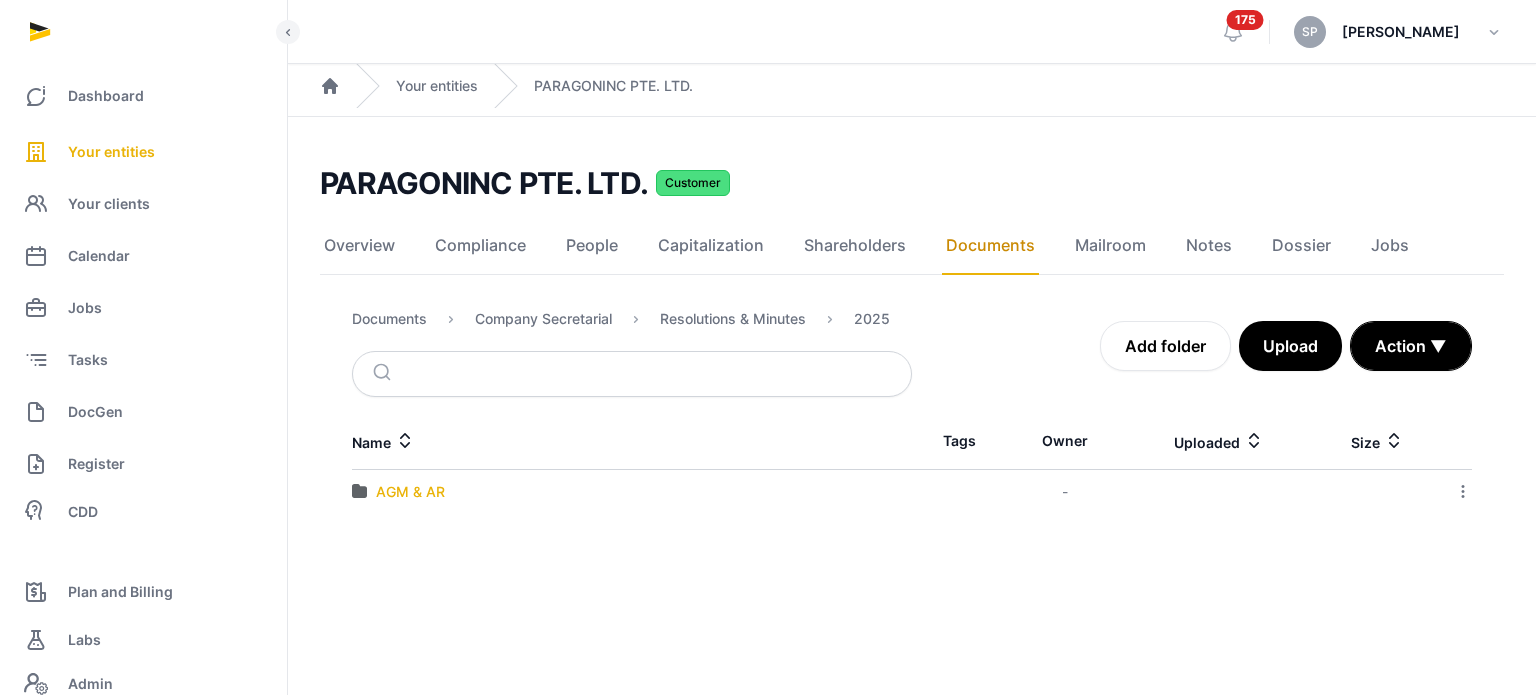 click on "AGM & AR" at bounding box center [410, 492] 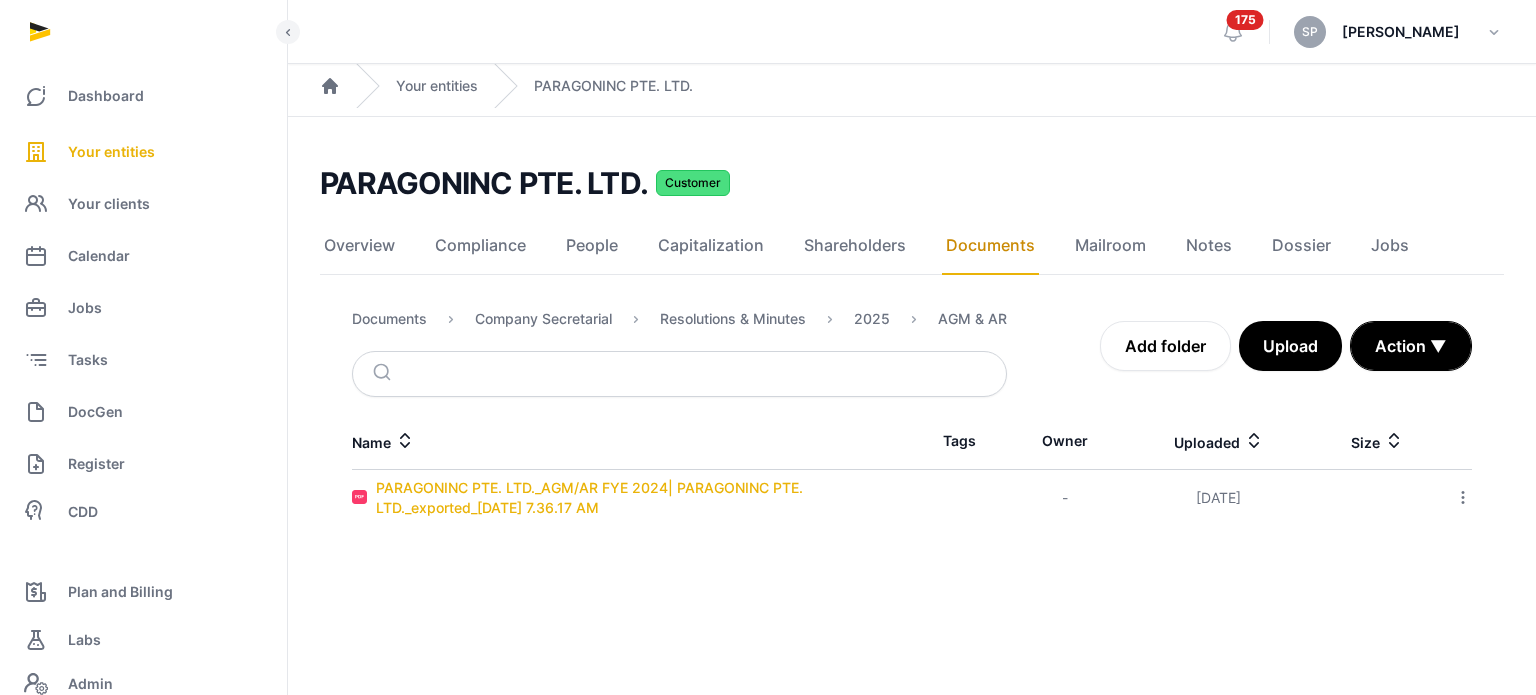 click on "PARAGONINC PTE. LTD._AGM/AR FYE 2024| PARAGONINC PTE. LTD._exported_[DATE] 7.36.17 AM" at bounding box center [644, 498] 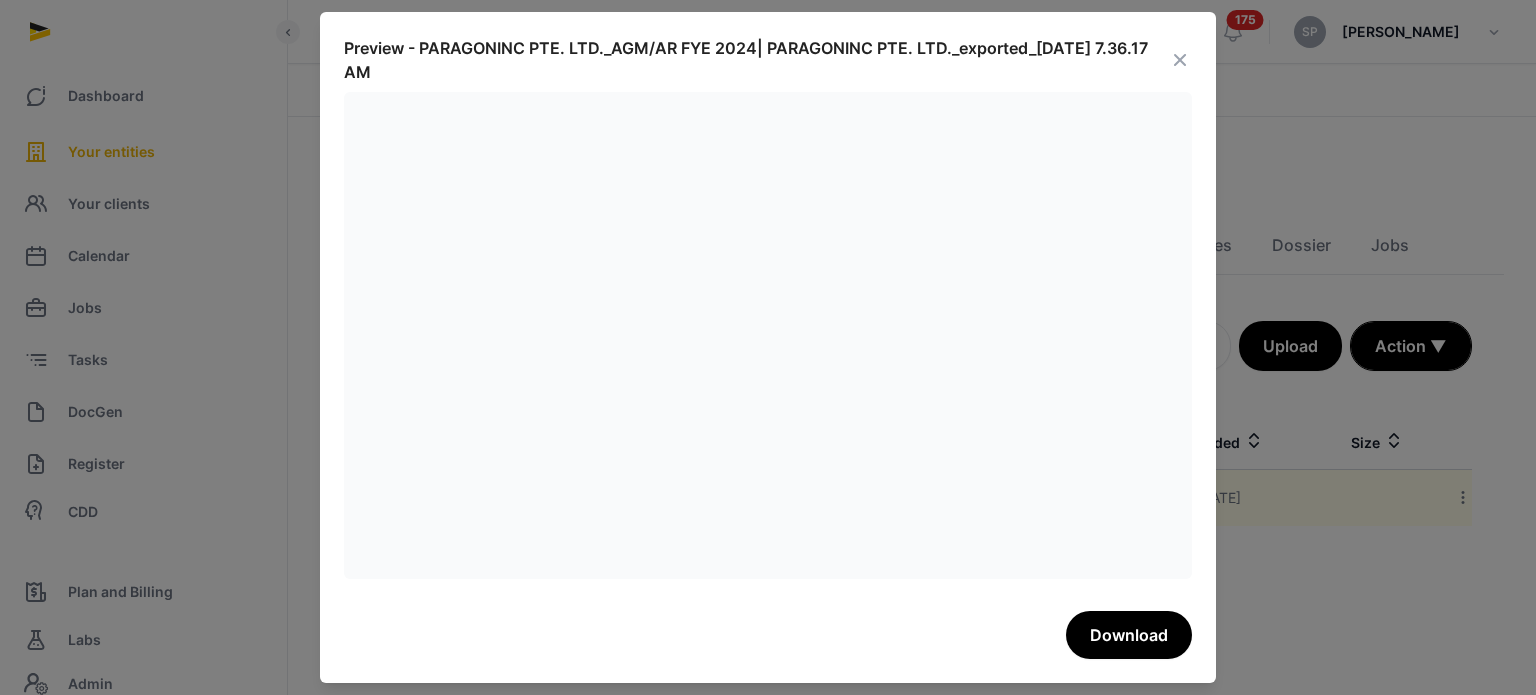 click at bounding box center [1180, 60] 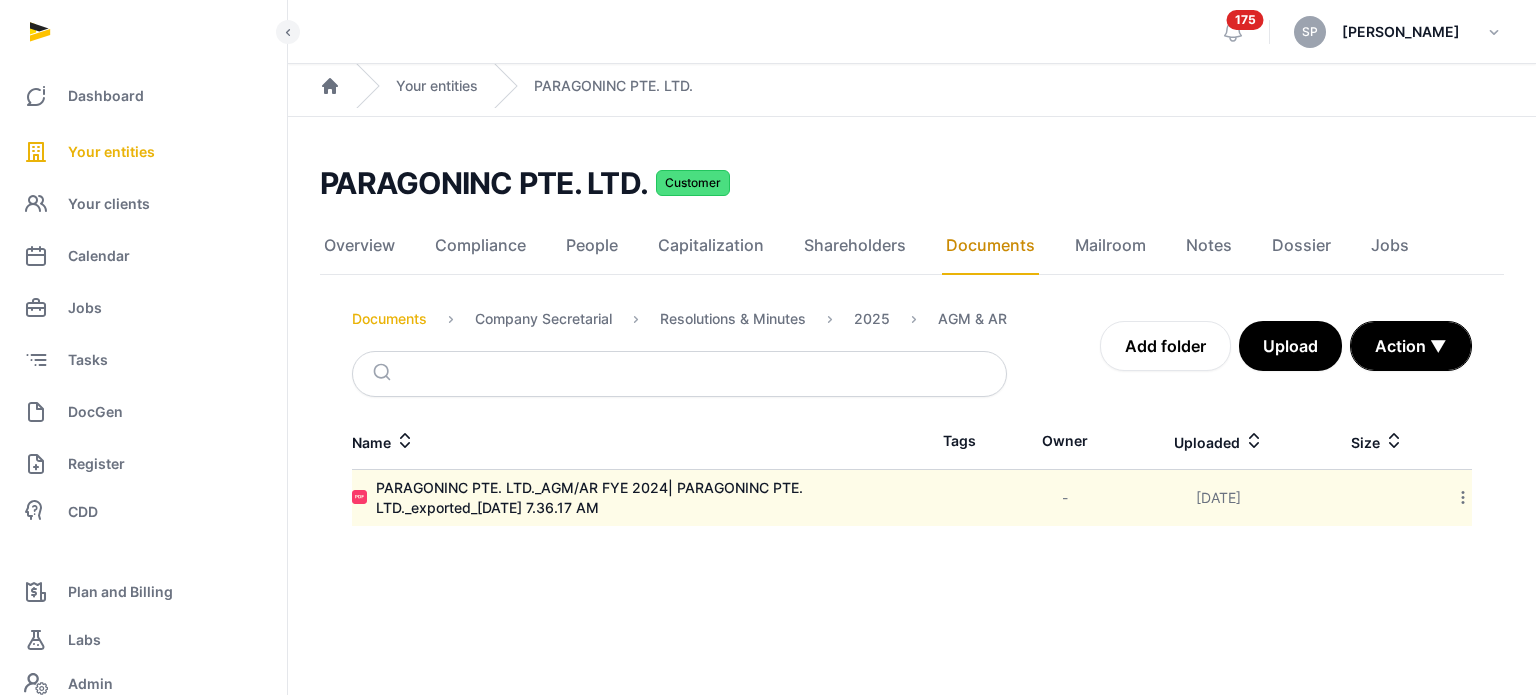 click on "Documents" at bounding box center (389, 319) 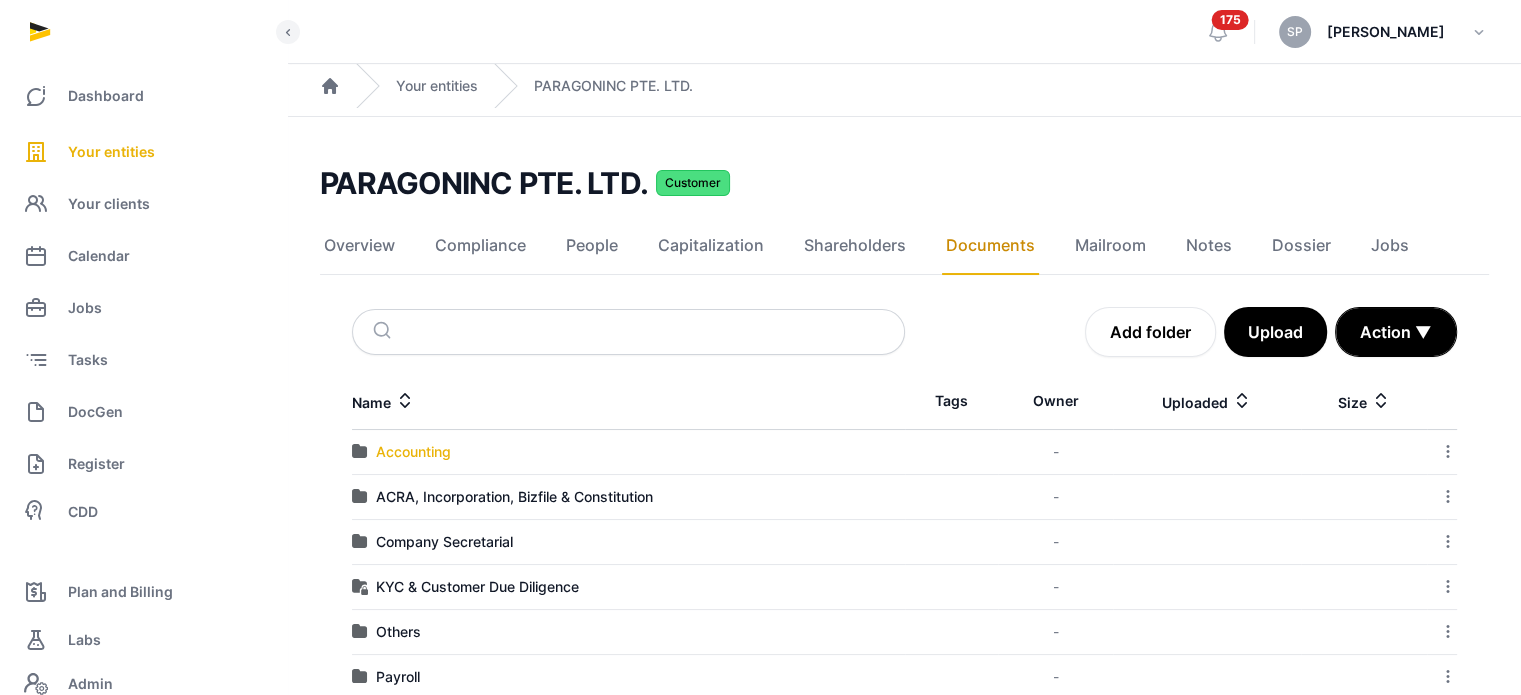 click on "Accounting" at bounding box center [413, 452] 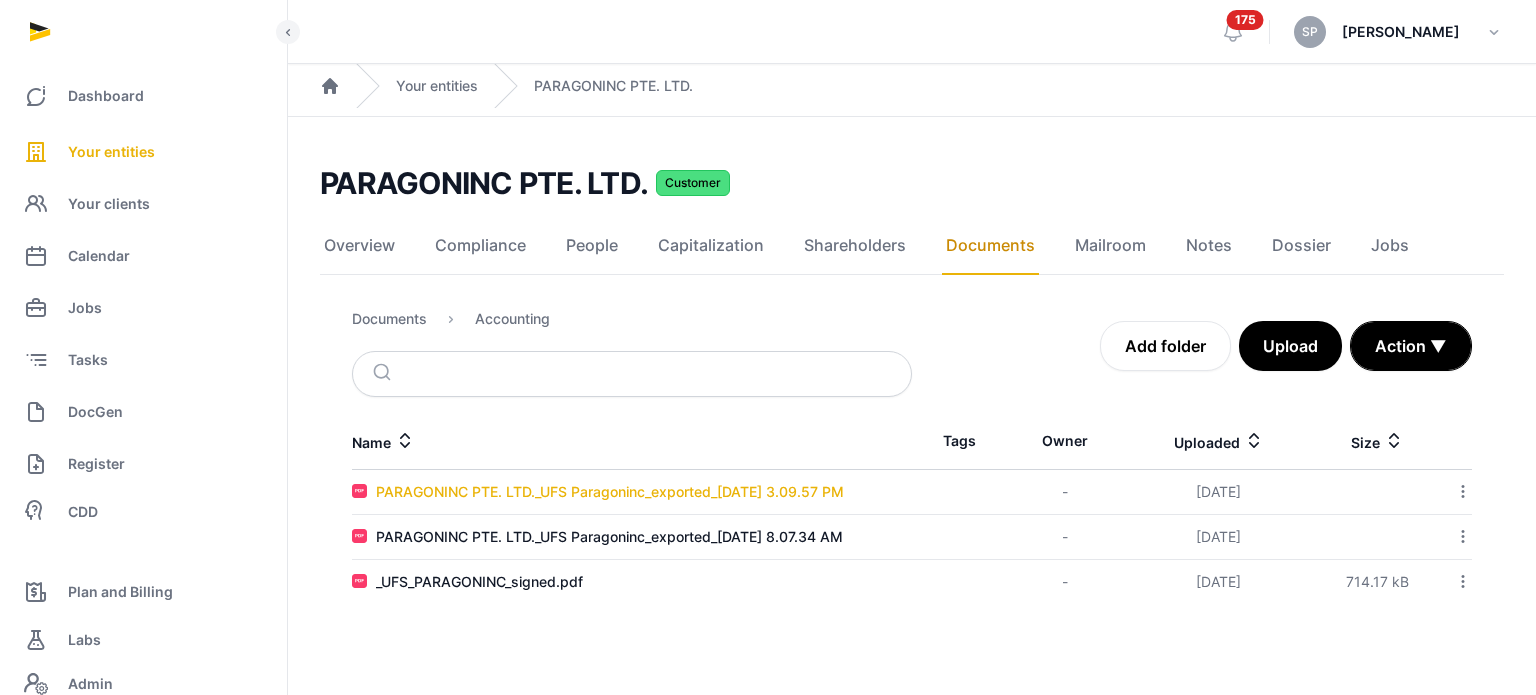 click on "PARAGONINC PTE. LTD._UFS Paragoninc_exported_[DATE] 3.09.57 PM" at bounding box center (610, 492) 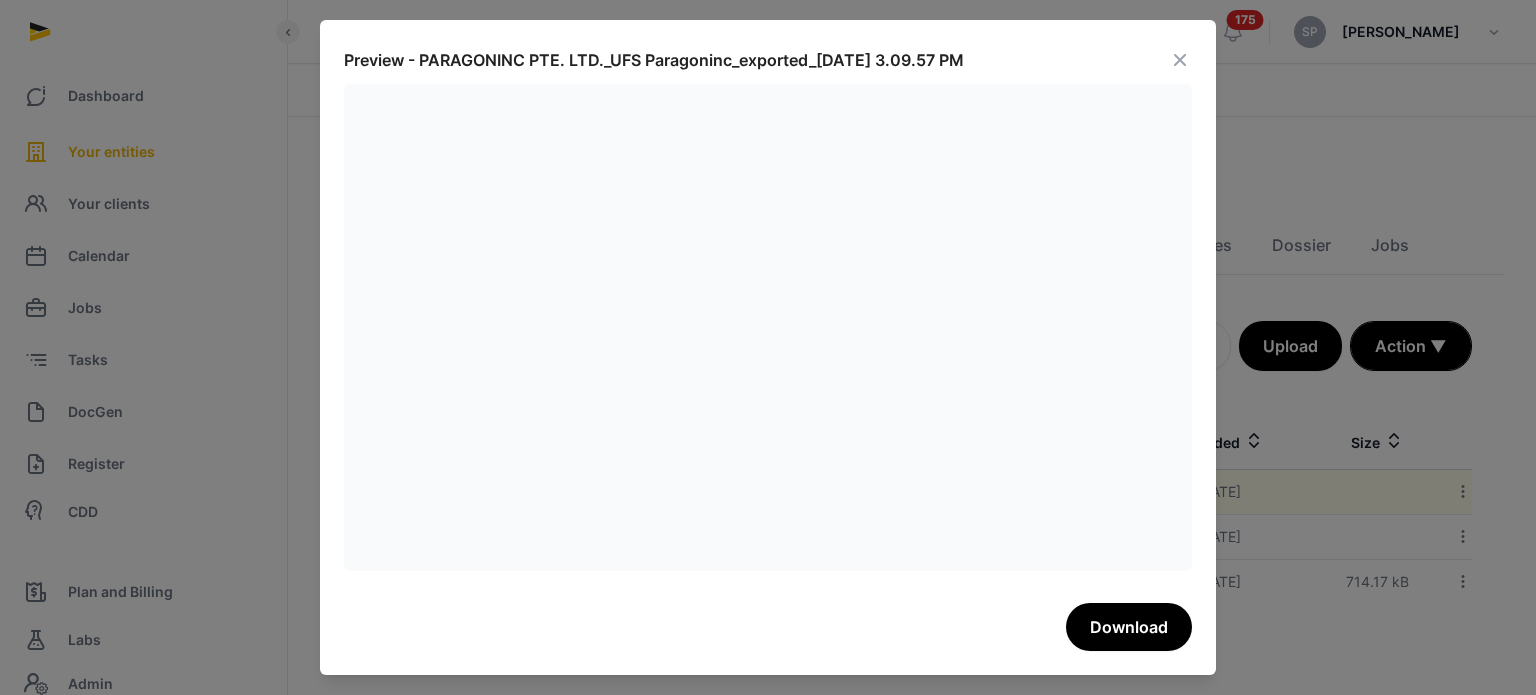 click at bounding box center [1180, 60] 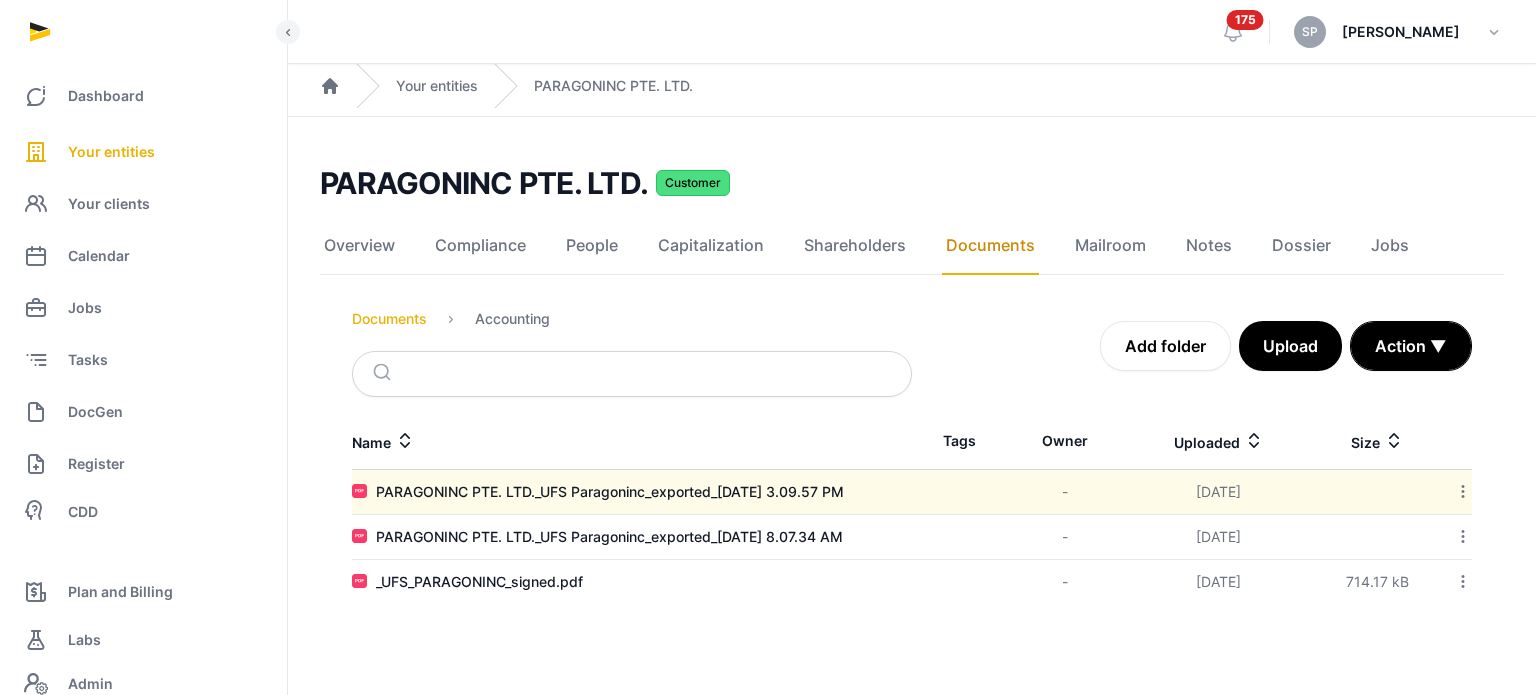 click on "Documents" at bounding box center [389, 319] 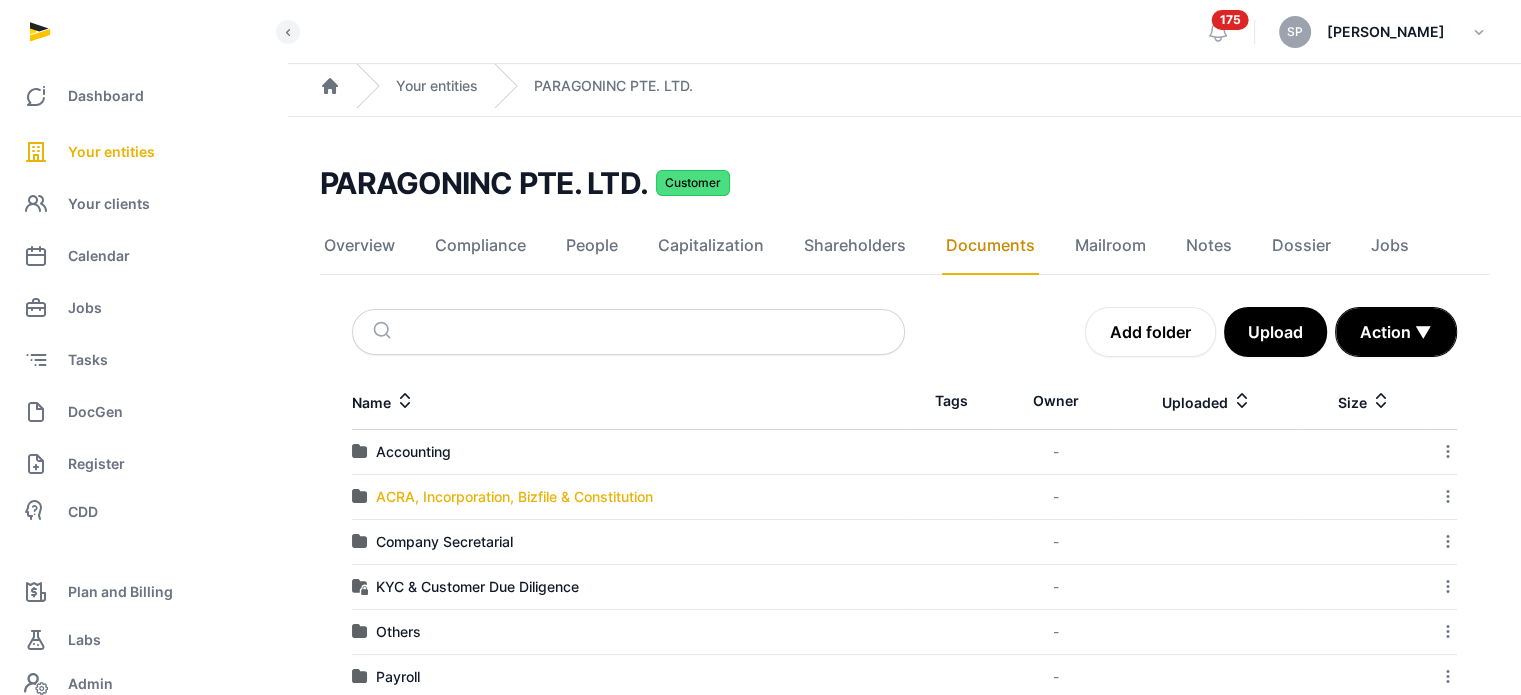 click on "ACRA, Incorporation, Bizfile & Constitution" at bounding box center (514, 497) 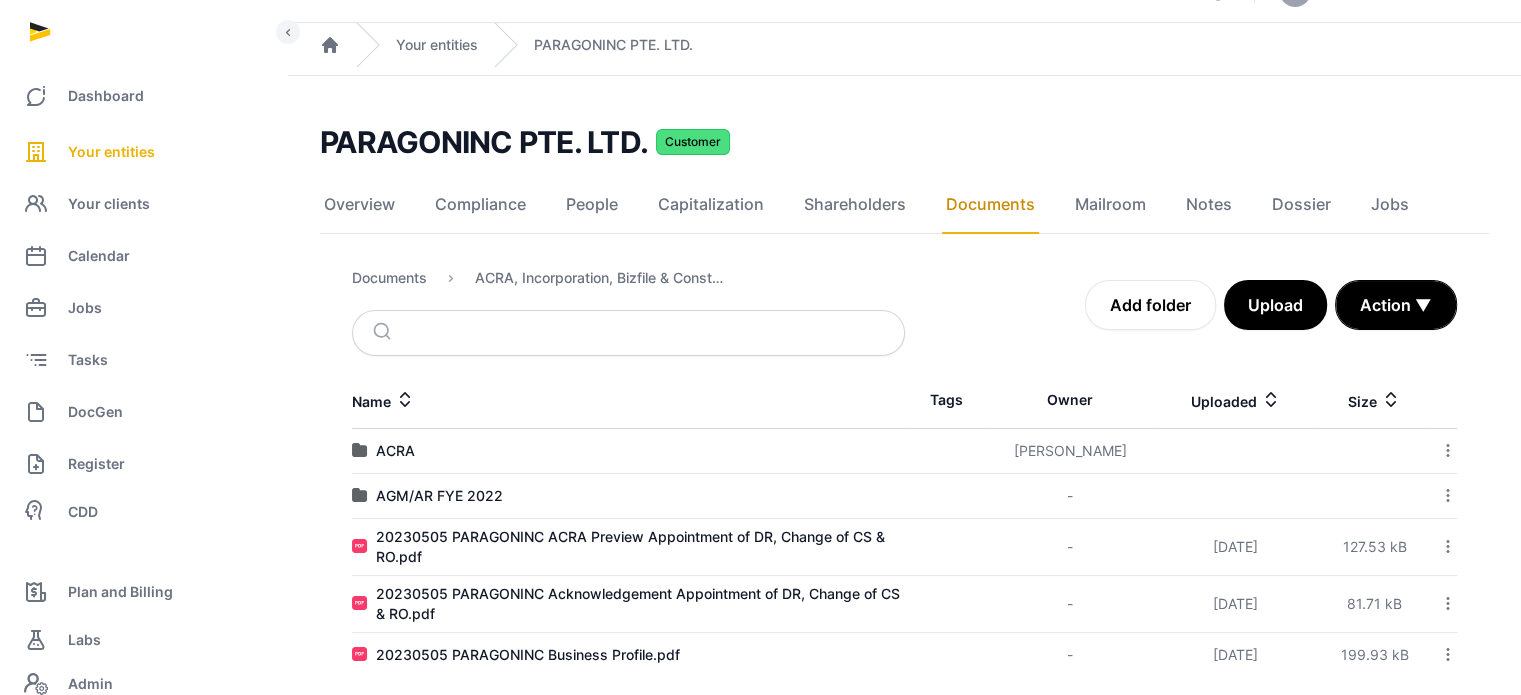 scroll, scrollTop: 60, scrollLeft: 0, axis: vertical 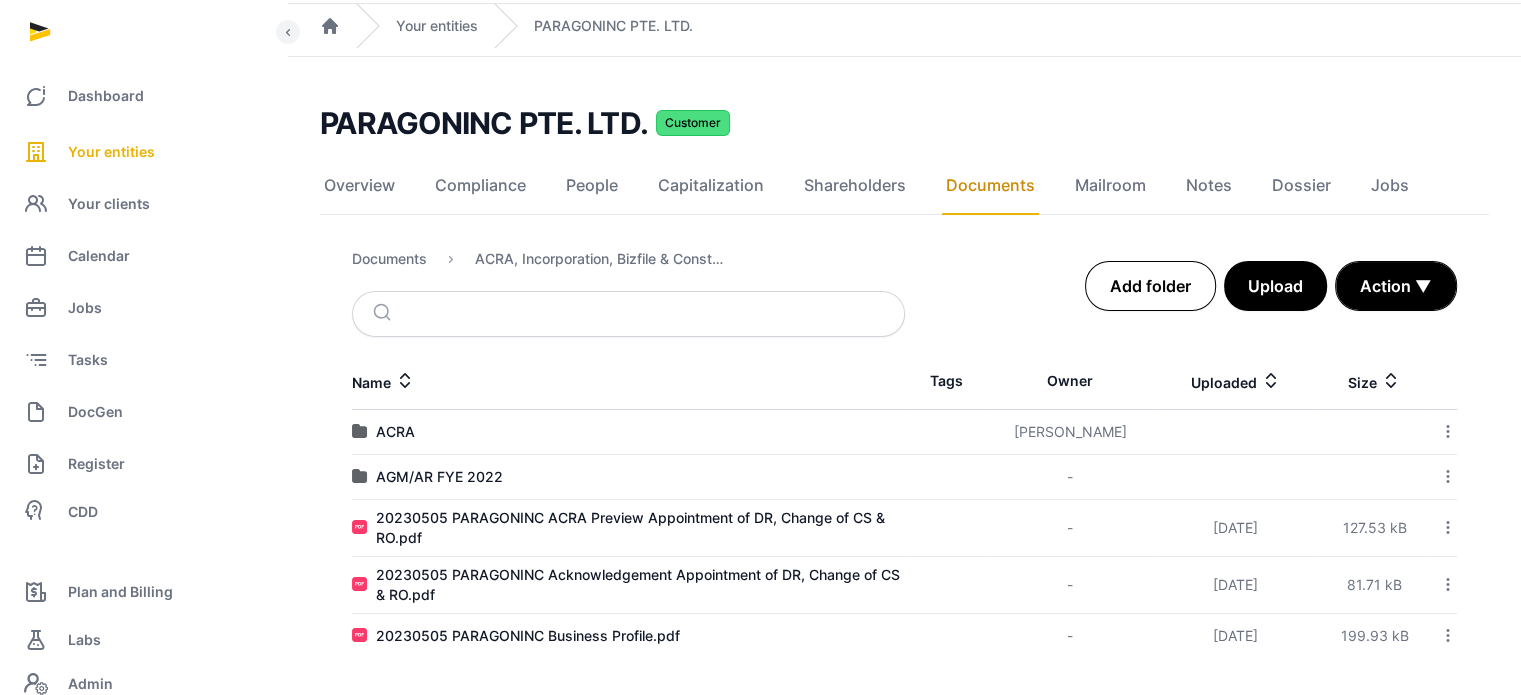 click on "Add folder" at bounding box center [1150, 286] 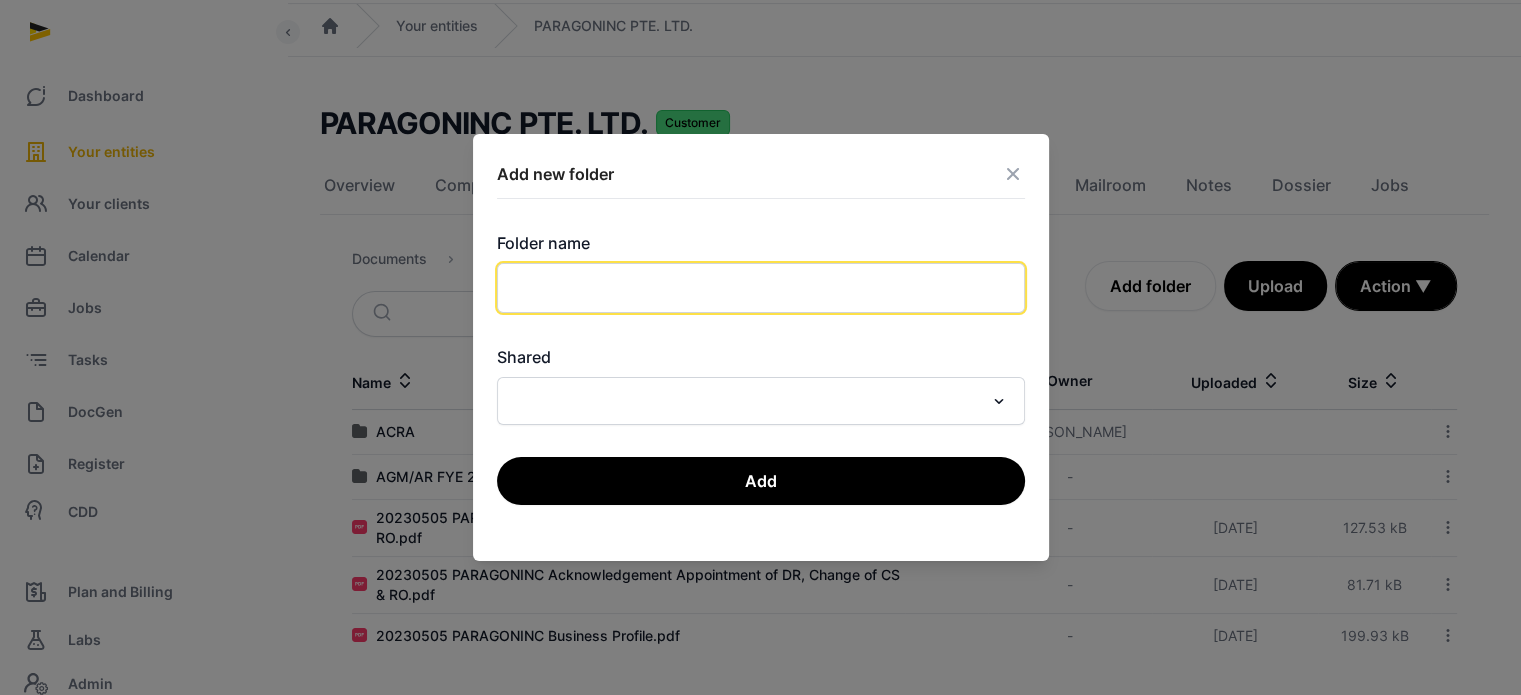 click 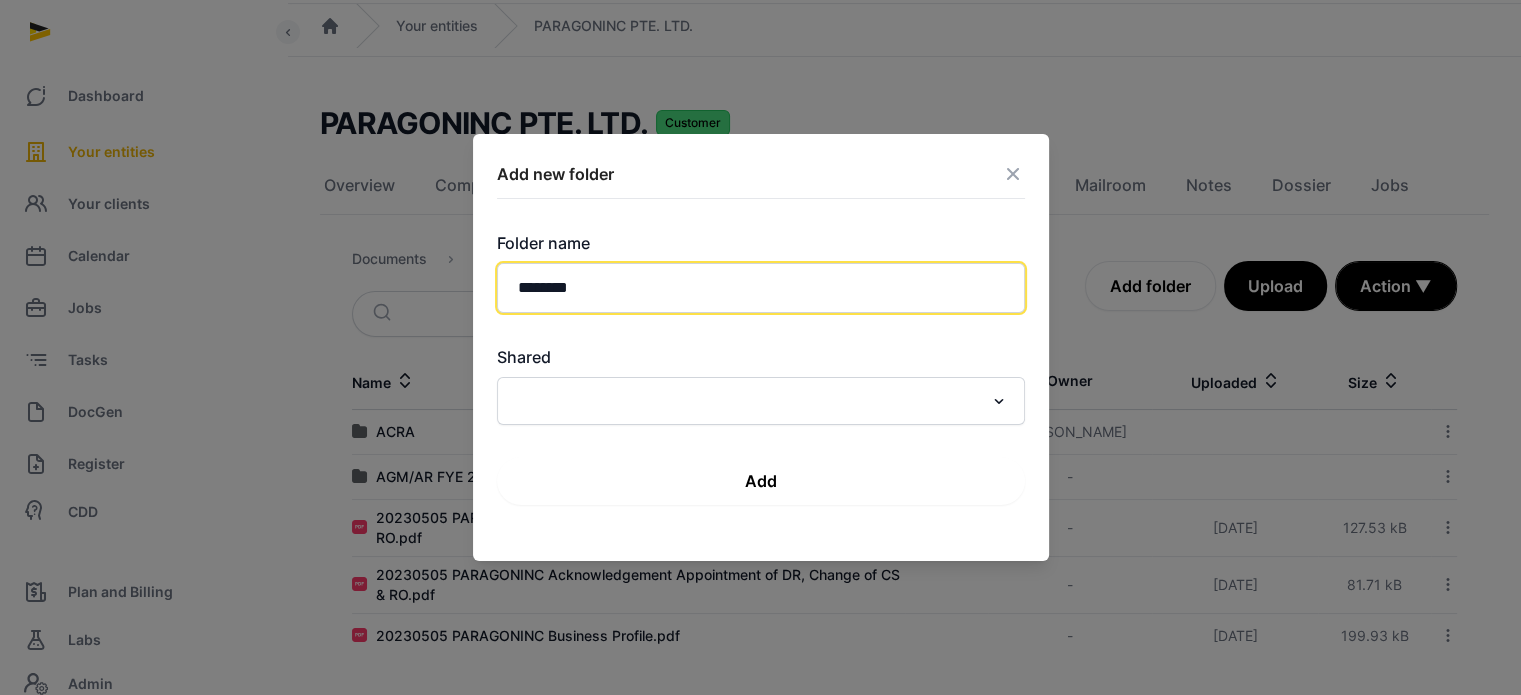type on "********" 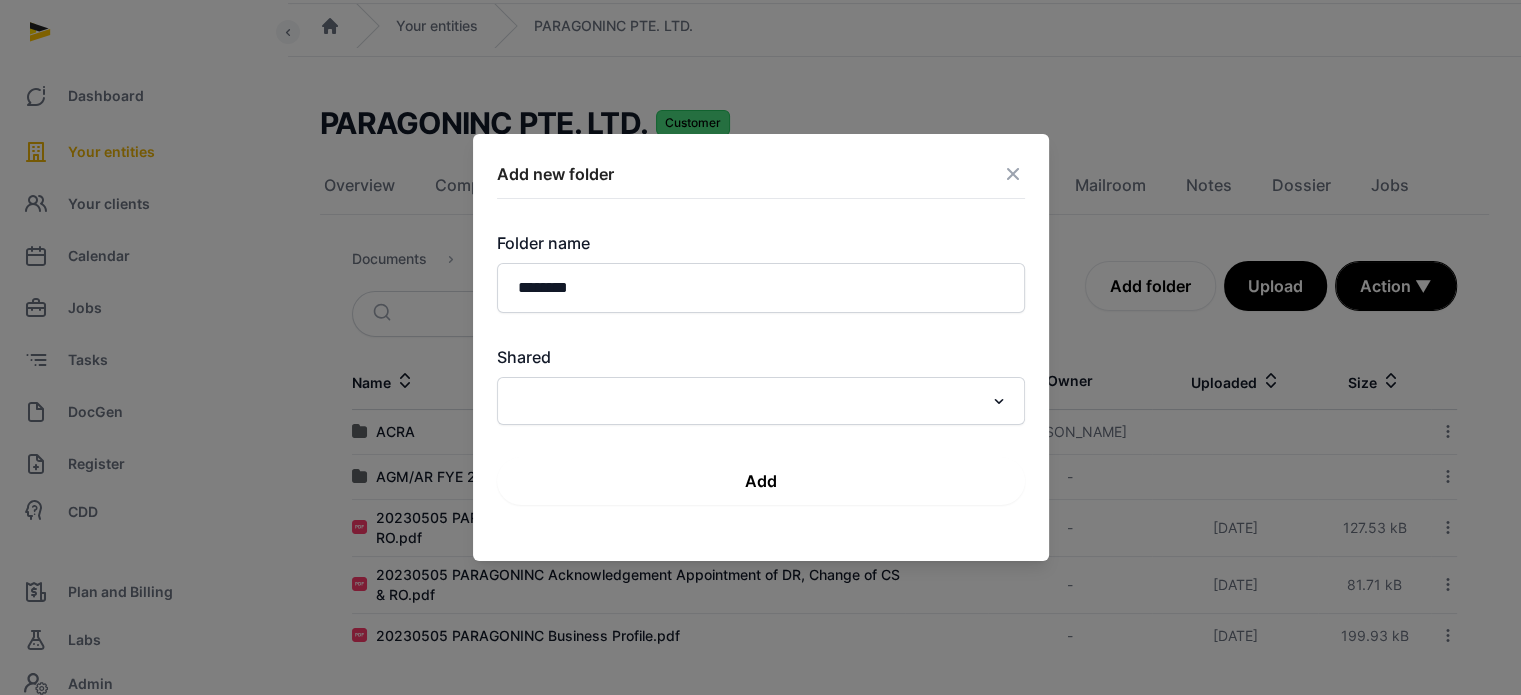 click on "Add" at bounding box center [761, 481] 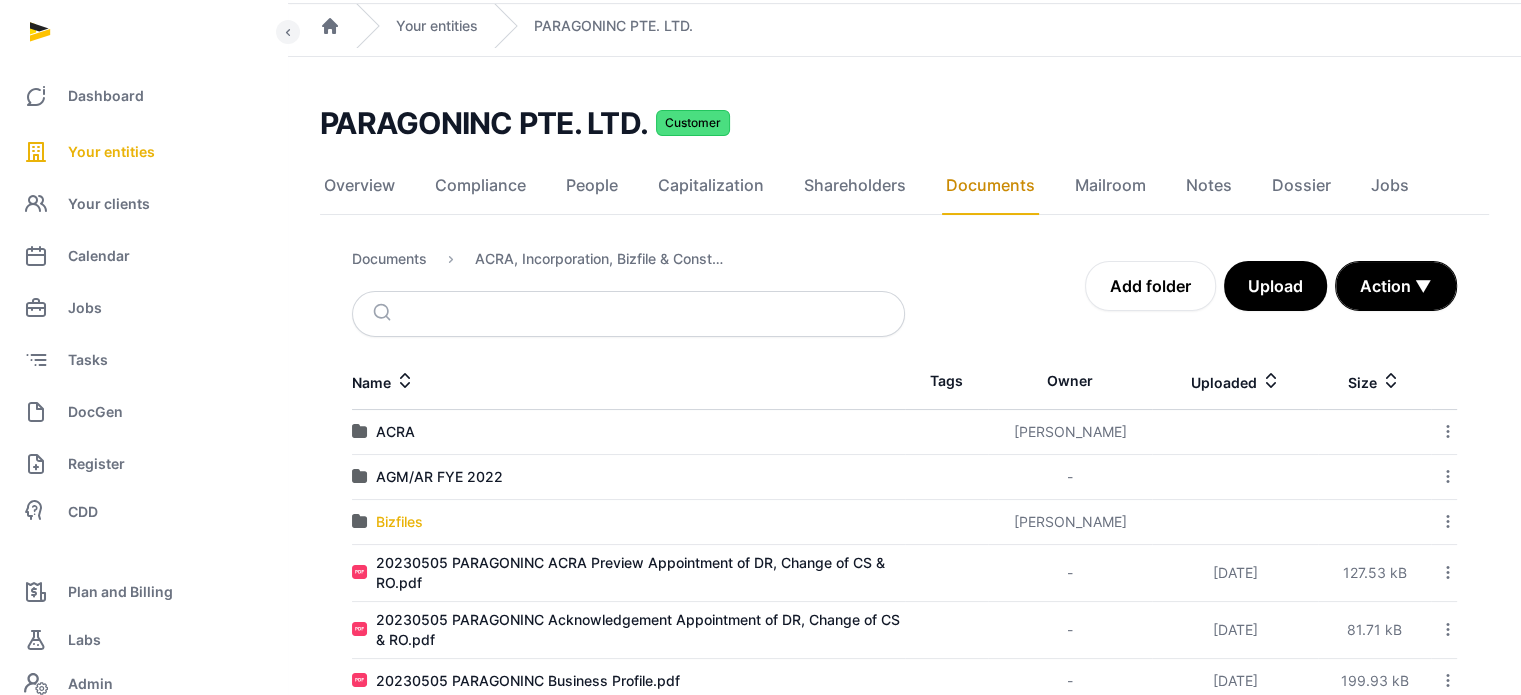 click on "Bizfiles" at bounding box center [399, 522] 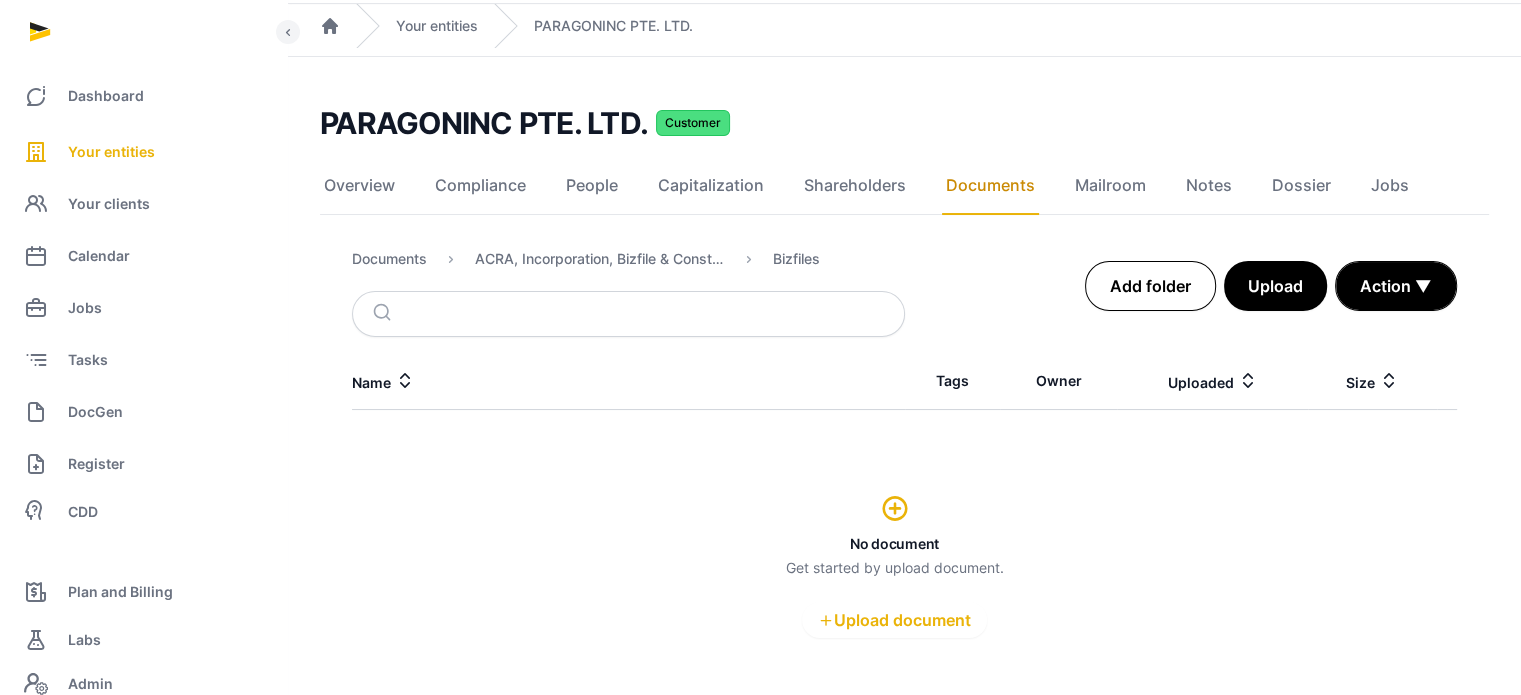 click on "Add folder" at bounding box center [1150, 286] 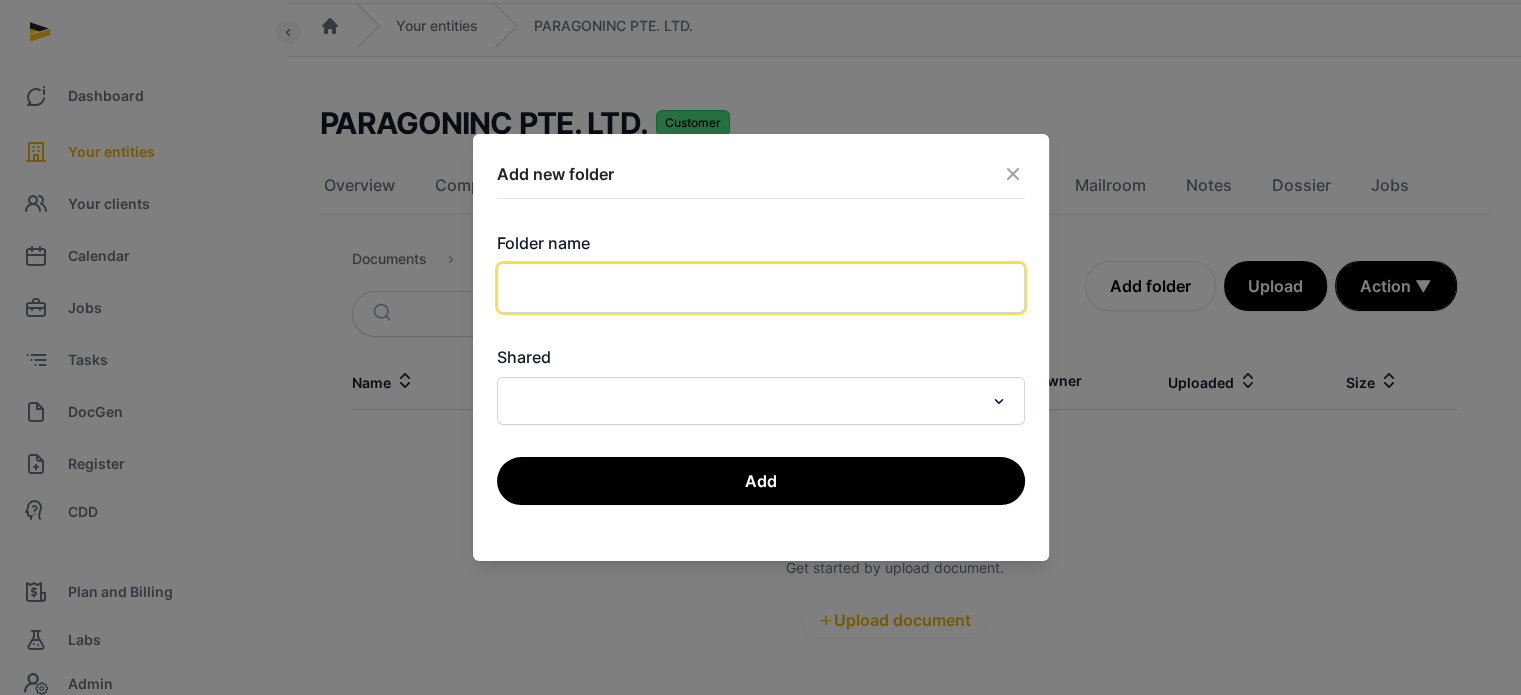 click 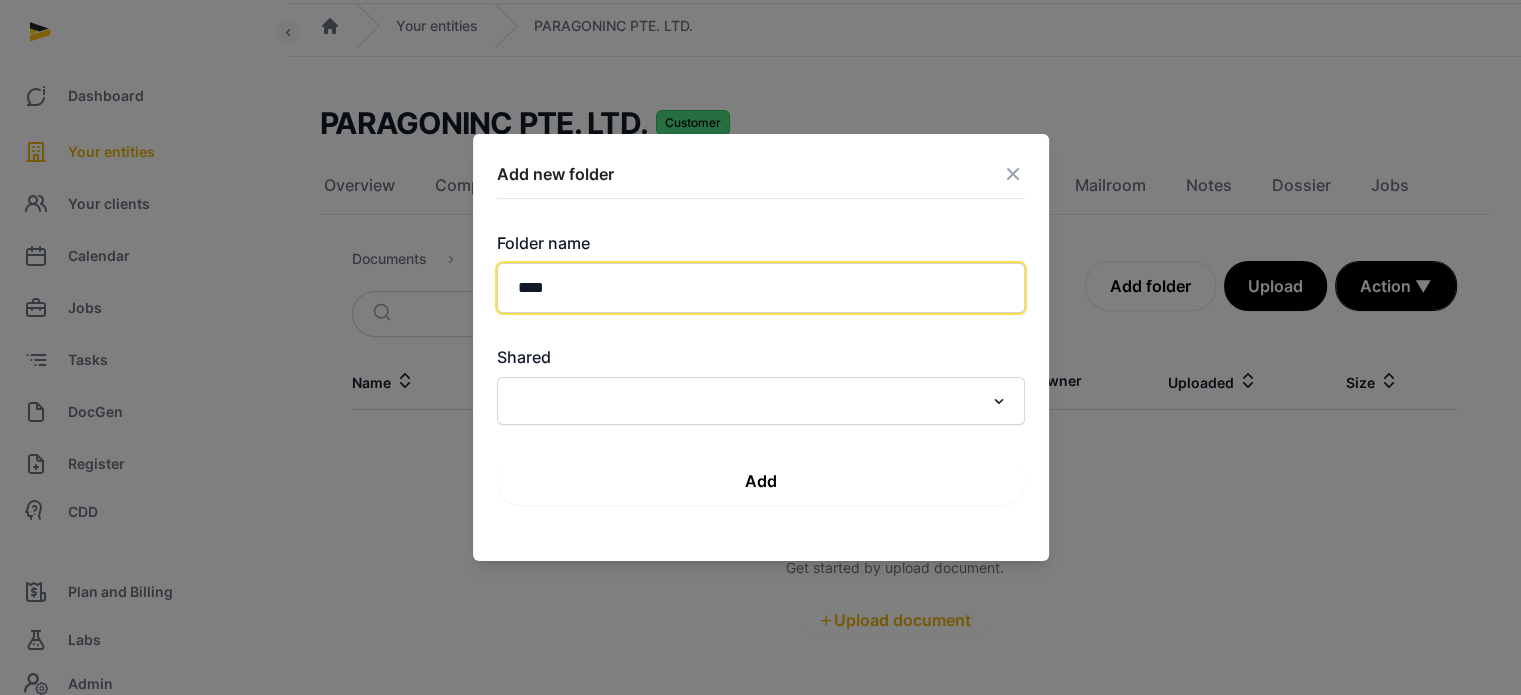 type on "****" 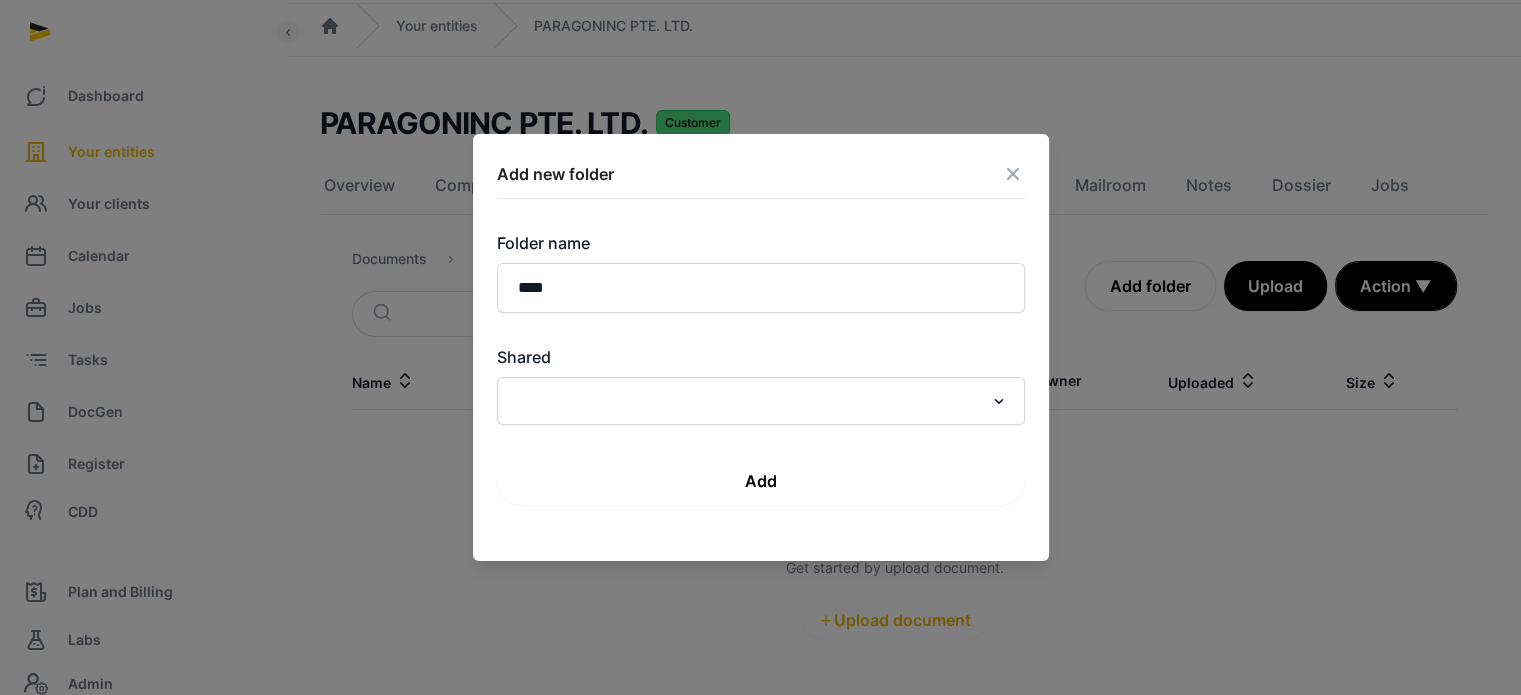 click on "Add" at bounding box center (761, 481) 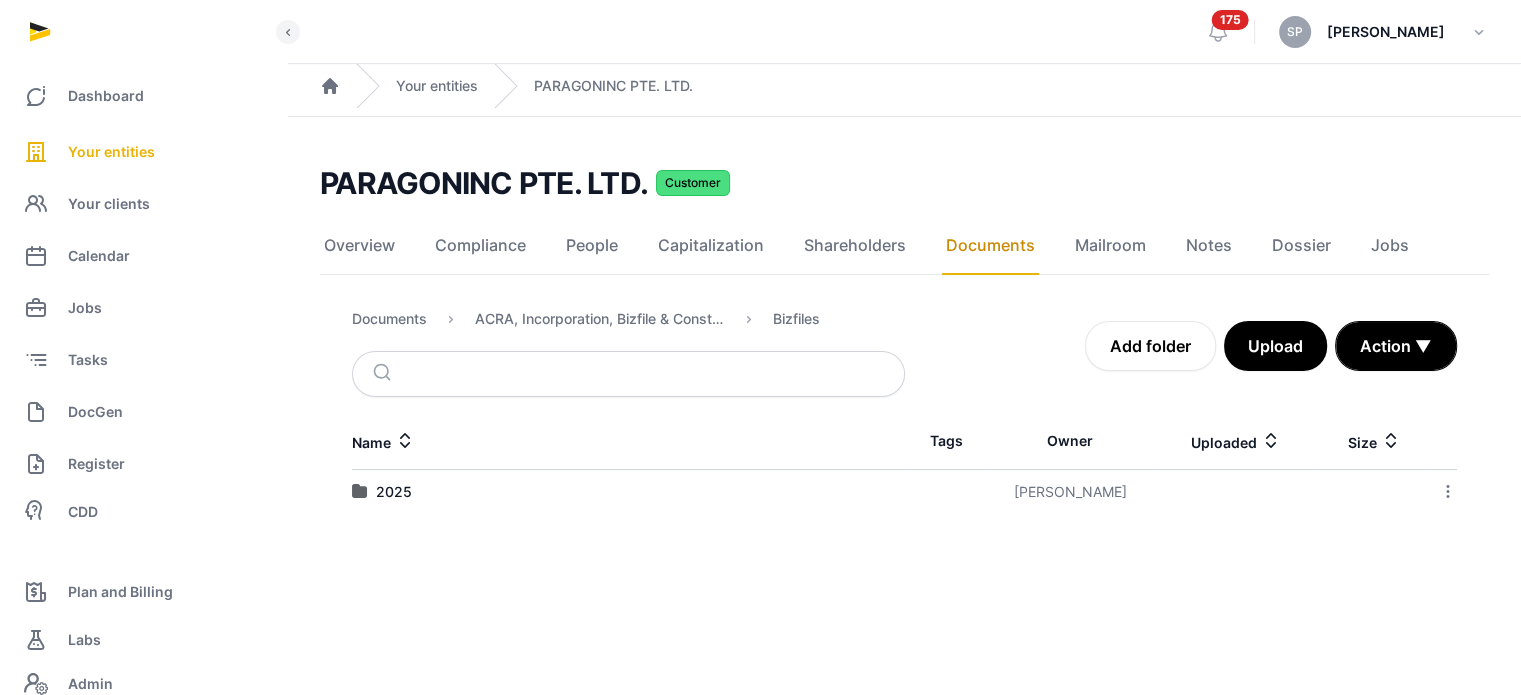 scroll, scrollTop: 0, scrollLeft: 0, axis: both 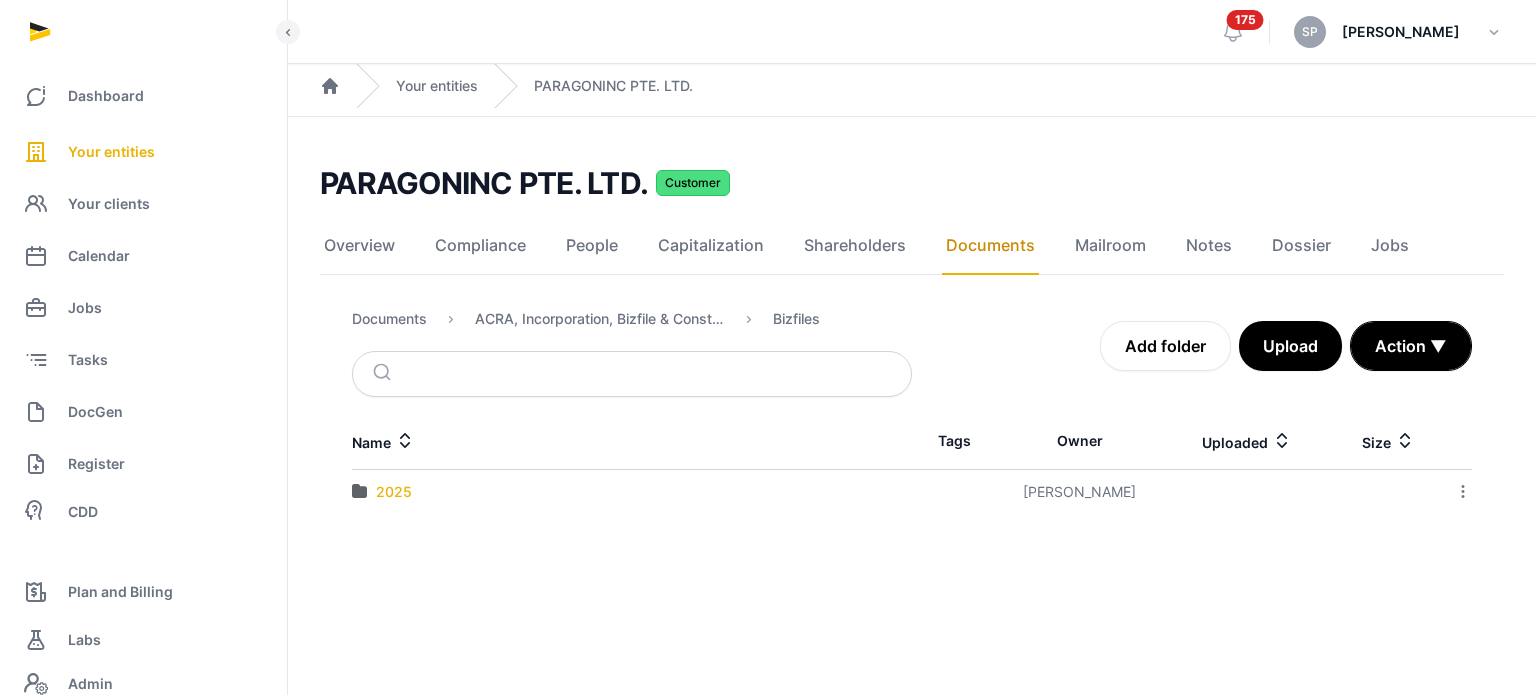 click on "2025" at bounding box center [394, 492] 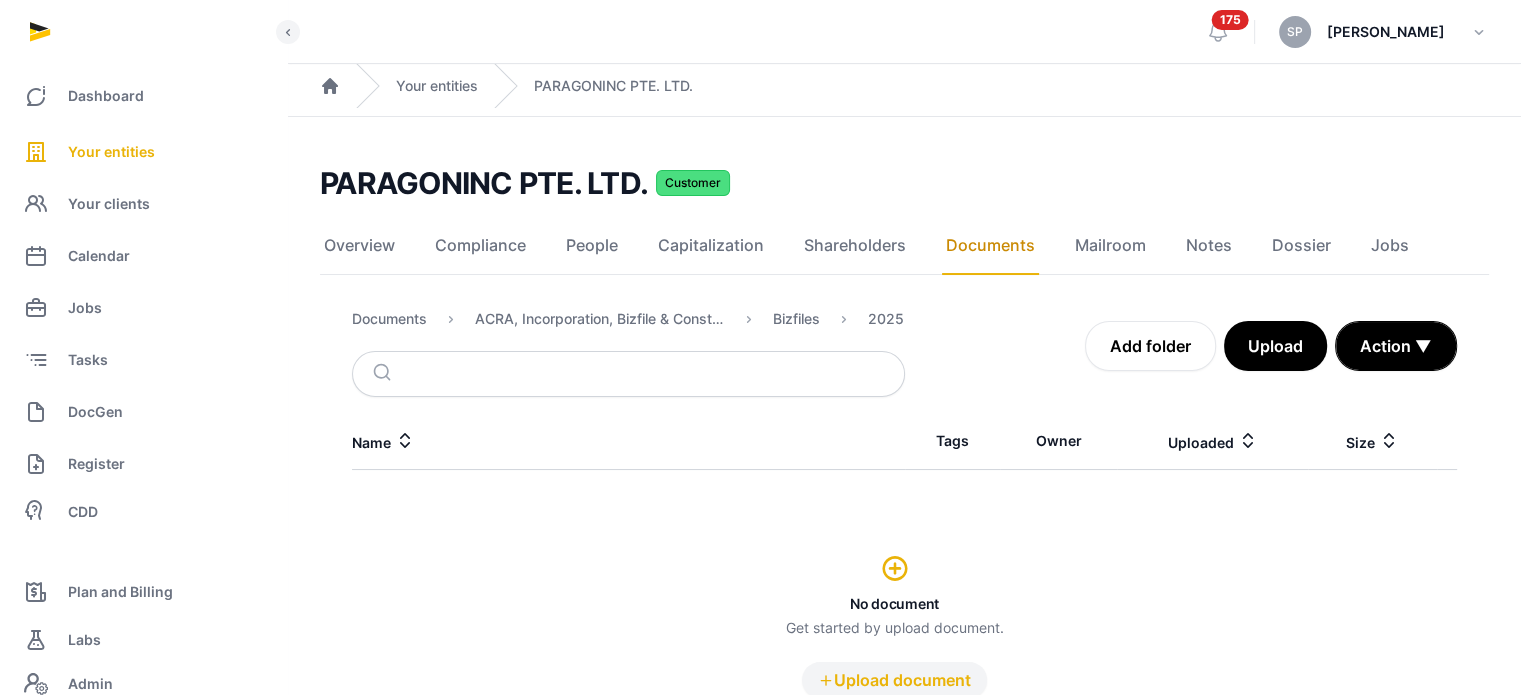 click on "Upload document" at bounding box center [894, 680] 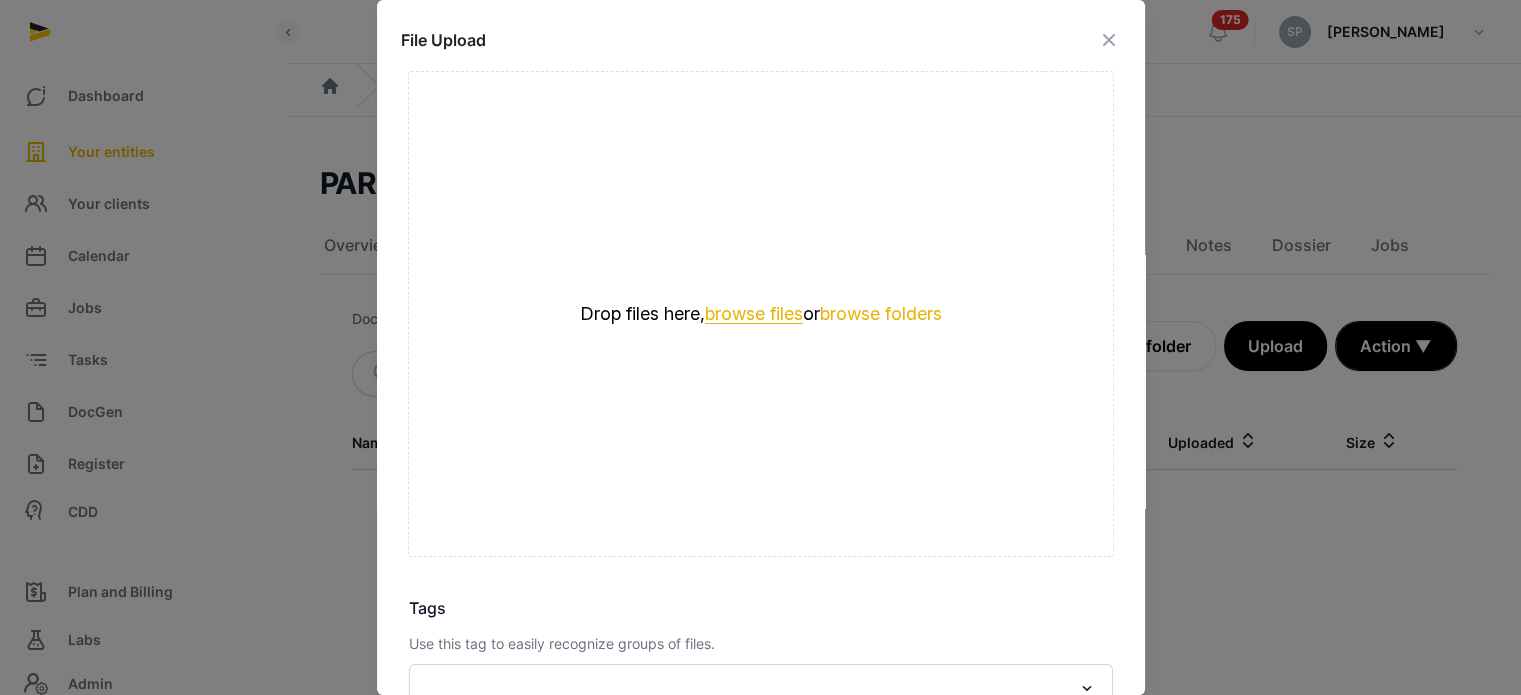 click on "browse files" at bounding box center (754, 314) 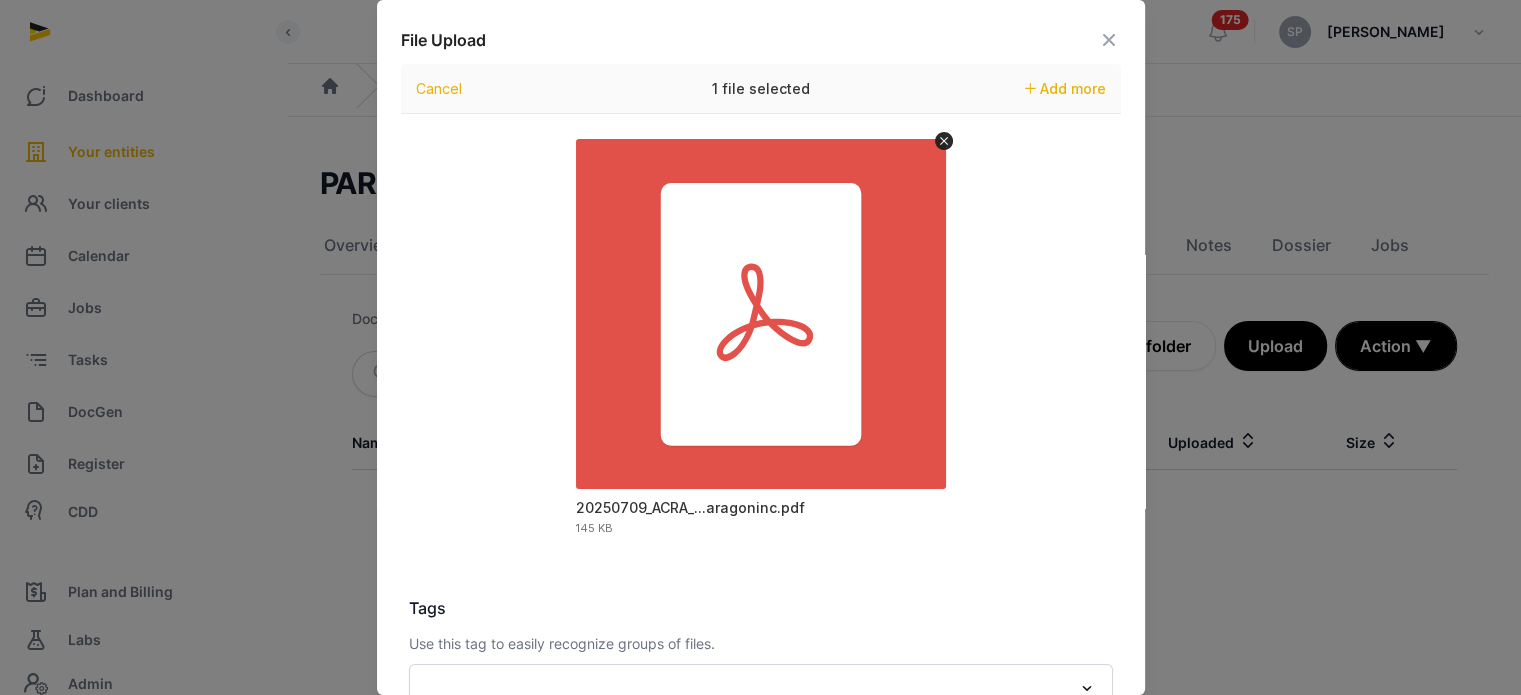click on "File Upload Drop your files here Cancel 1 file selected Add more 20250709_ACRA_...aragoninc.pdf 145 KB Tags Use this tag to easily recognize groups of files. Loading... Description Upload 1 file" at bounding box center (761, 489) 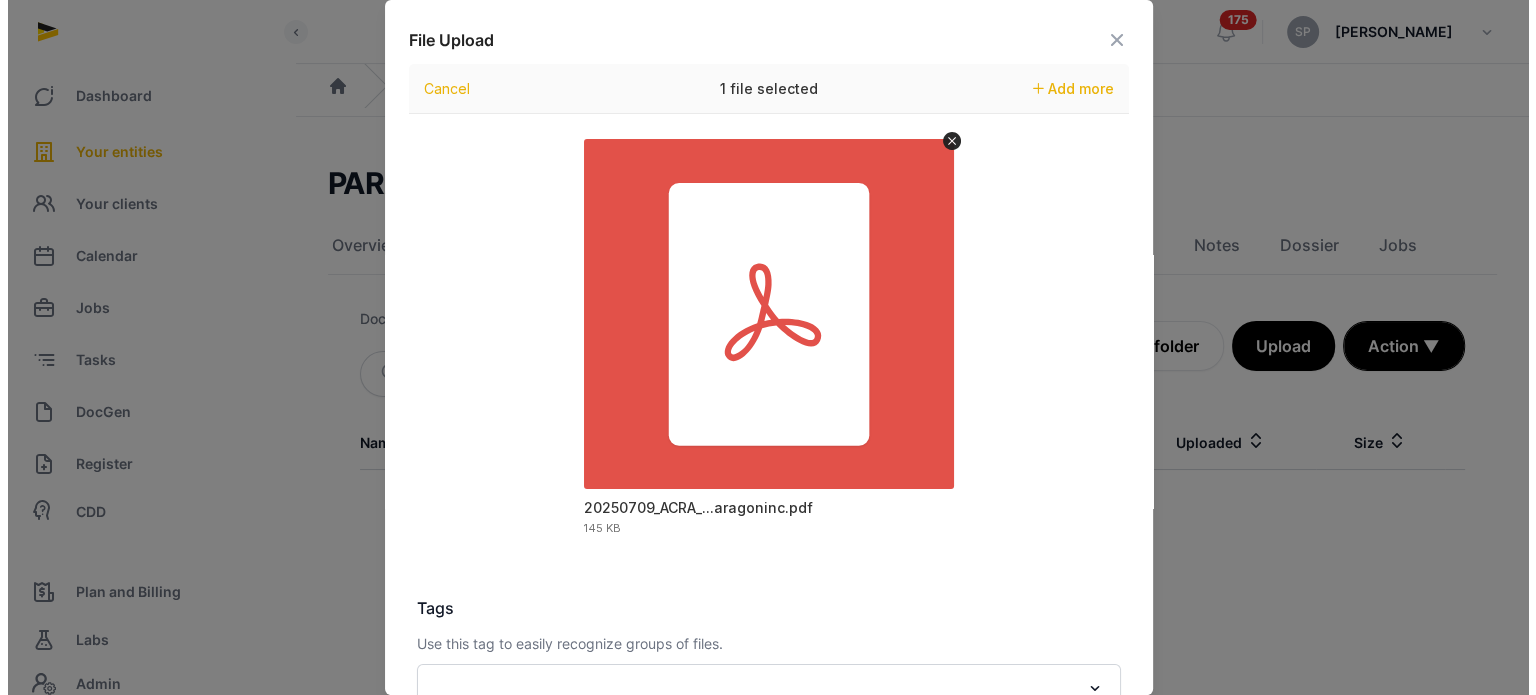 scroll, scrollTop: 282, scrollLeft: 0, axis: vertical 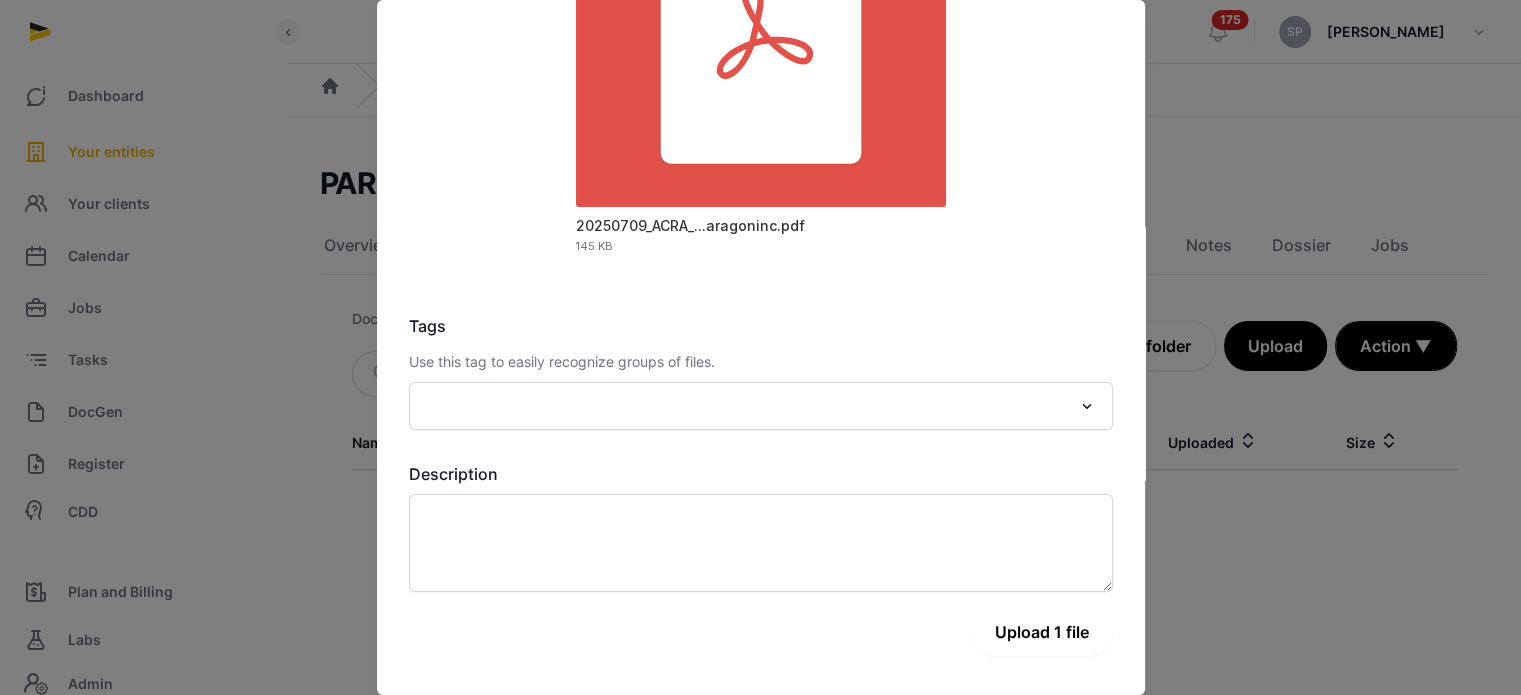 click on "Upload 1 file" at bounding box center (1042, 632) 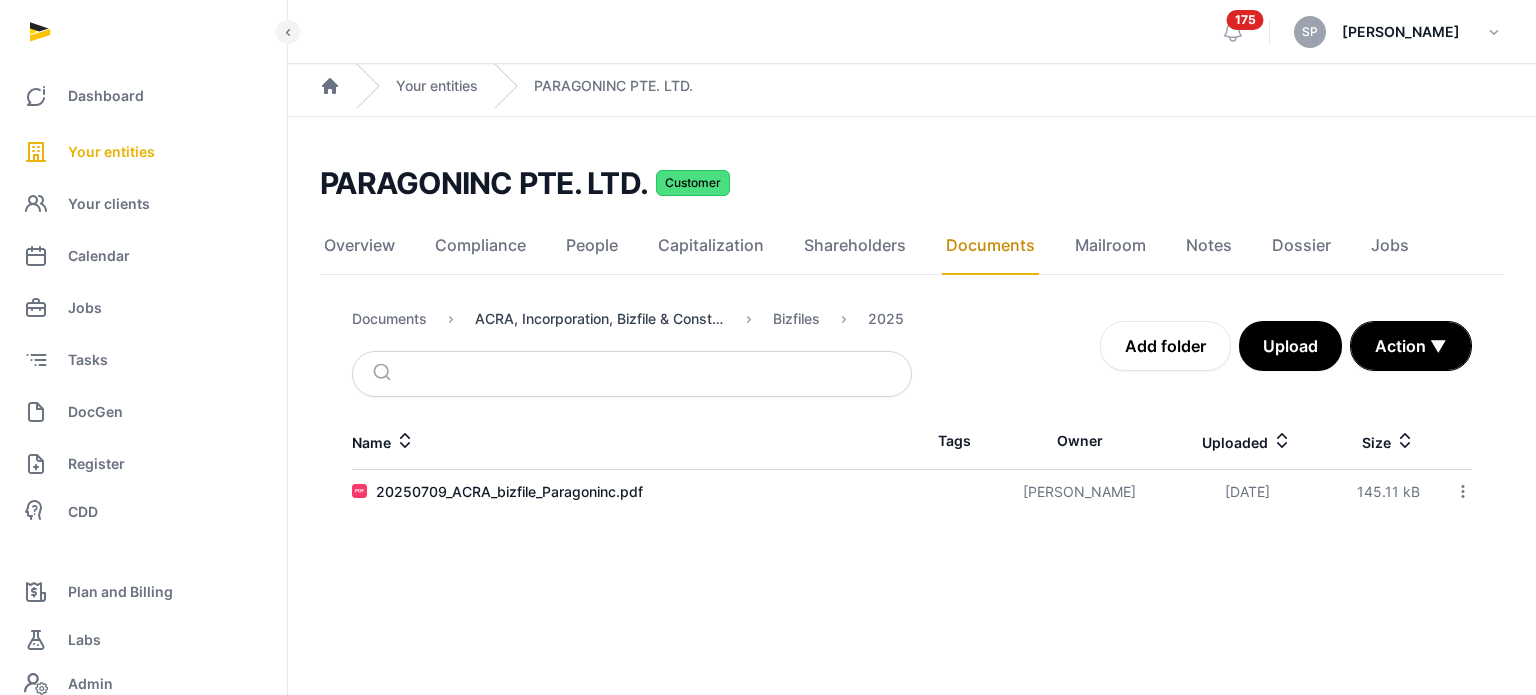 click on "ACRA, Incorporation, Bizfile & Constitution" at bounding box center [600, 319] 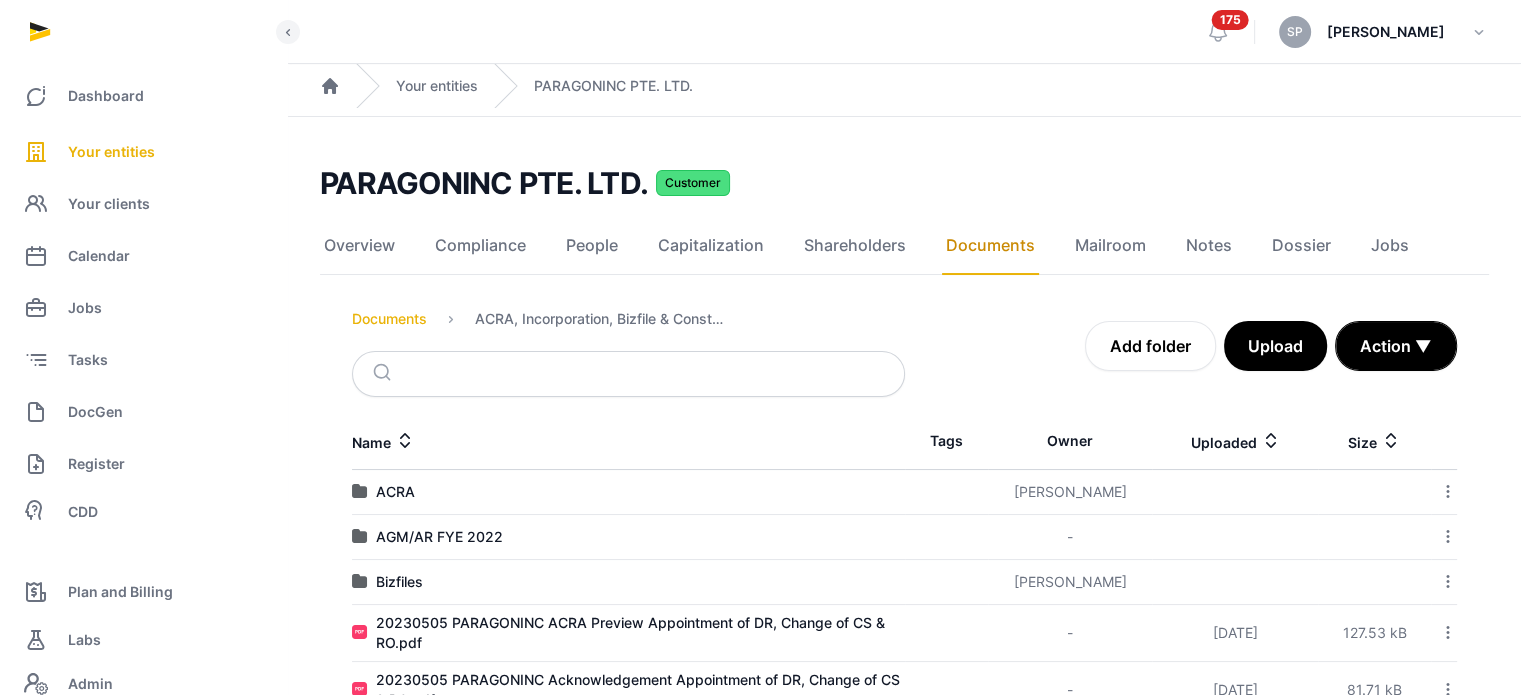 click on "Documents" at bounding box center (389, 319) 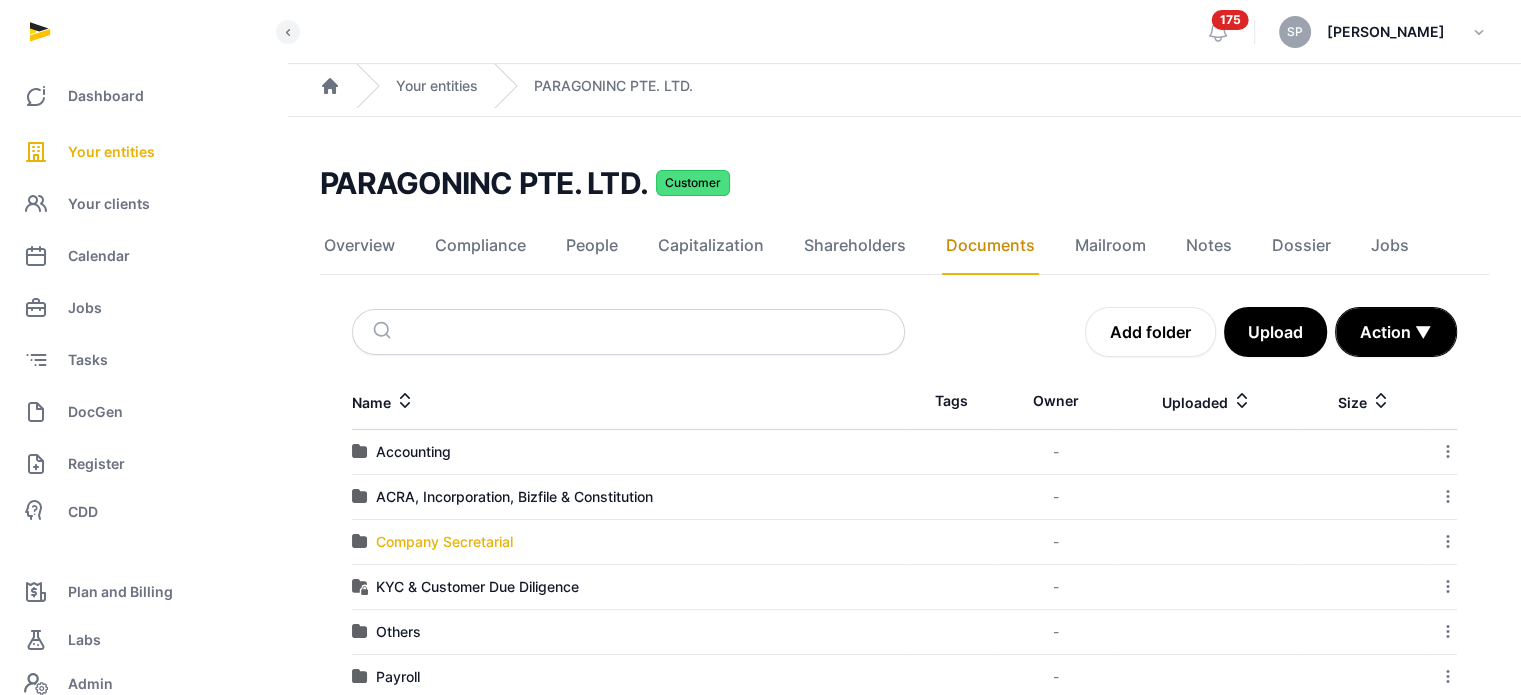 click on "Company Secretarial" at bounding box center [444, 542] 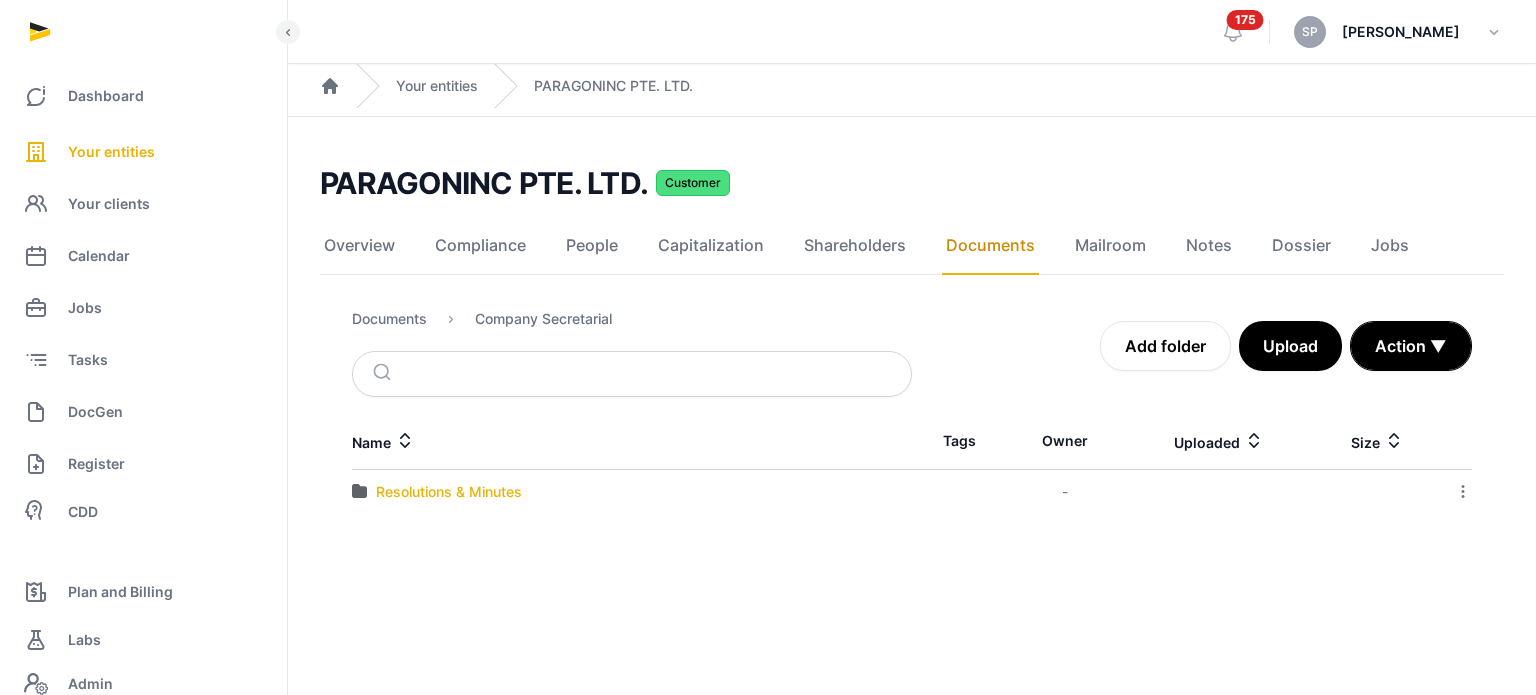click on "Resolutions & Minutes" at bounding box center (449, 492) 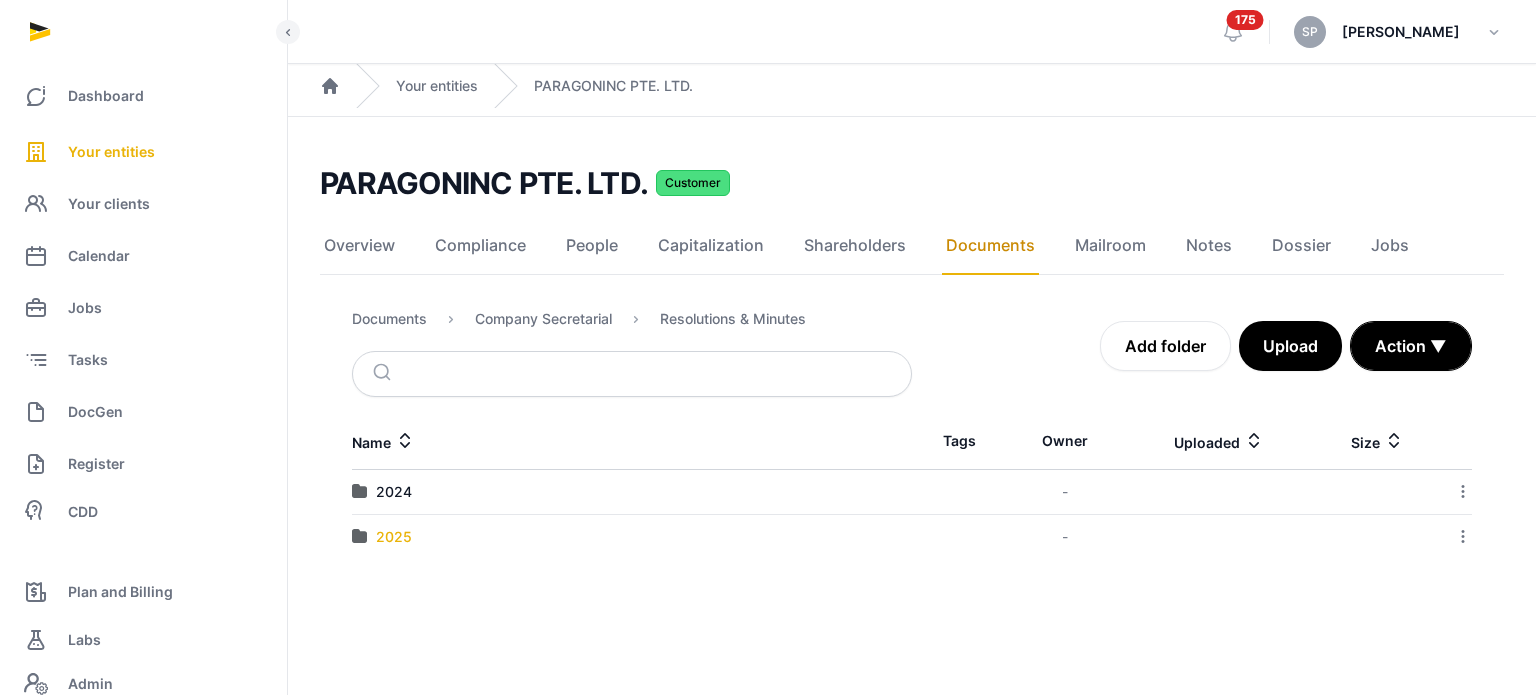 click on "2025" at bounding box center (394, 537) 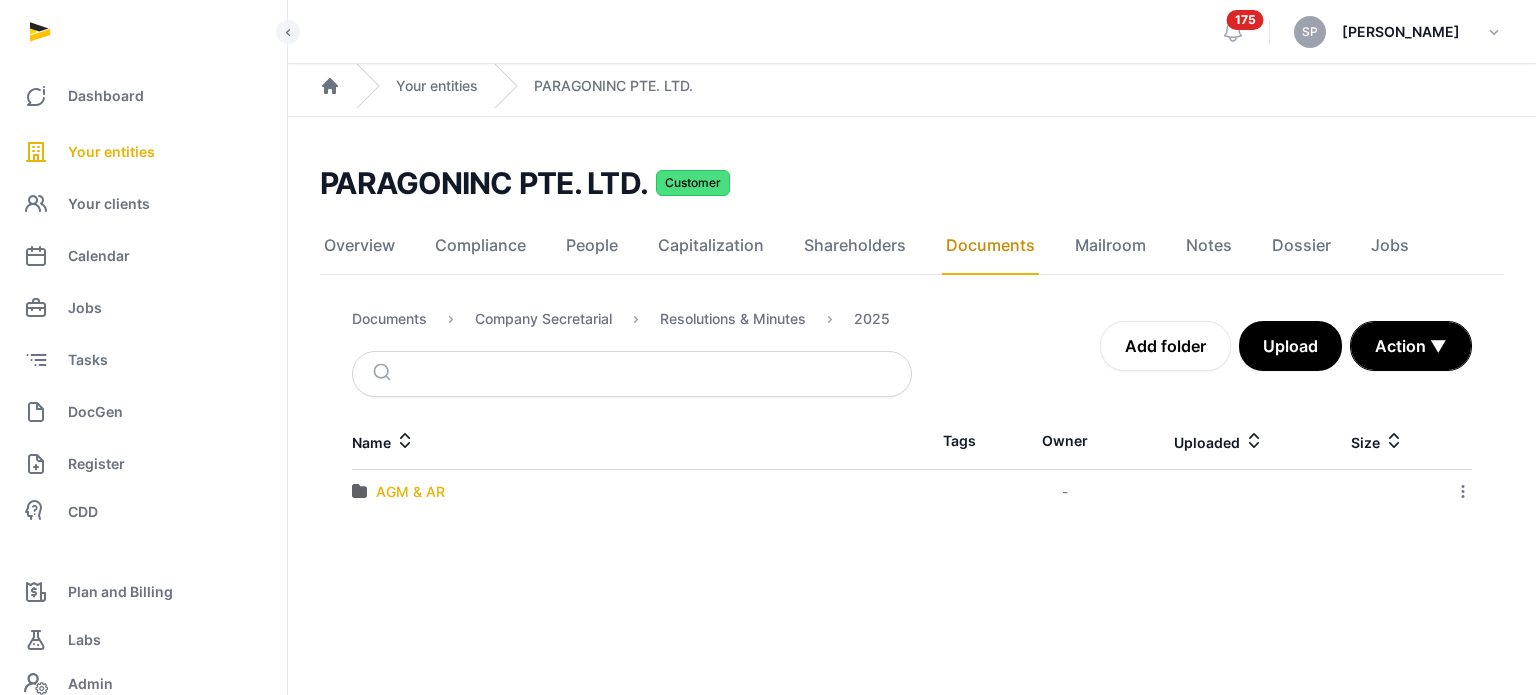 click on "AGM & AR" at bounding box center (410, 492) 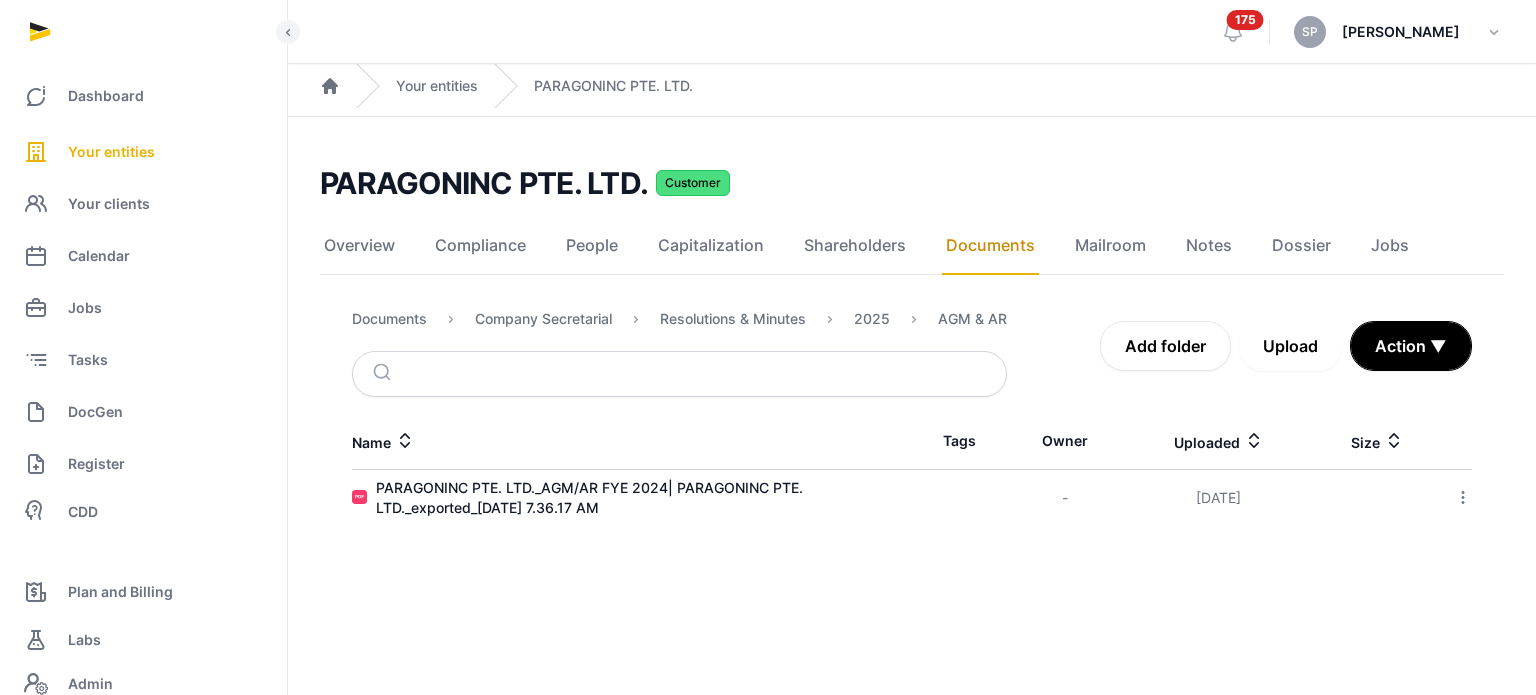 click on "Upload" at bounding box center (1290, 346) 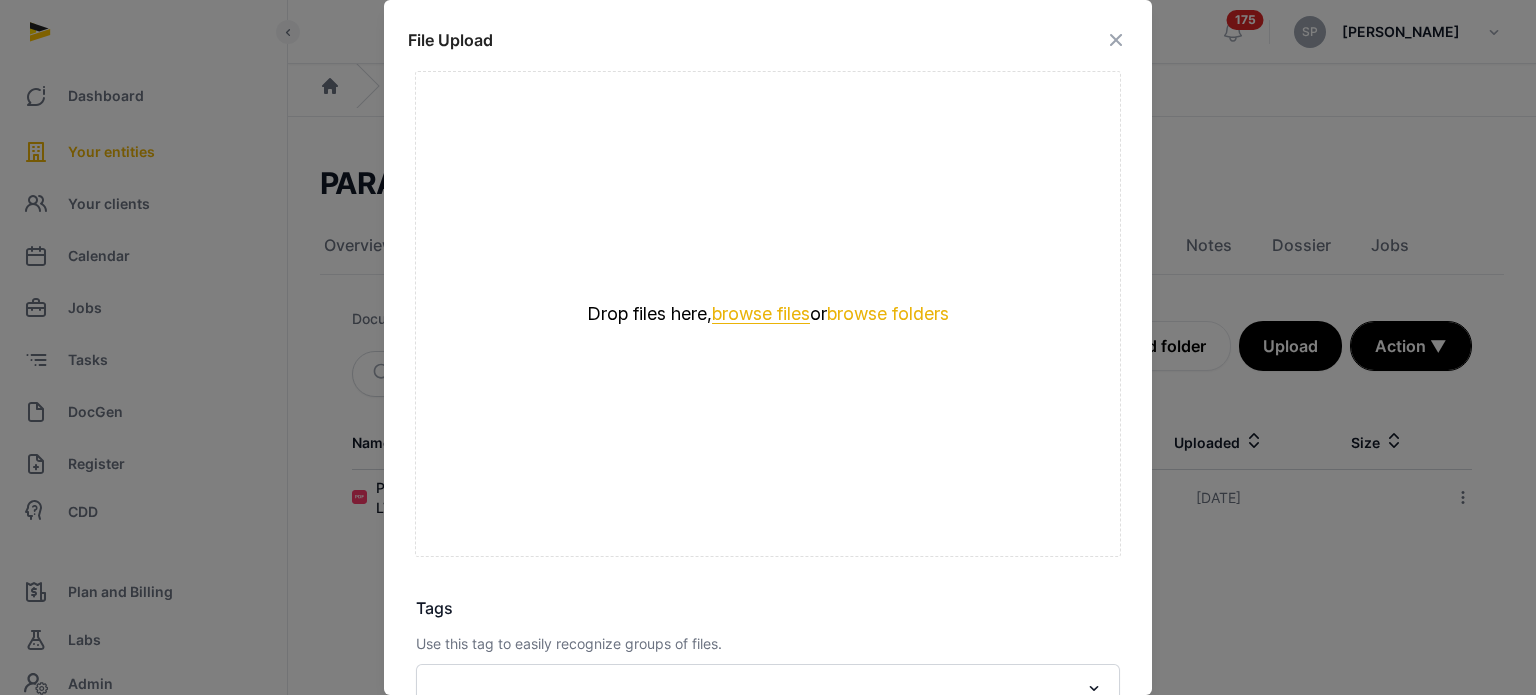 click on "browse files" at bounding box center [761, 314] 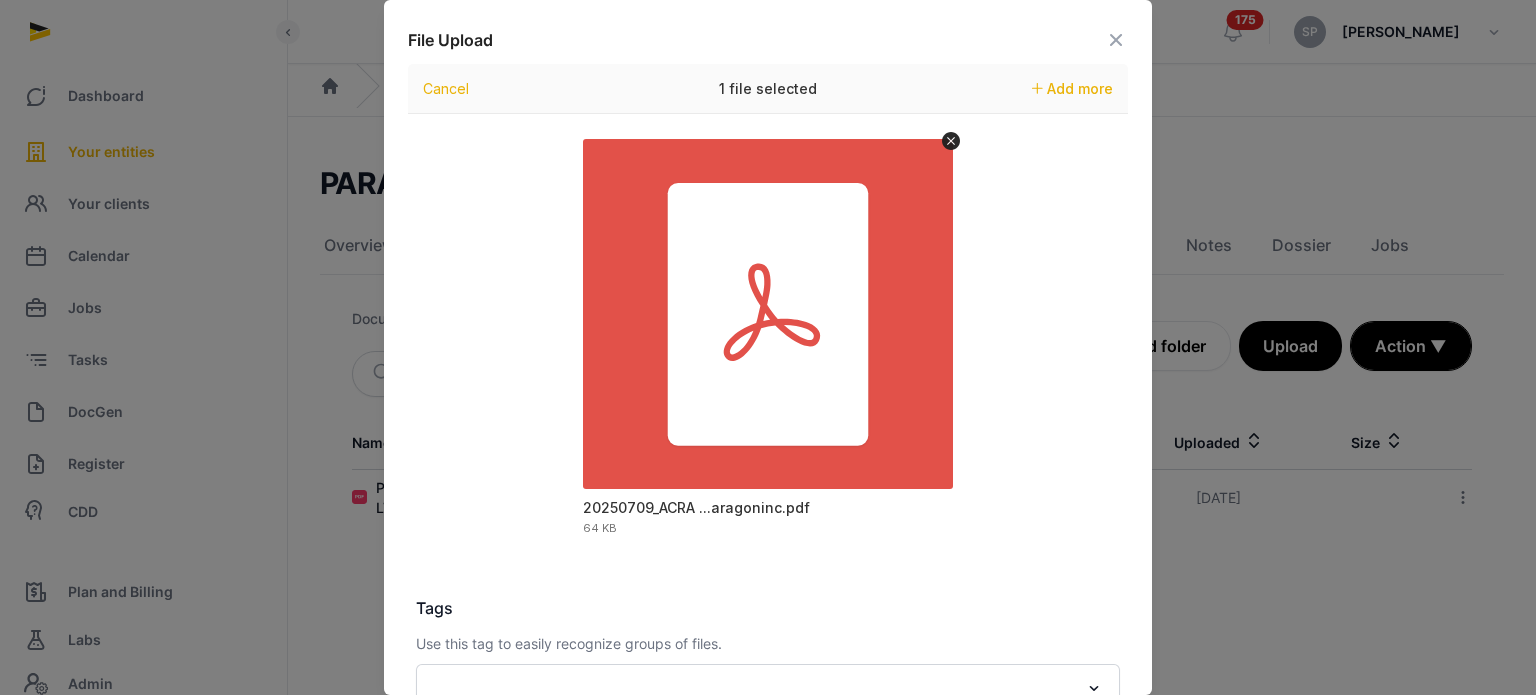 click at bounding box center [1116, 40] 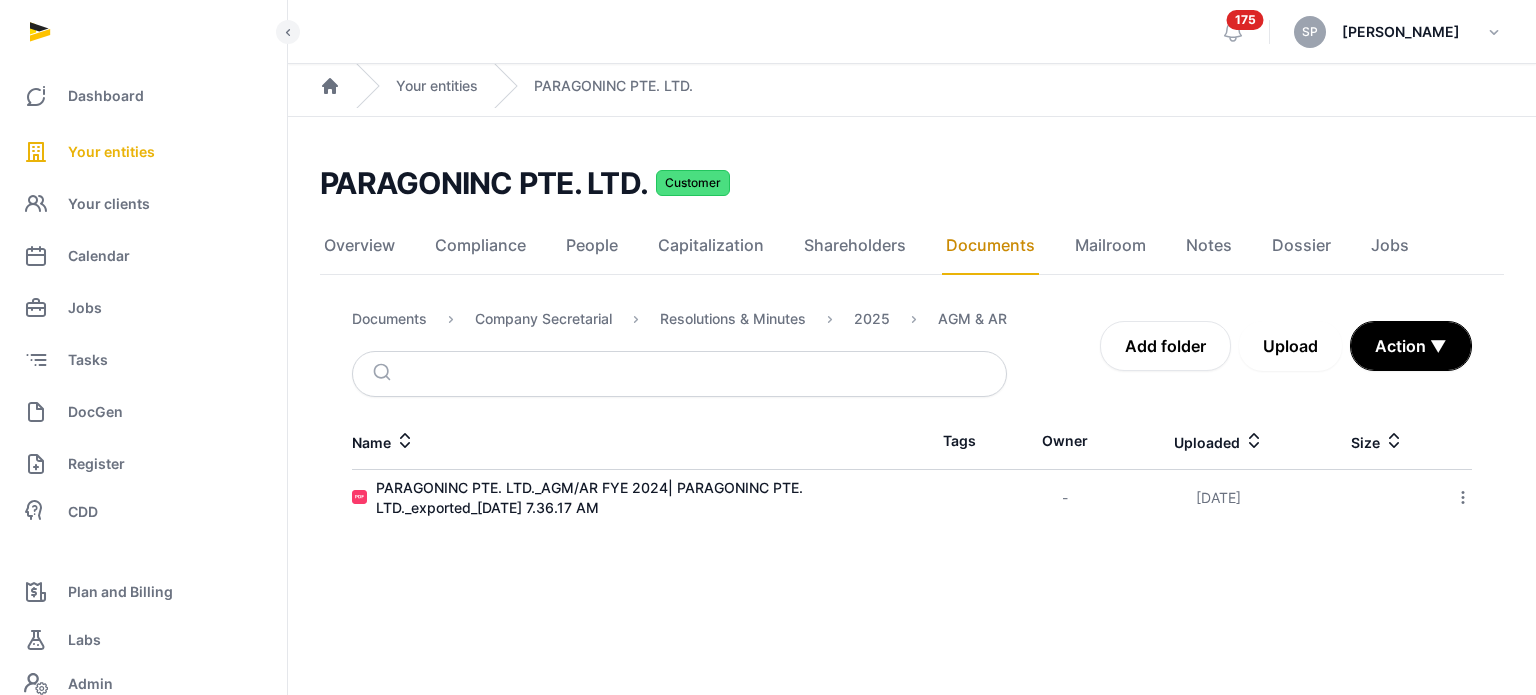 click on "Upload" at bounding box center [1290, 346] 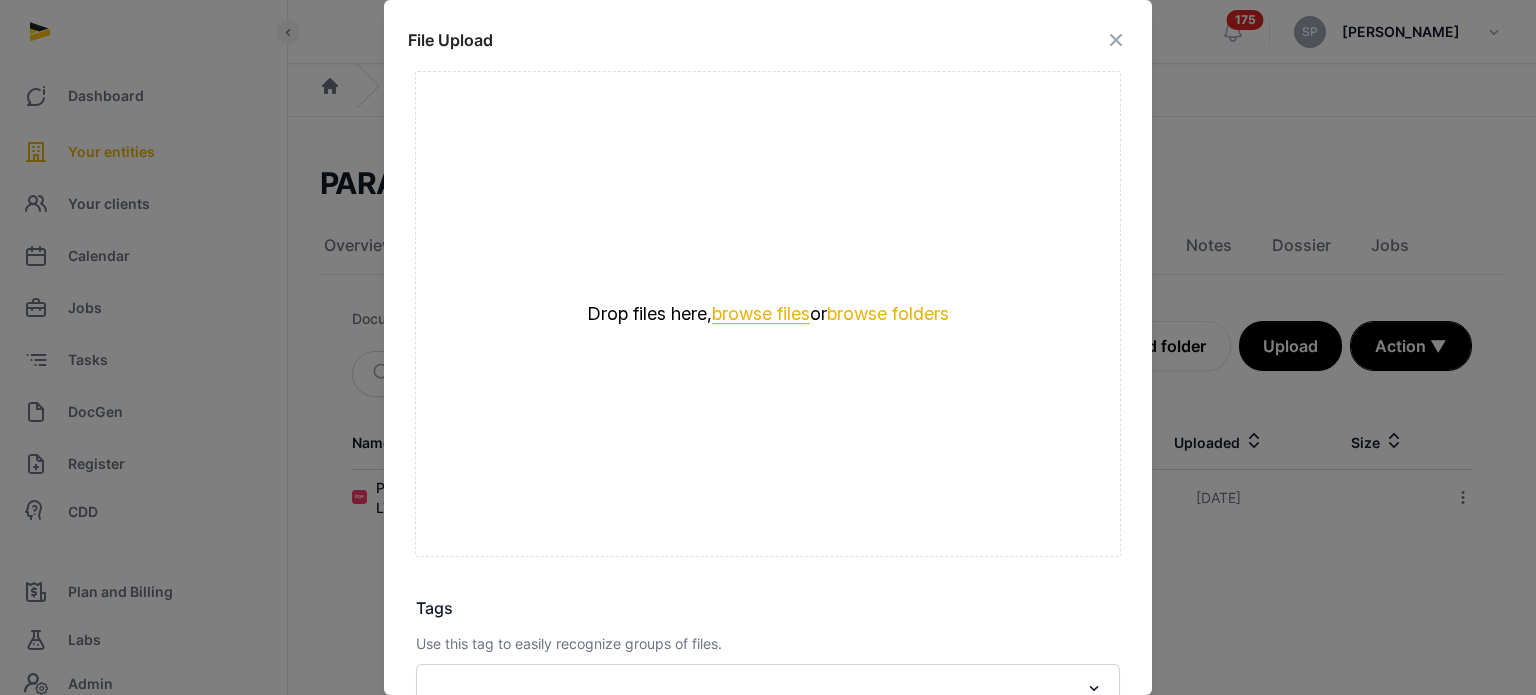click on "browse files" at bounding box center (761, 314) 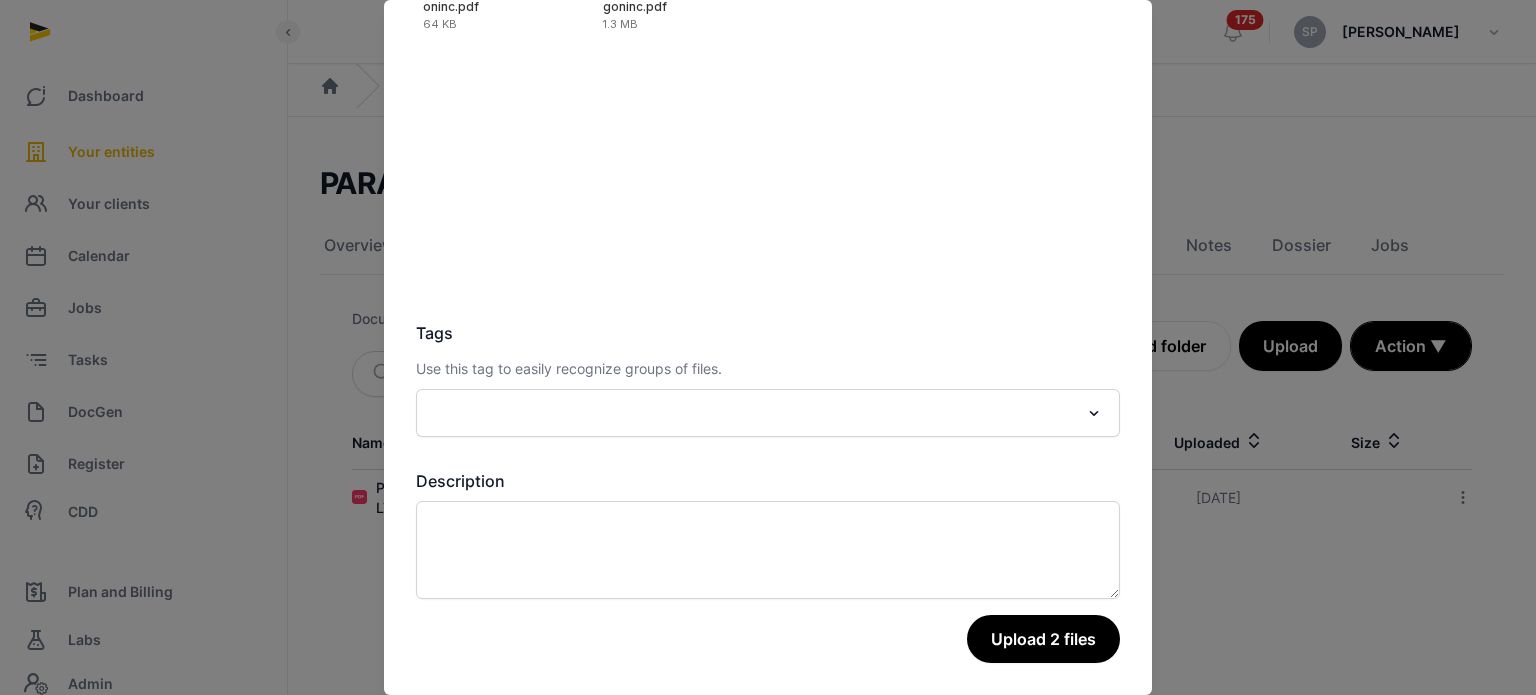 scroll, scrollTop: 282, scrollLeft: 0, axis: vertical 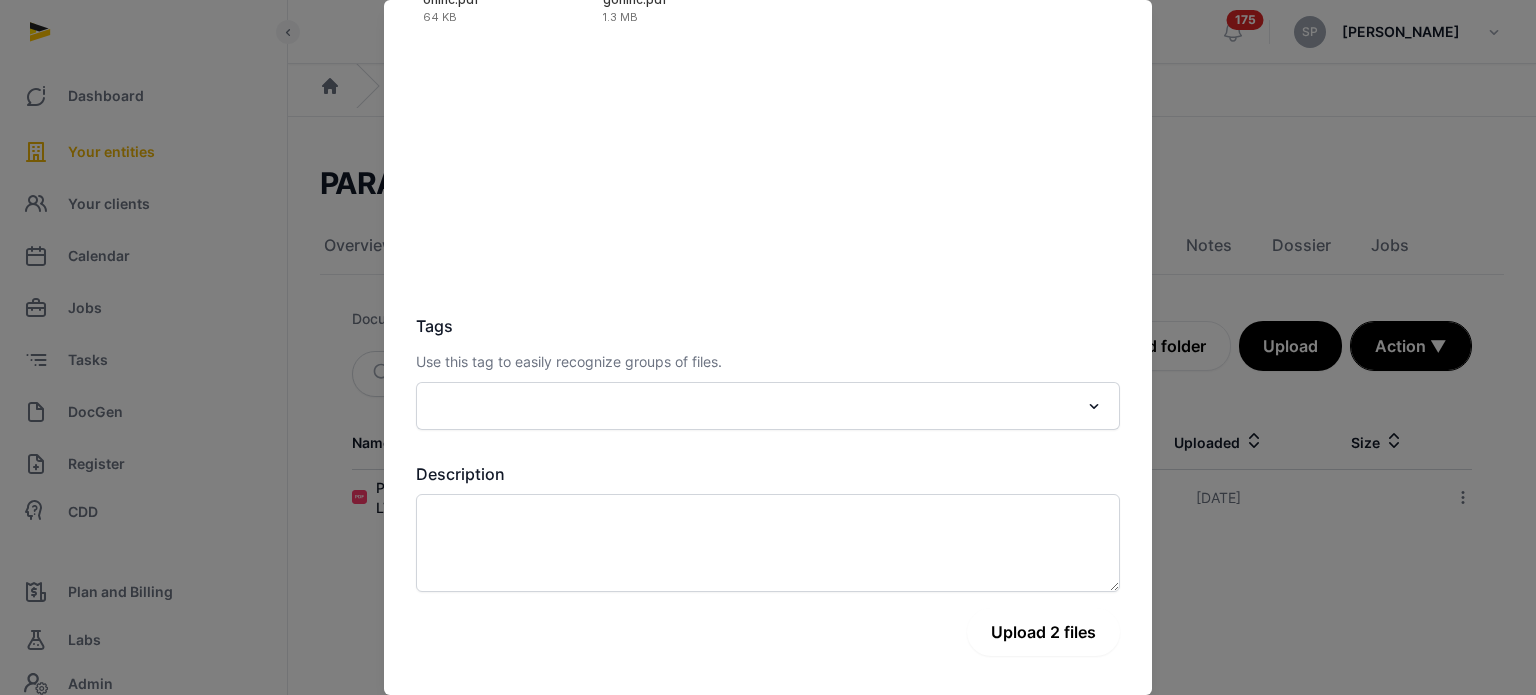 click on "Upload 2 files" at bounding box center [1043, 632] 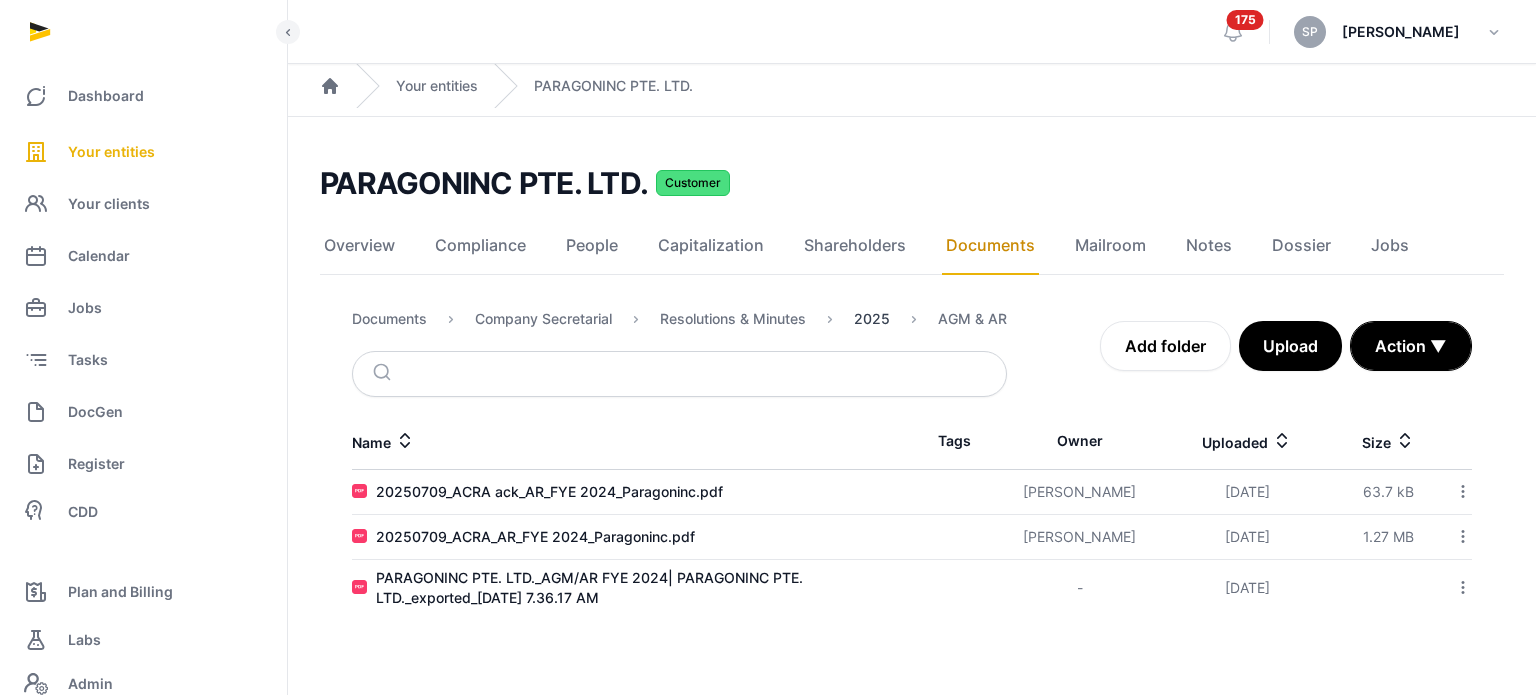click on "2025" at bounding box center [872, 319] 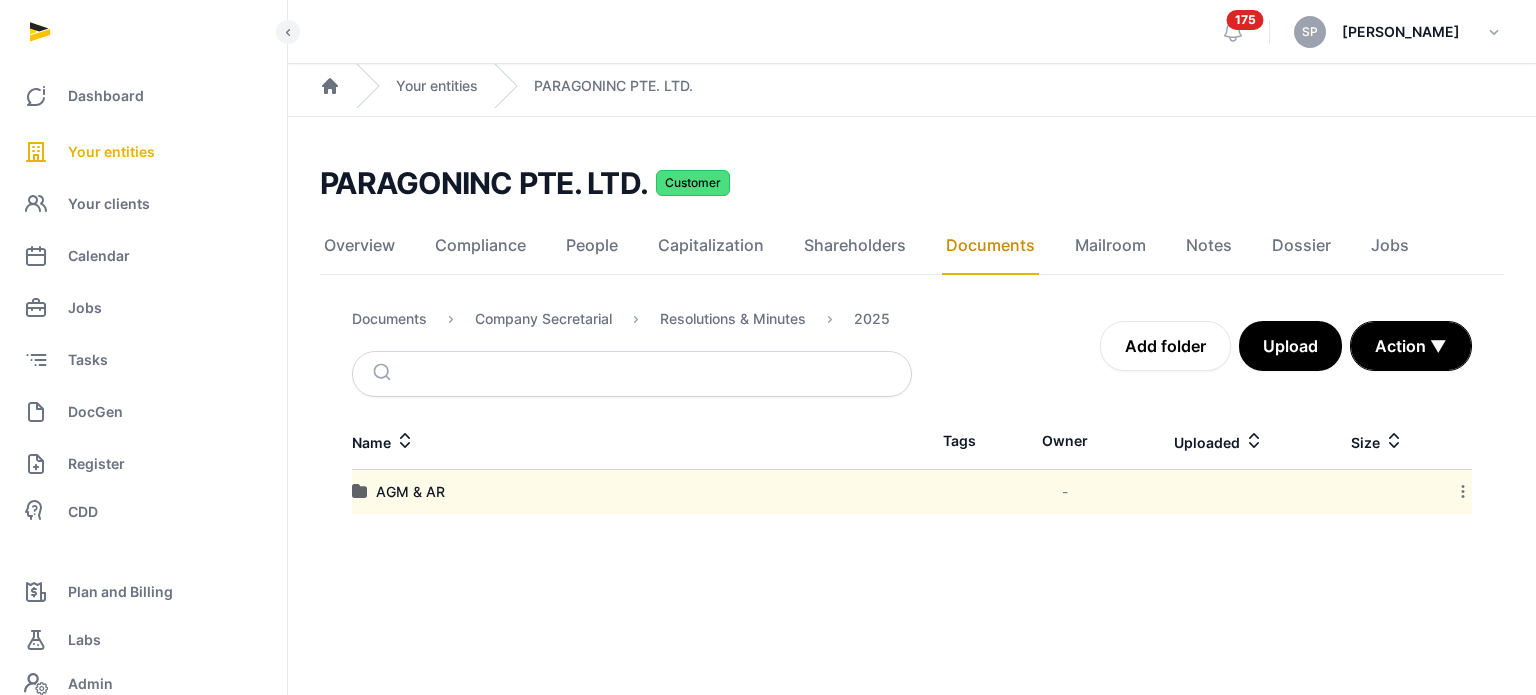 click 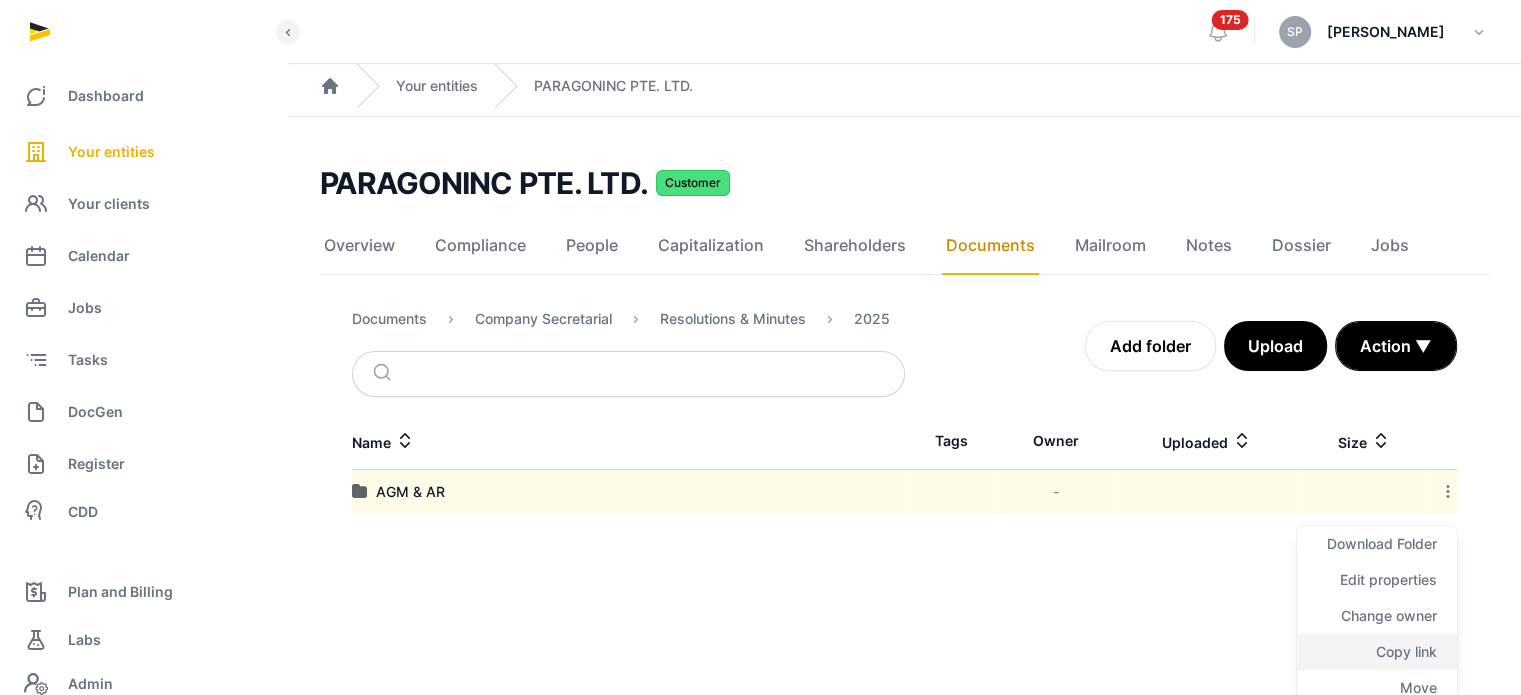 click on "Copy link" 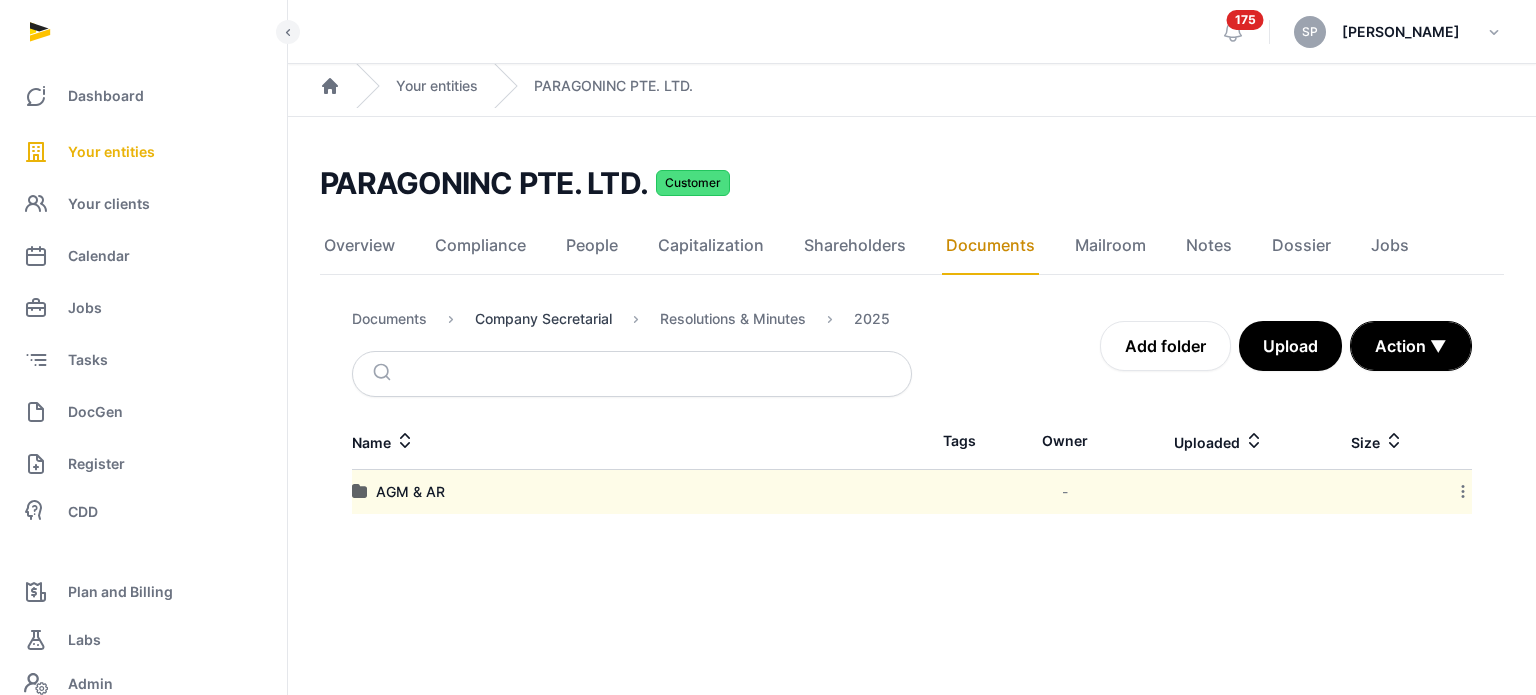 click on "Company Secretarial" at bounding box center (543, 319) 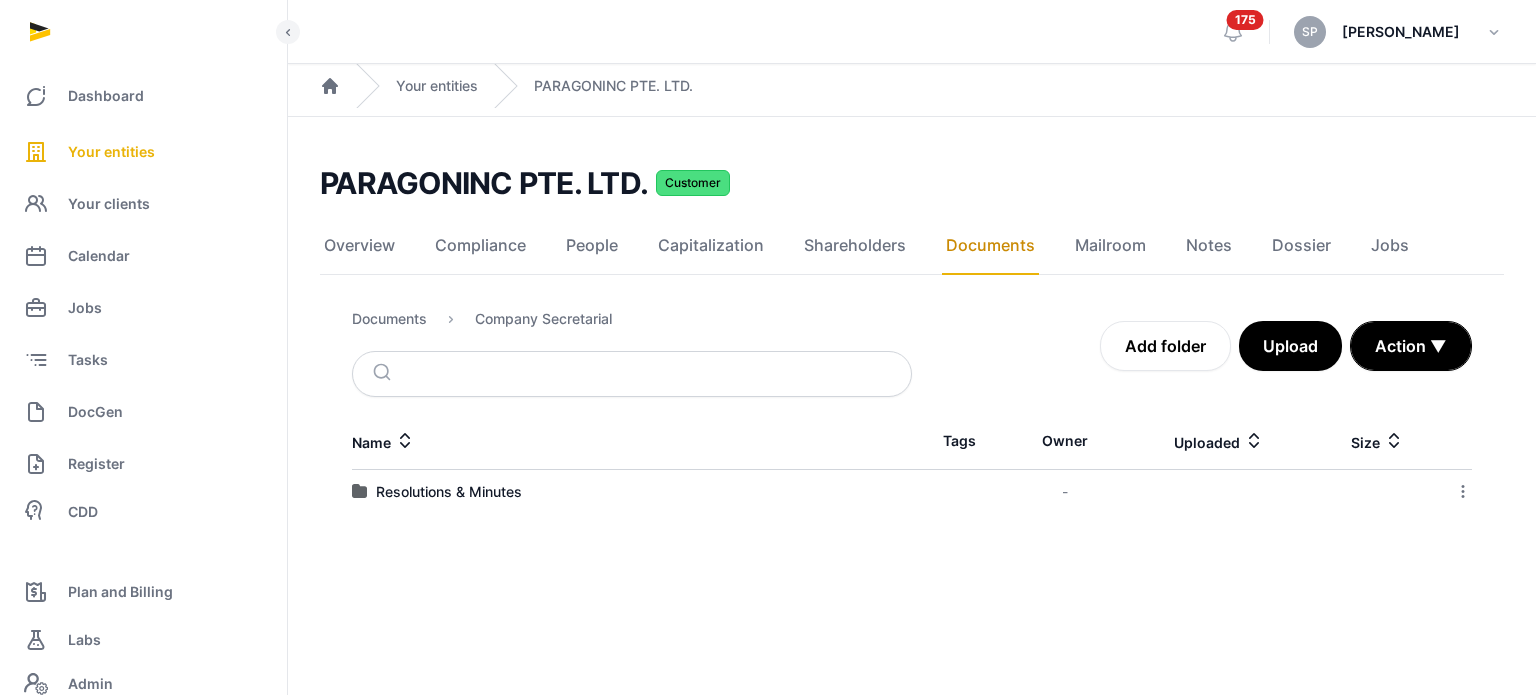 click on "Documents  Company Secretarial" at bounding box center [632, 323] 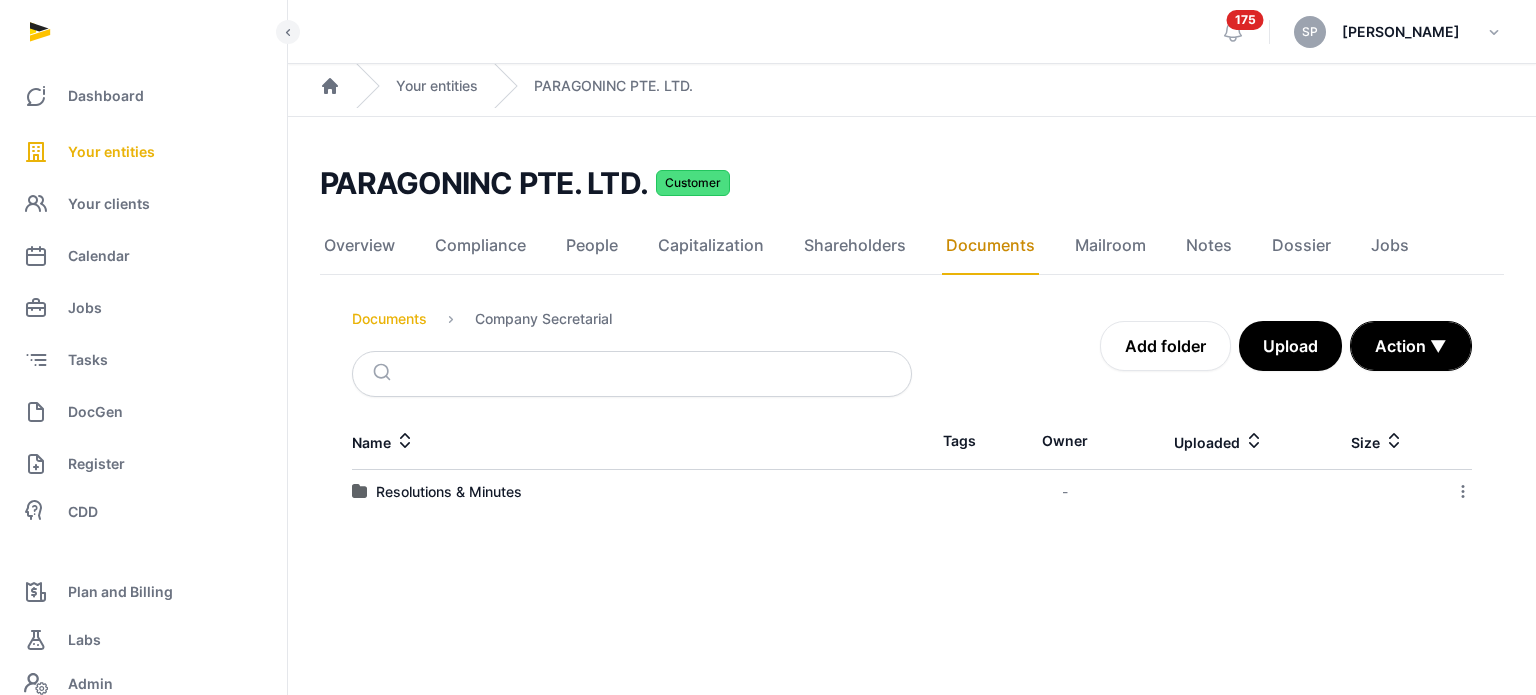 click on "Documents" at bounding box center (389, 319) 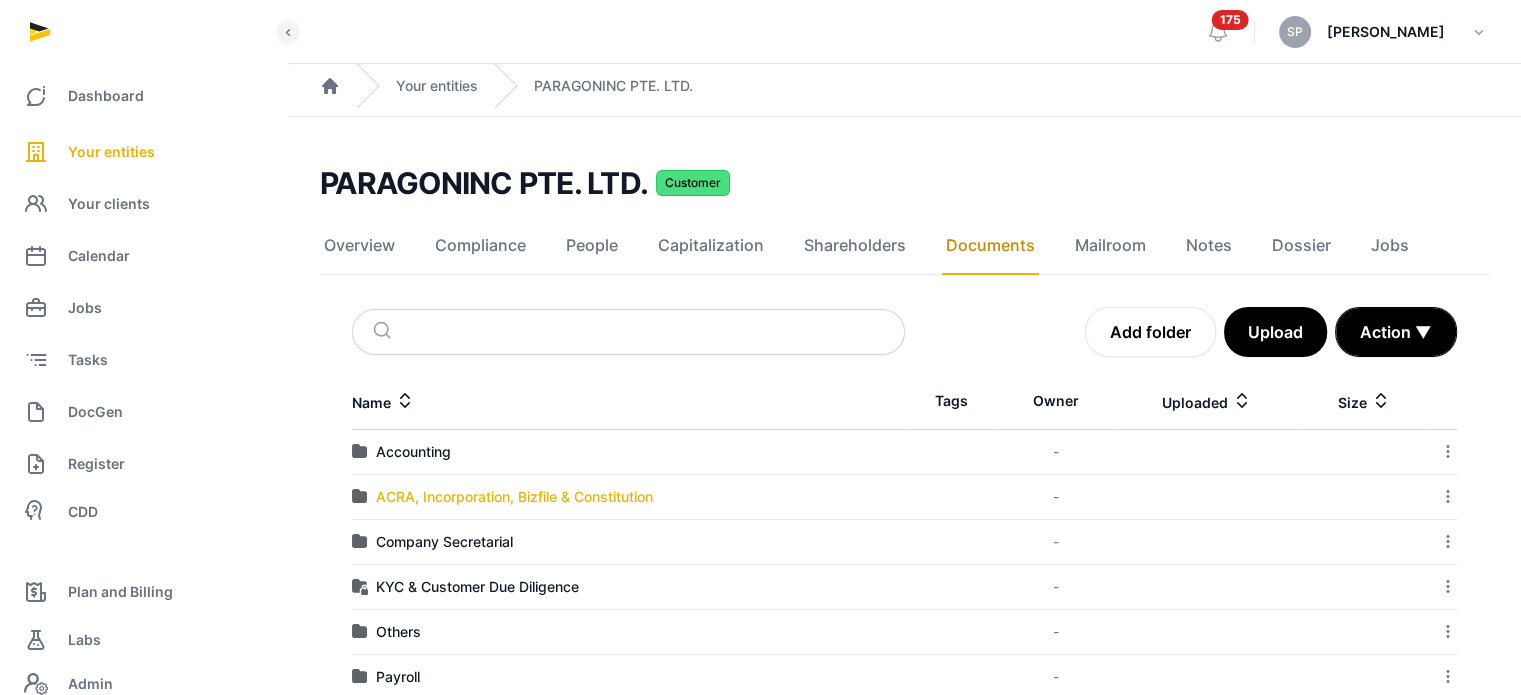 click on "ACRA, Incorporation, Bizfile & Constitution" at bounding box center (514, 497) 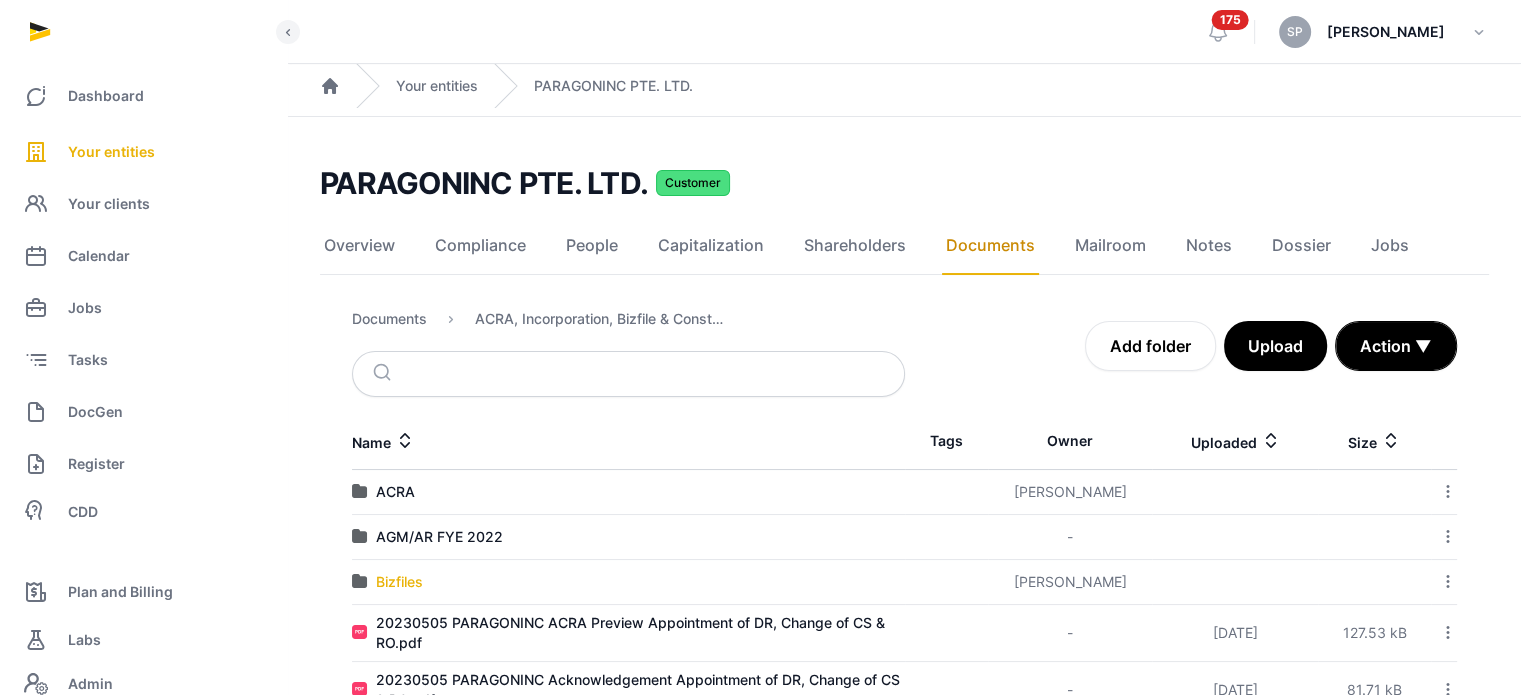 click on "Bizfiles" at bounding box center (399, 582) 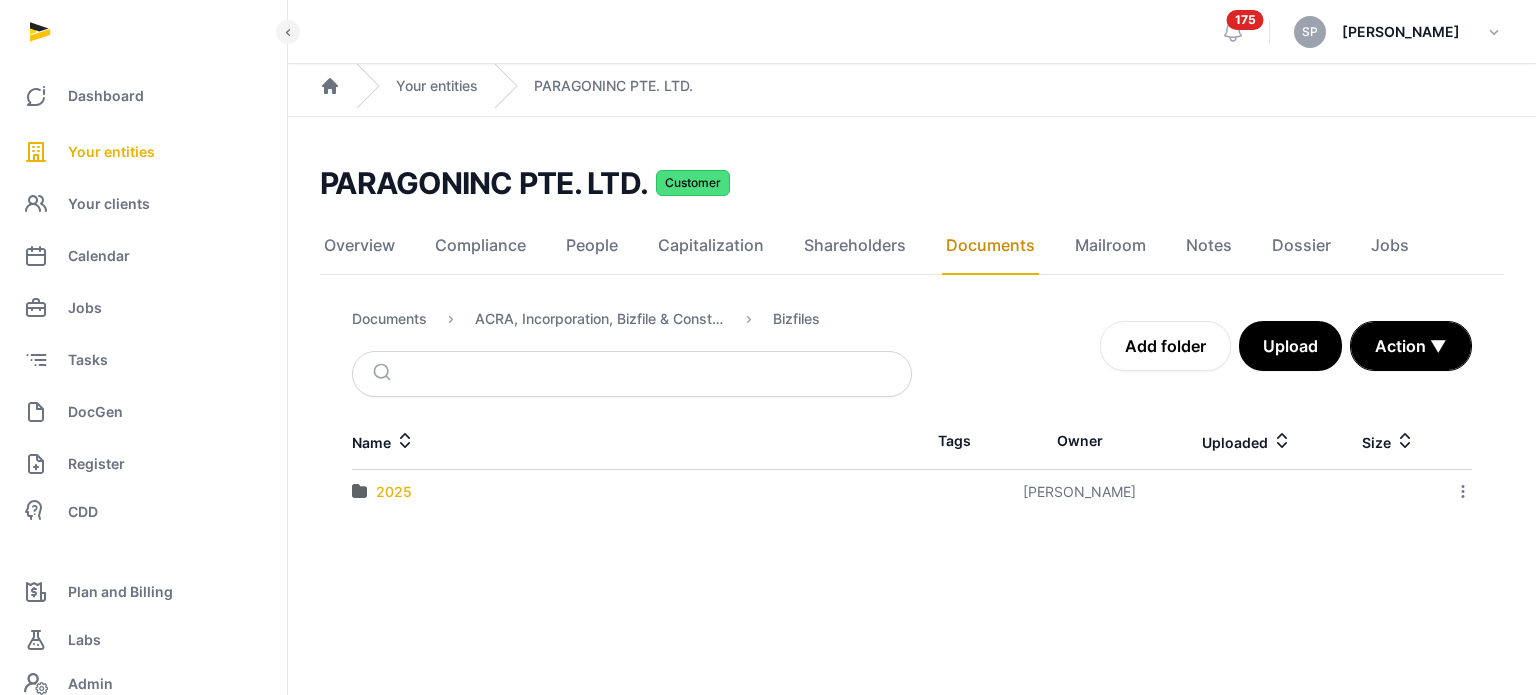 click on "2025" at bounding box center (394, 492) 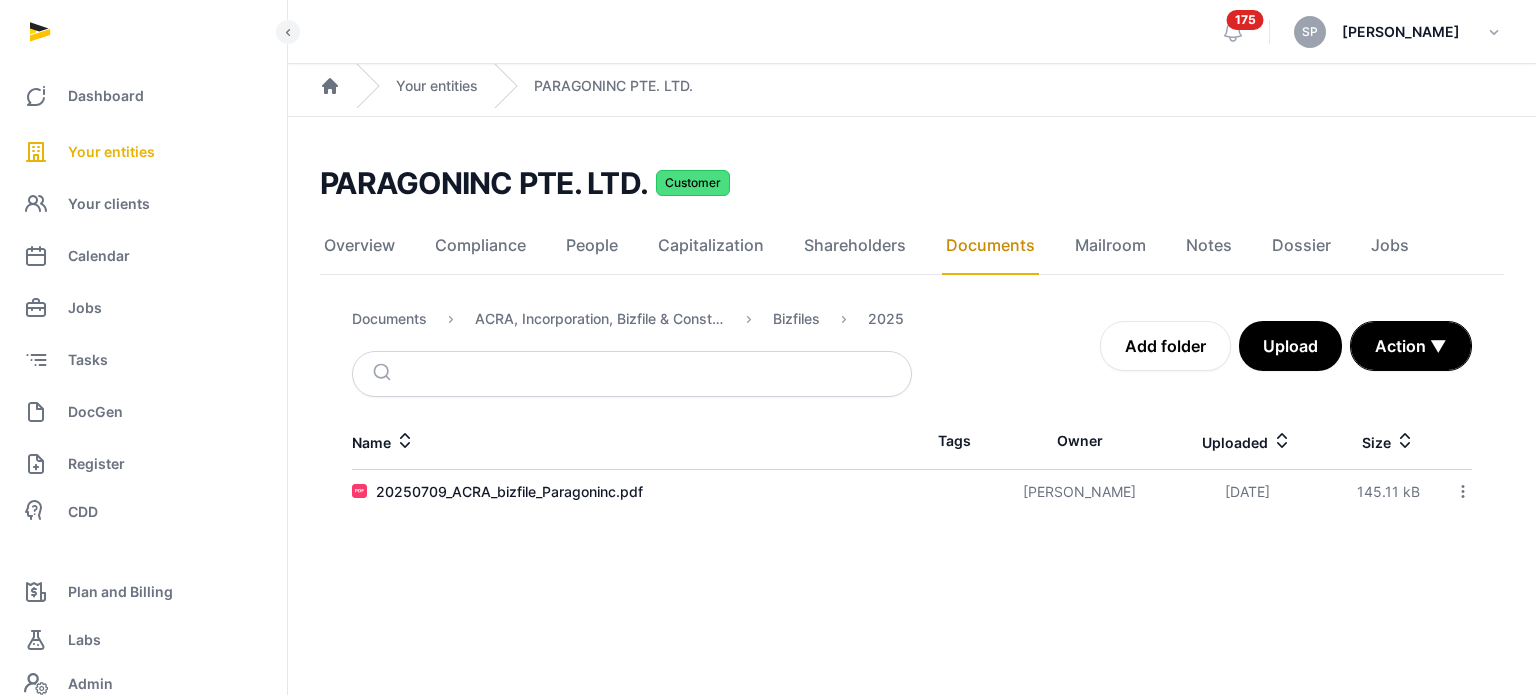 click 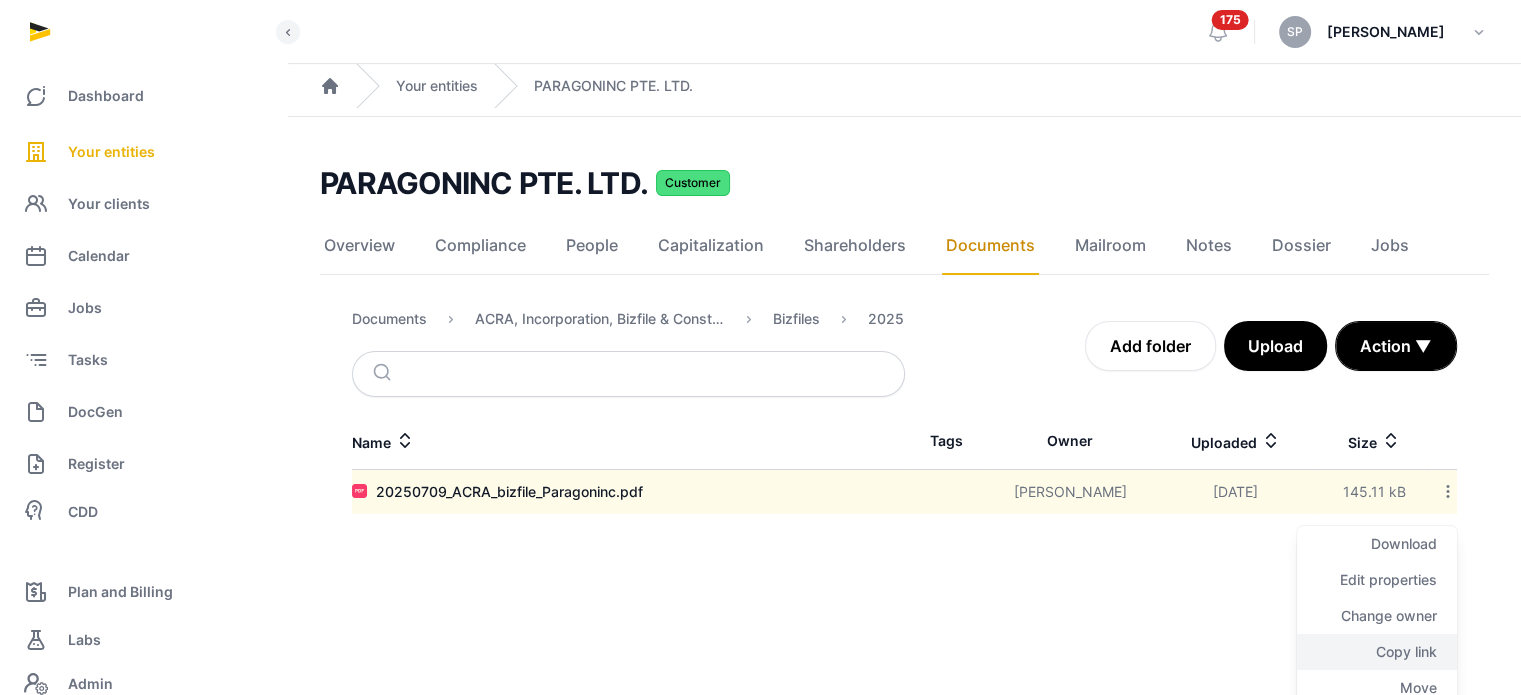 click on "Copy link" 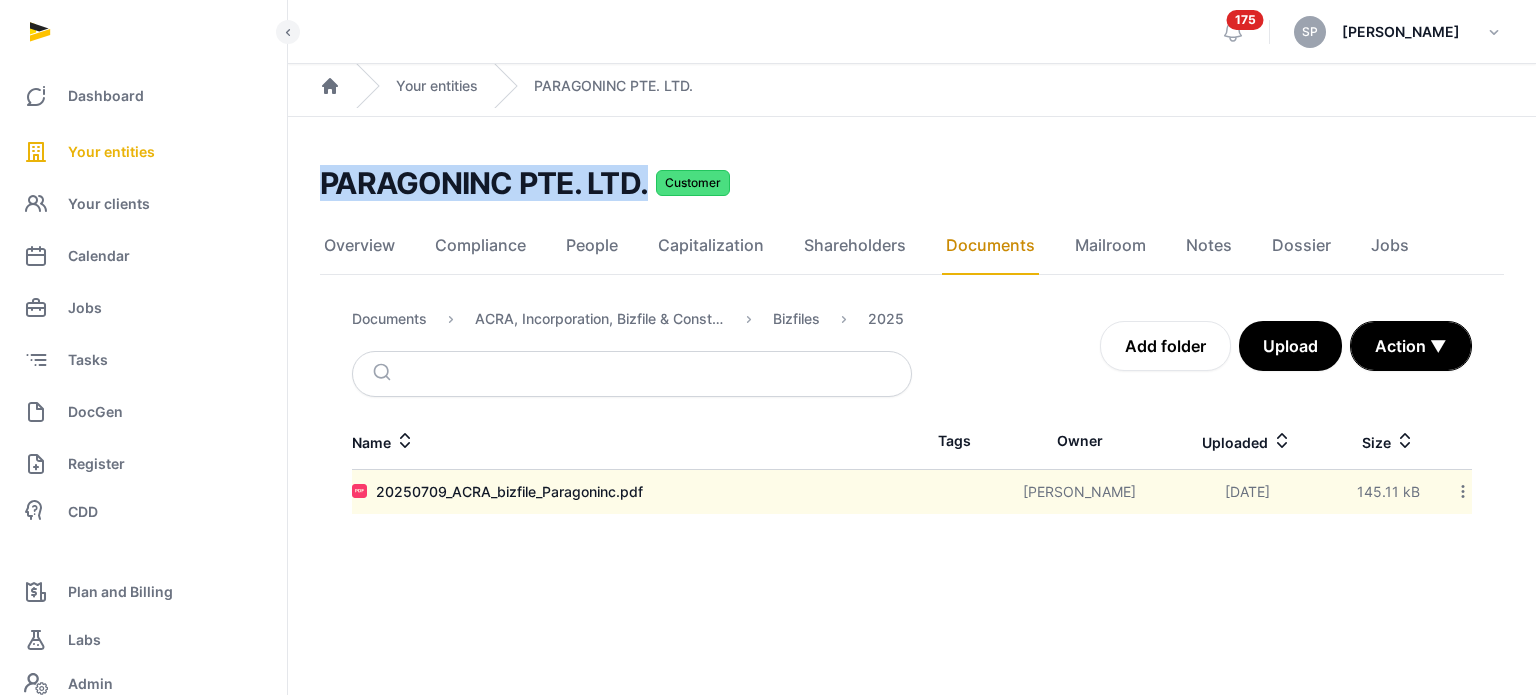 drag, startPoint x: 649, startPoint y: 187, endPoint x: 321, endPoint y: 171, distance: 328.39 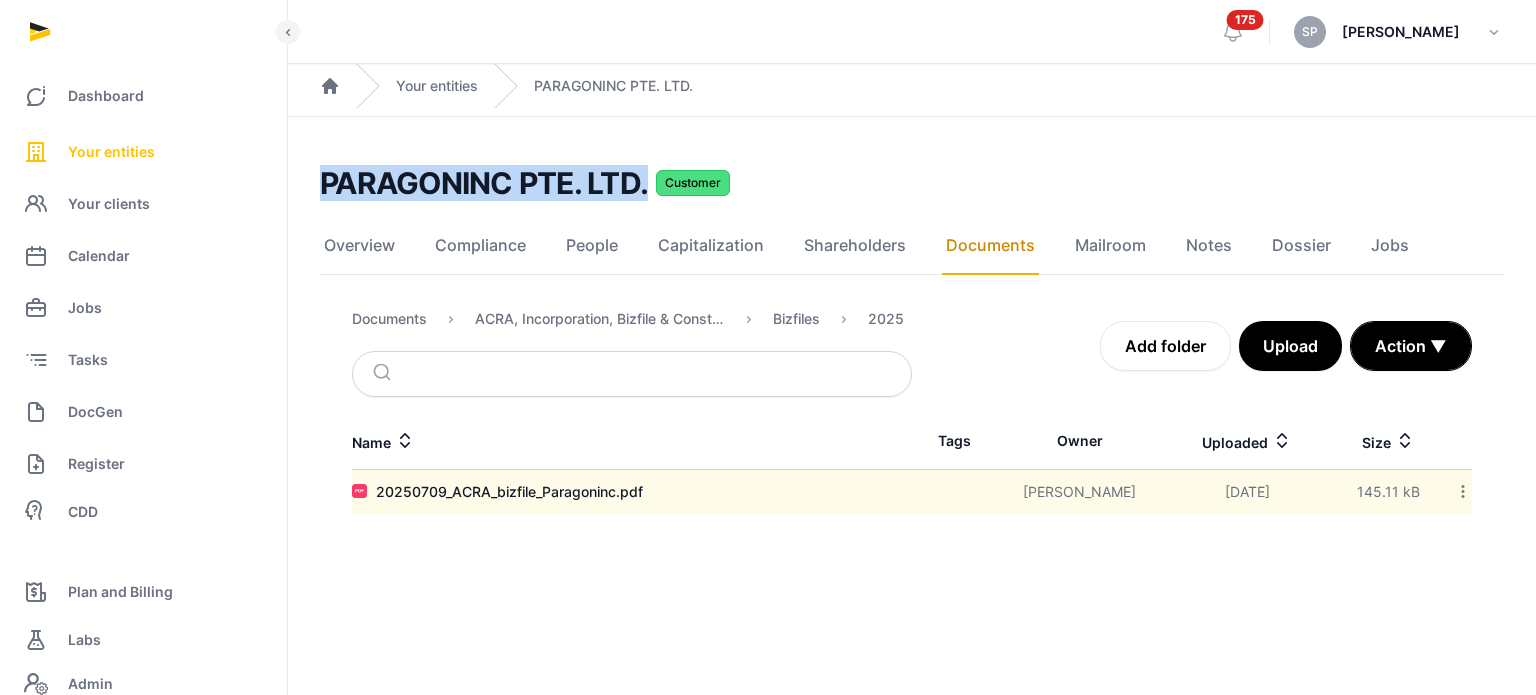 click on "Your entities" at bounding box center (143, 152) 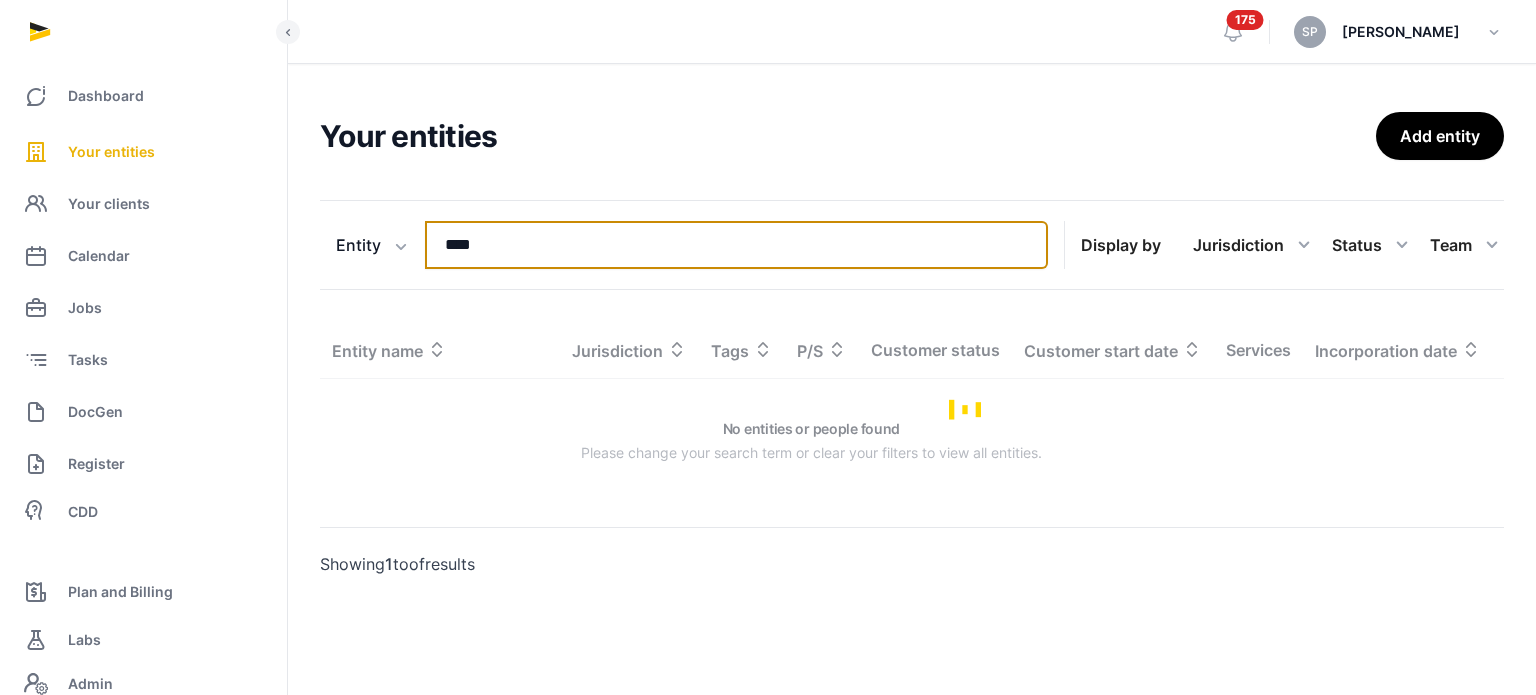 click on "****" at bounding box center [736, 245] 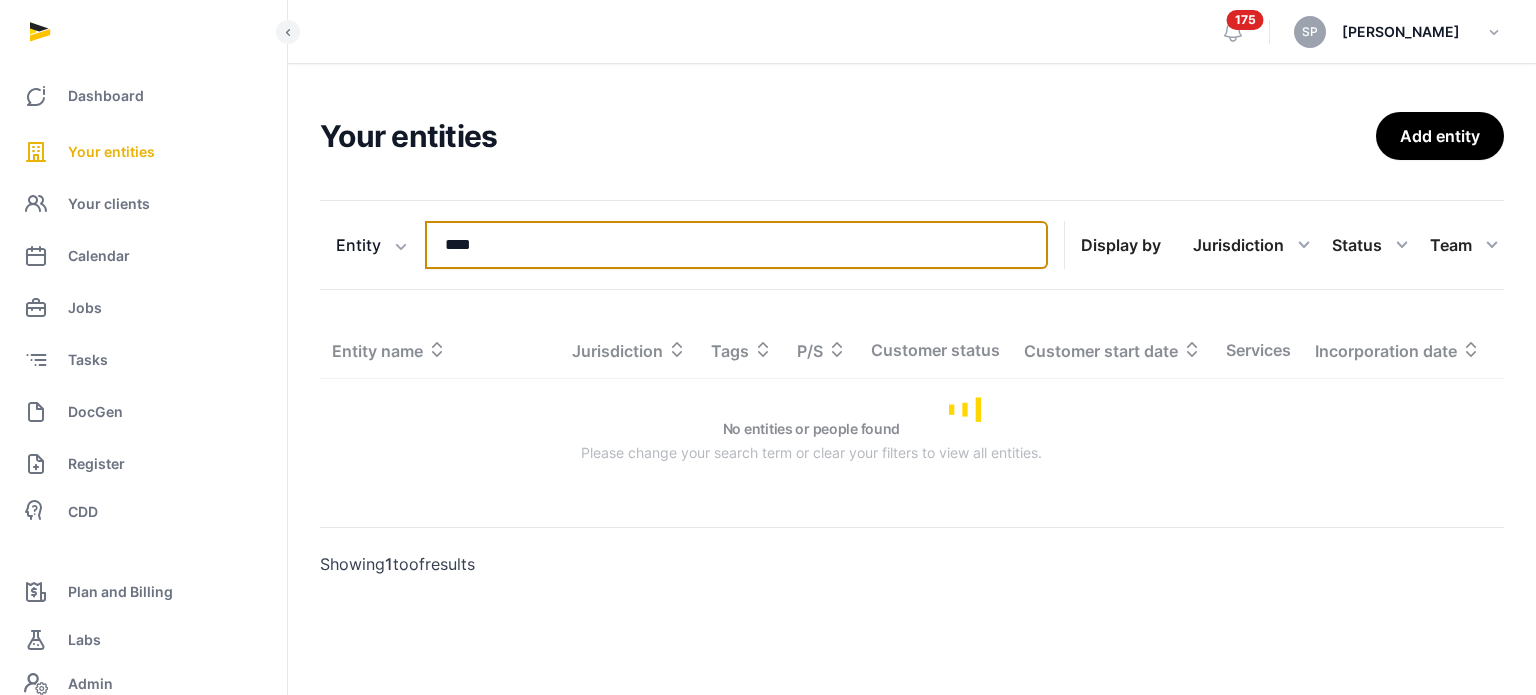 click on "****" at bounding box center [736, 245] 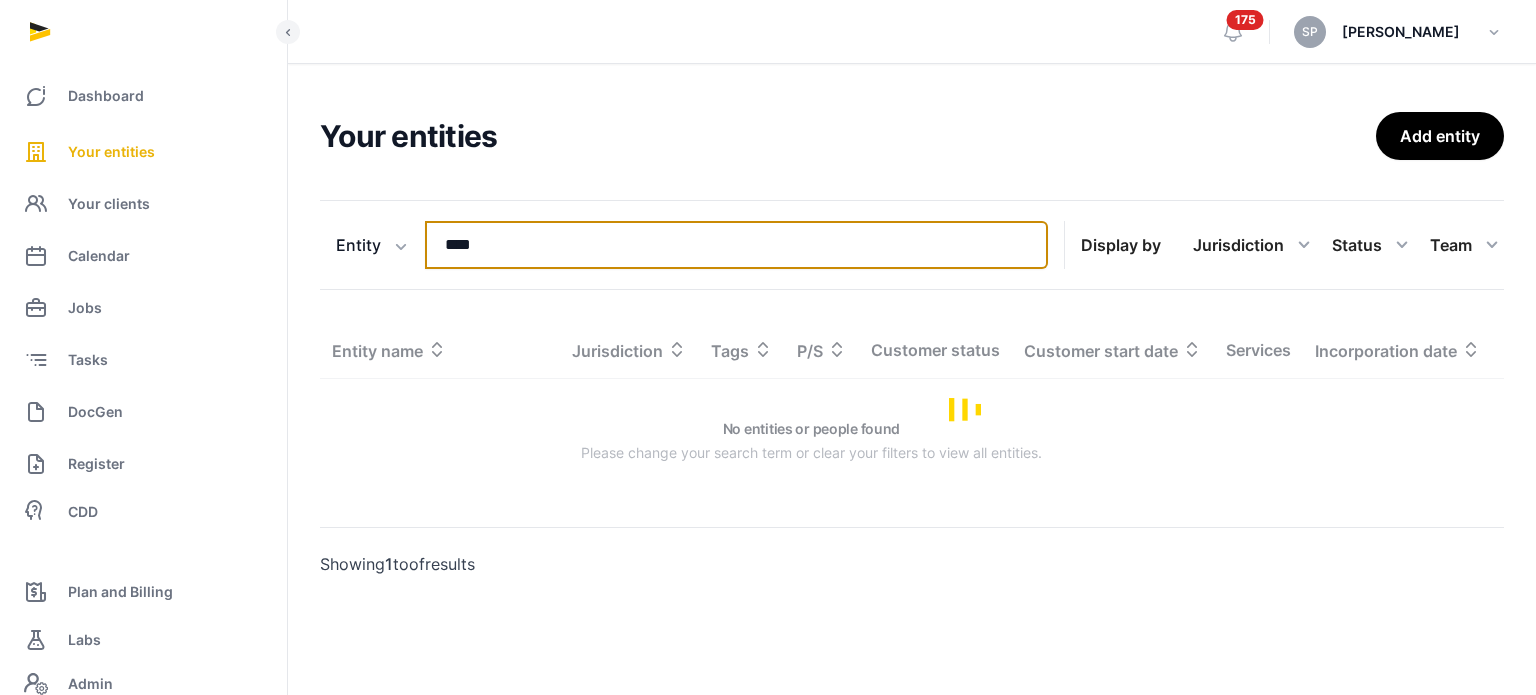 click on "****" at bounding box center (736, 245) 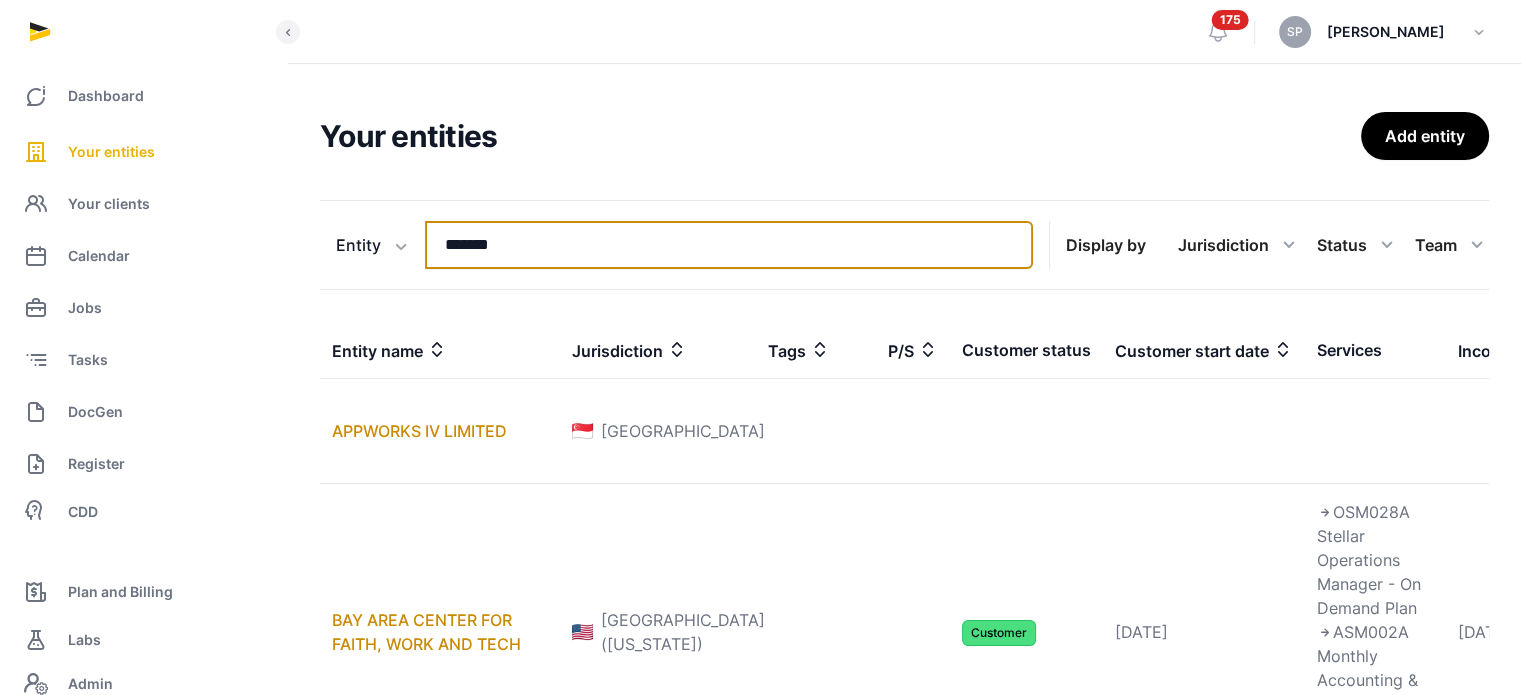 type on "*******" 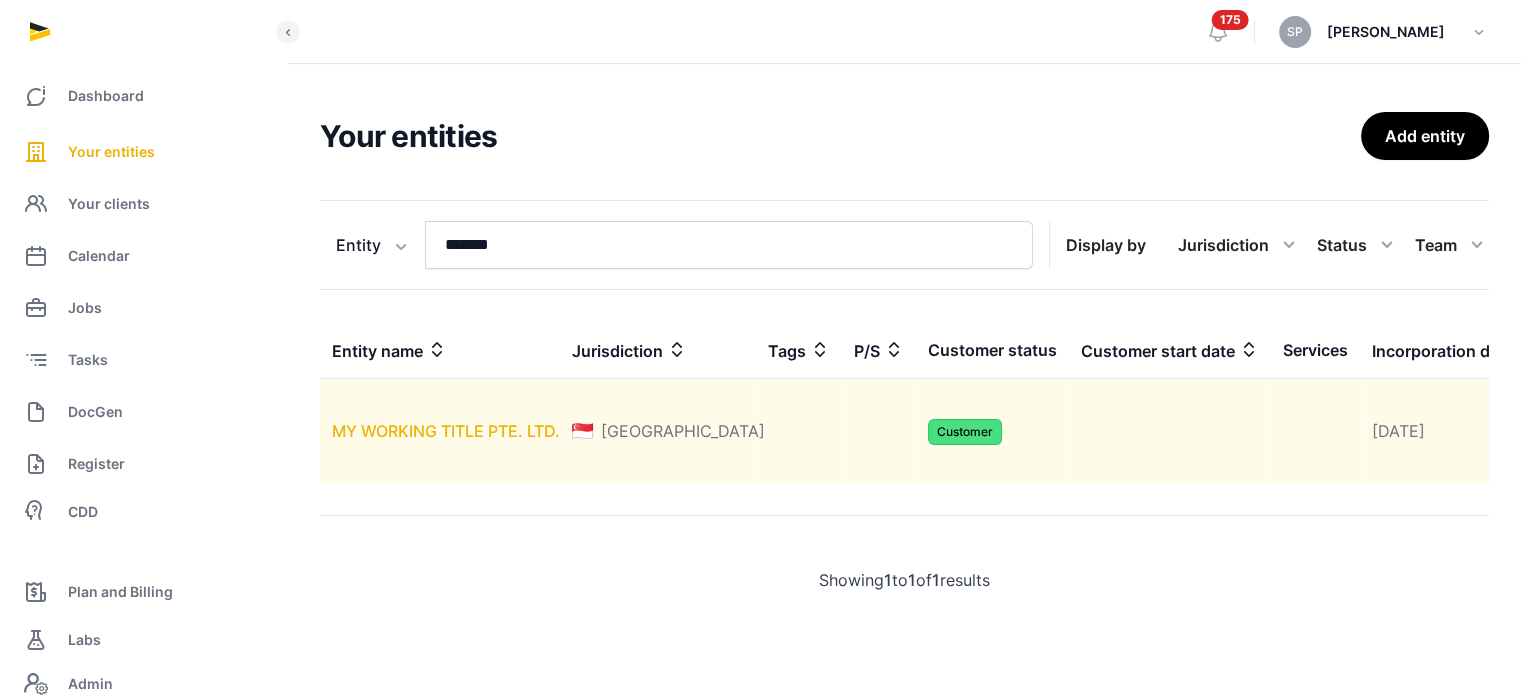 click on "MY WORKING TITLE PTE. LTD." at bounding box center [446, 431] 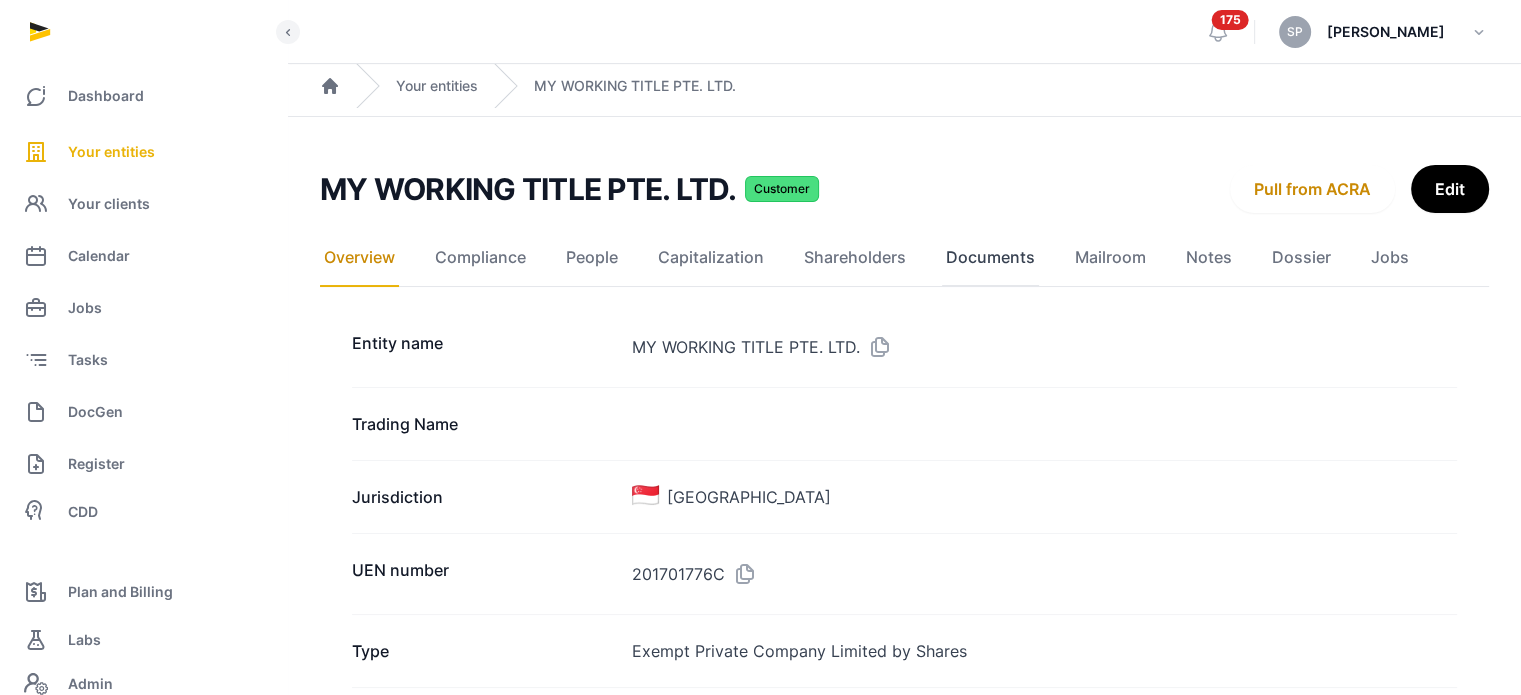 click on "Documents" 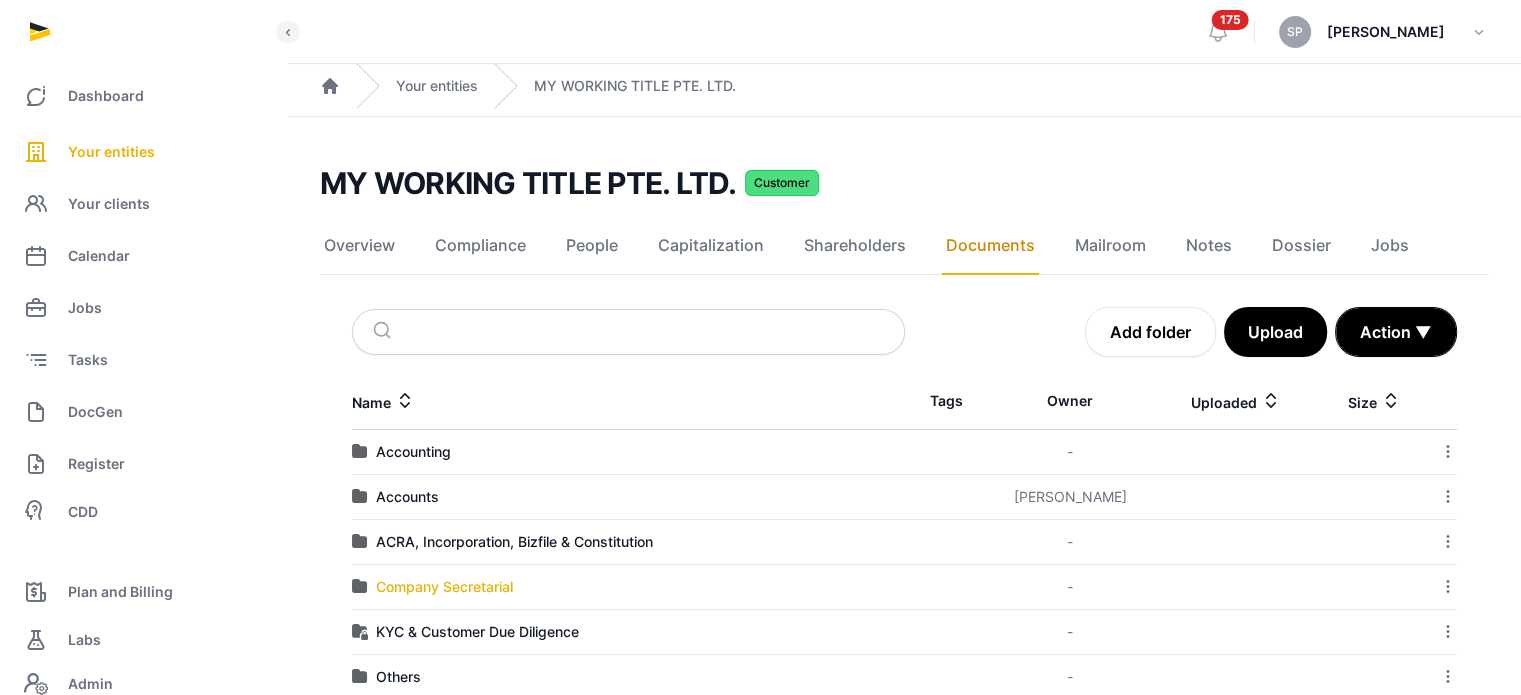 click on "Company Secretarial" at bounding box center (444, 587) 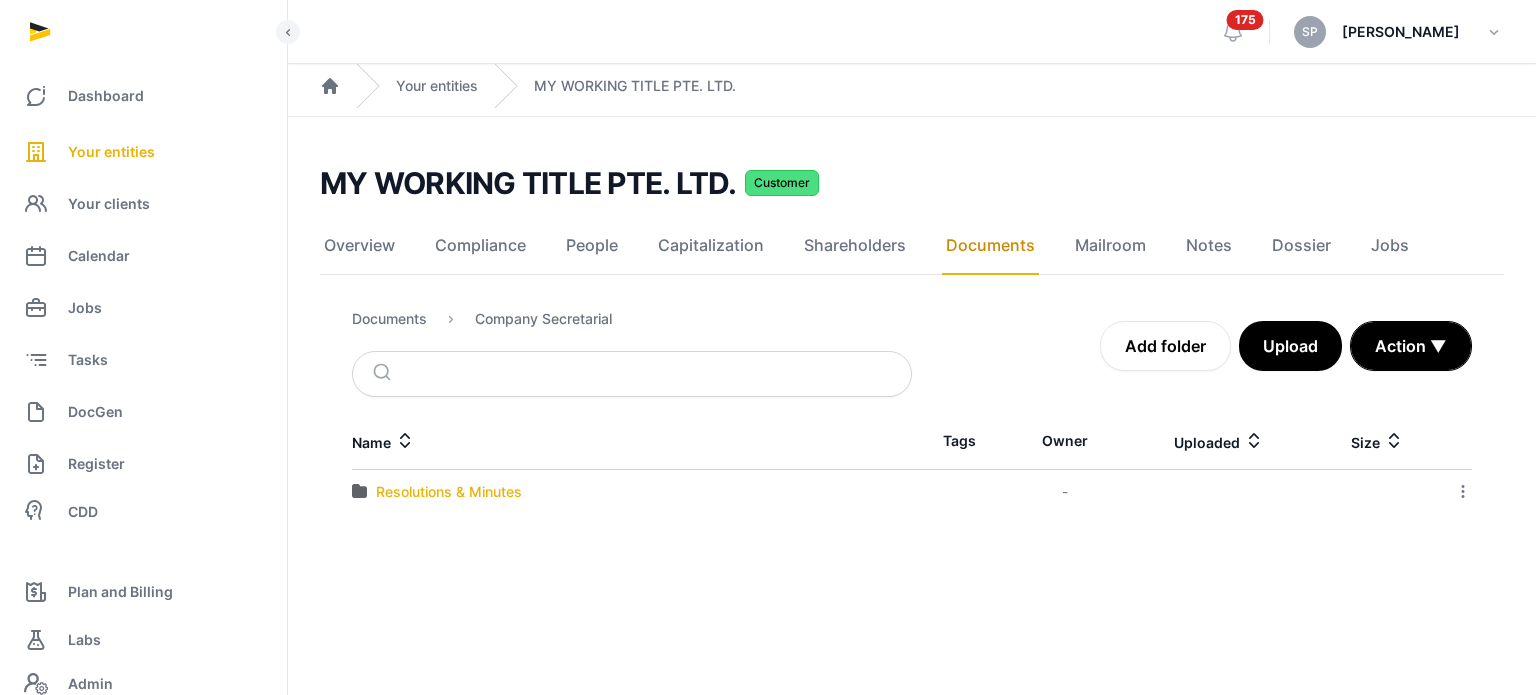 click on "Resolutions & Minutes" at bounding box center (449, 492) 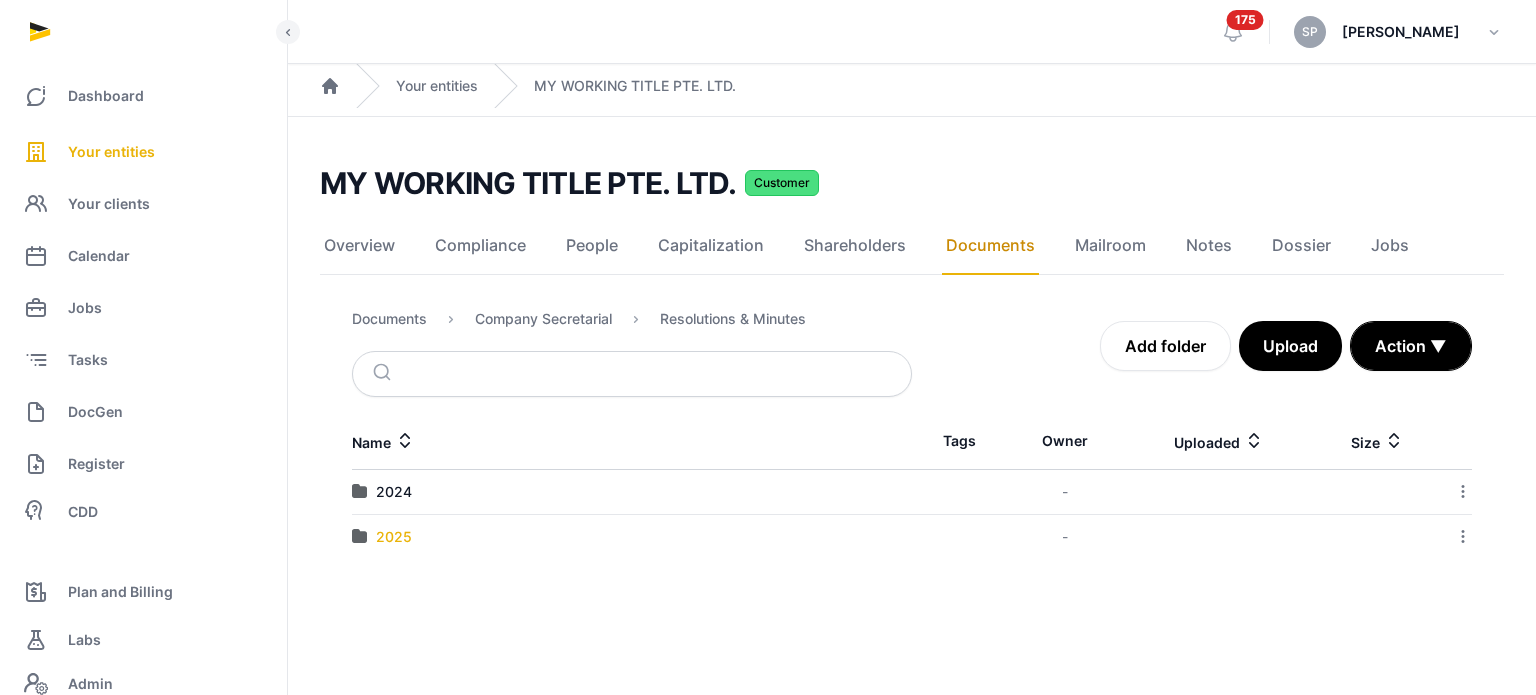 click on "2025" at bounding box center (394, 537) 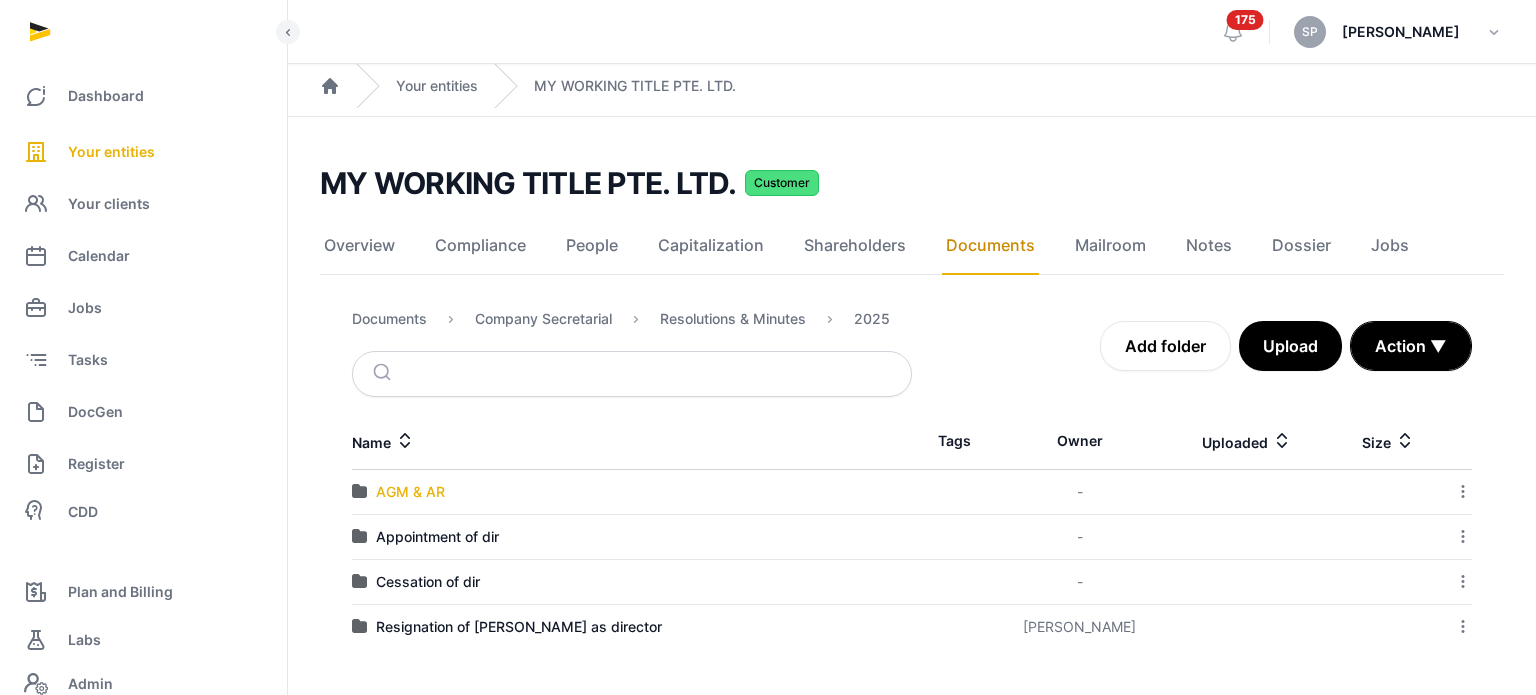 click on "AGM & AR" at bounding box center [410, 492] 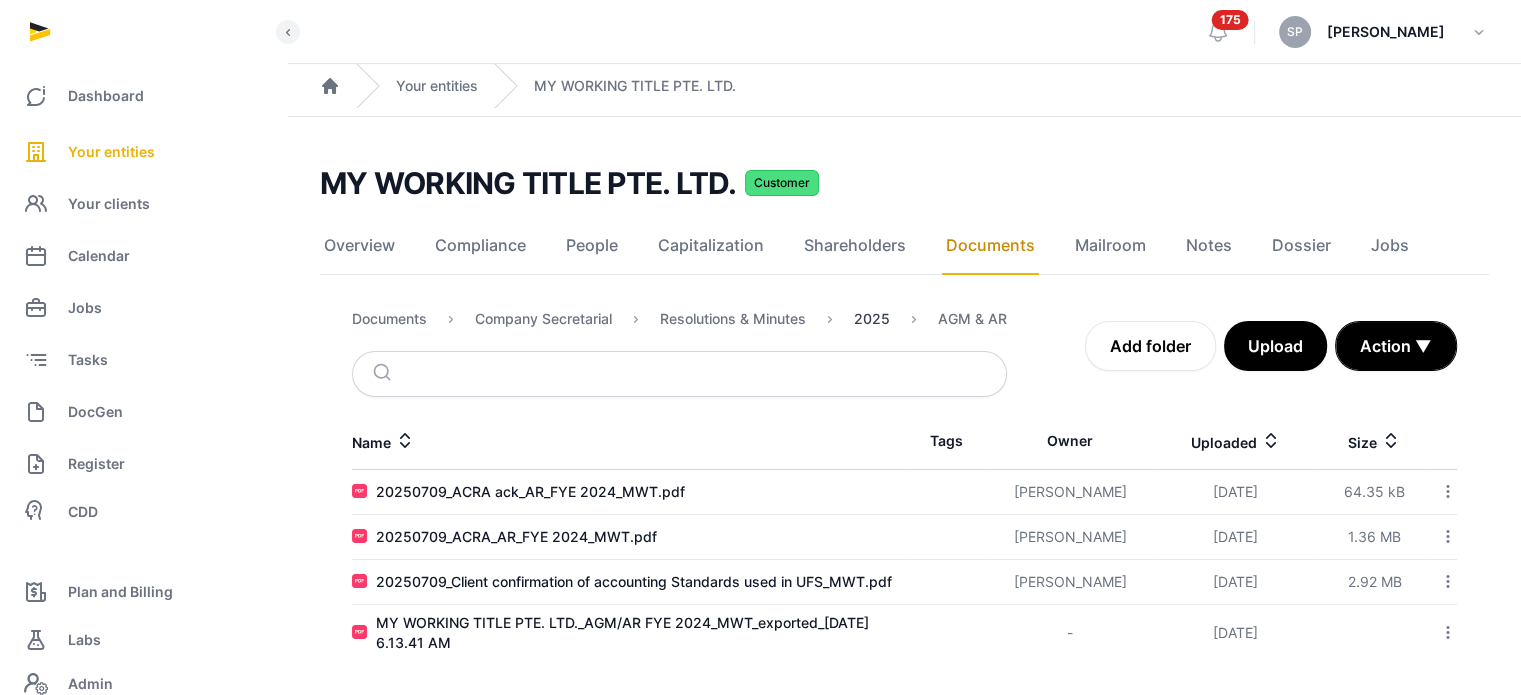click on "2025" at bounding box center [872, 319] 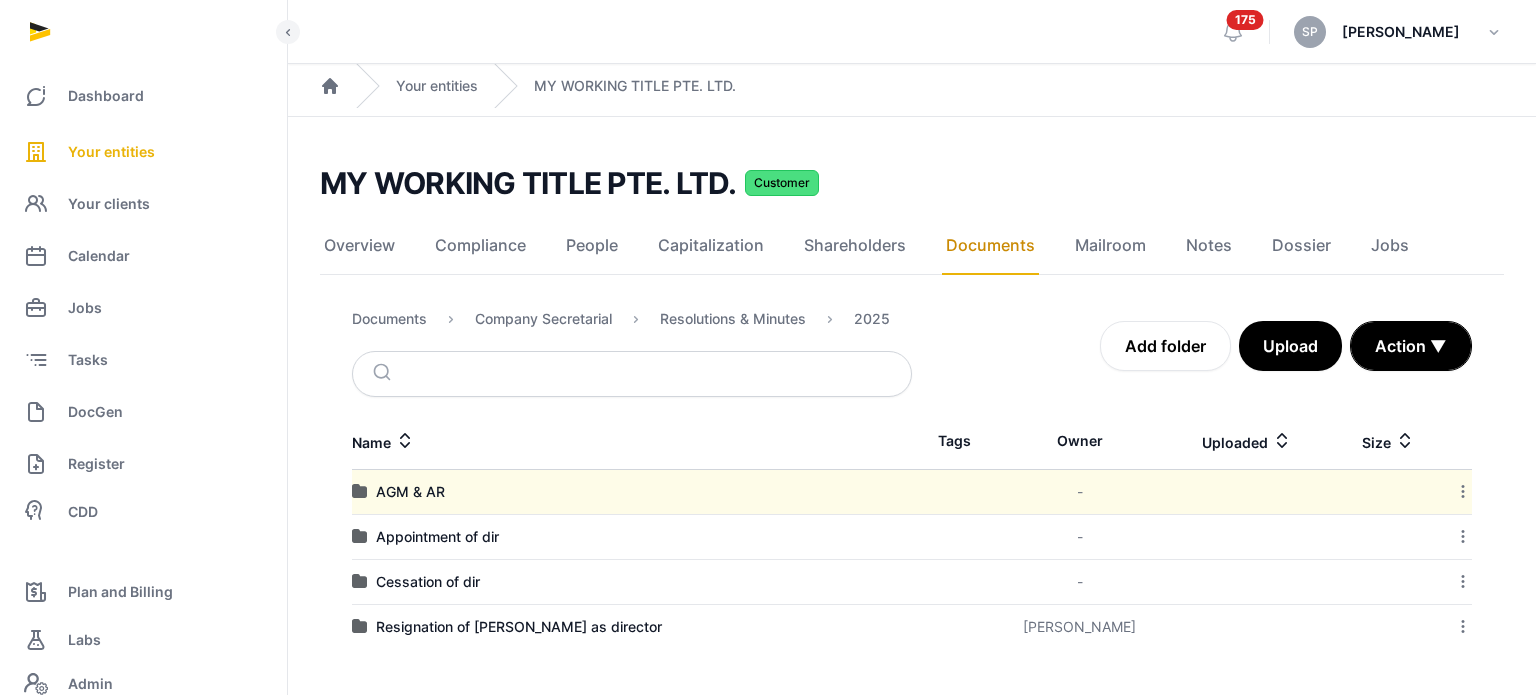 click 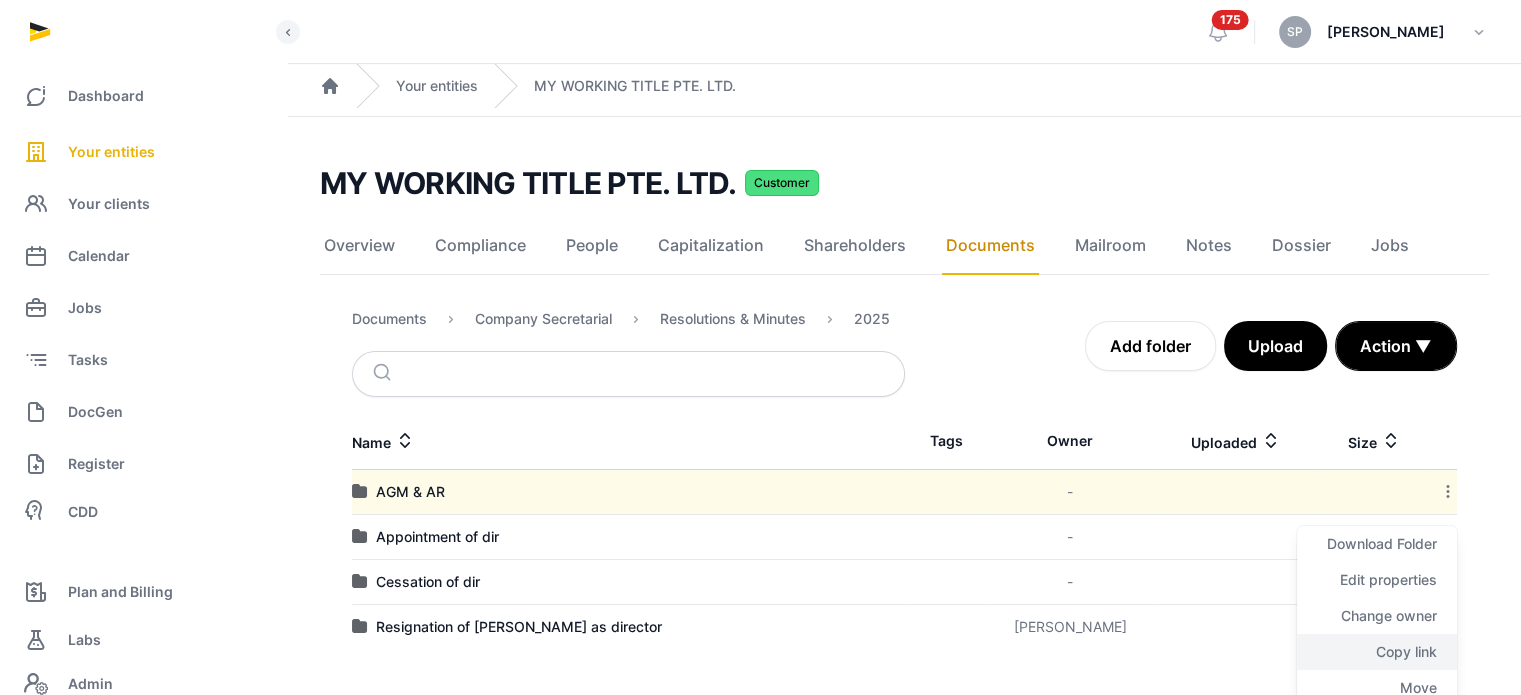 click on "Copy link" 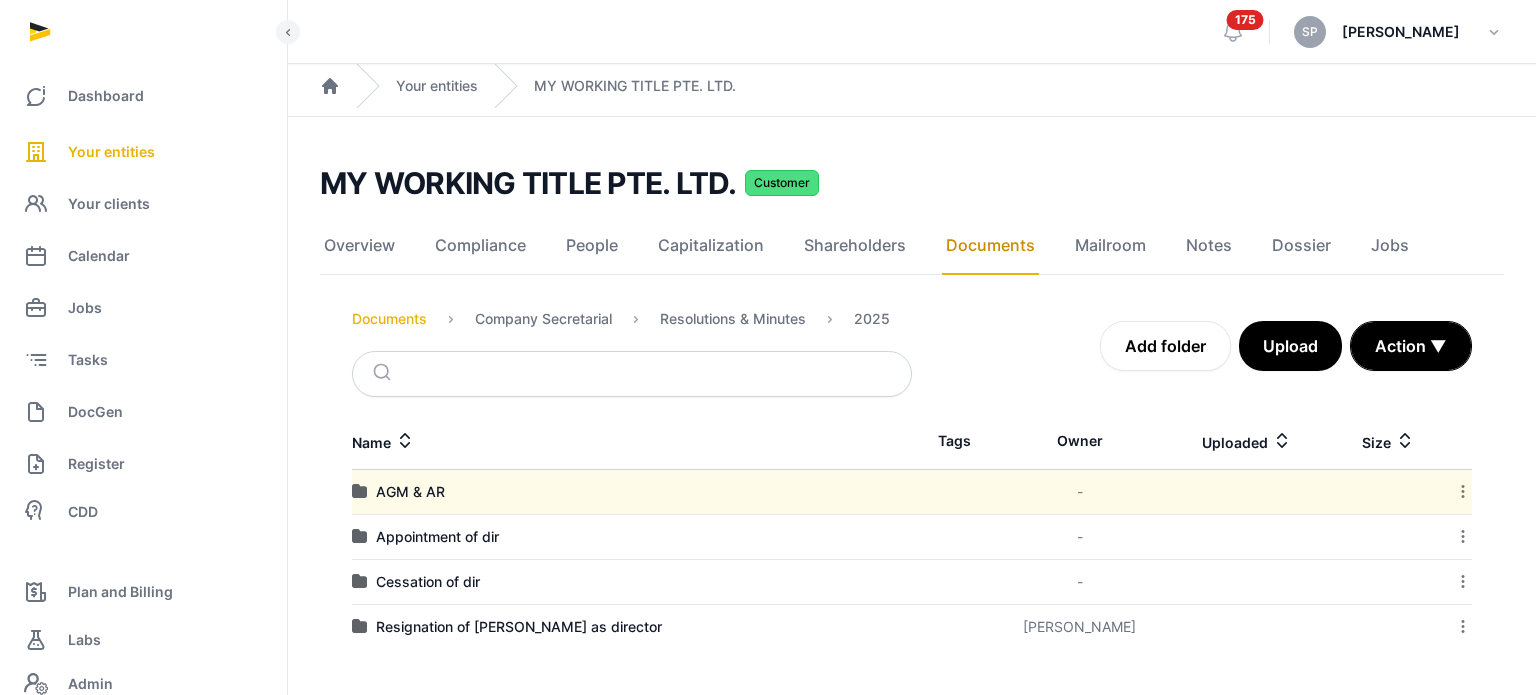 click on "Documents" at bounding box center (389, 319) 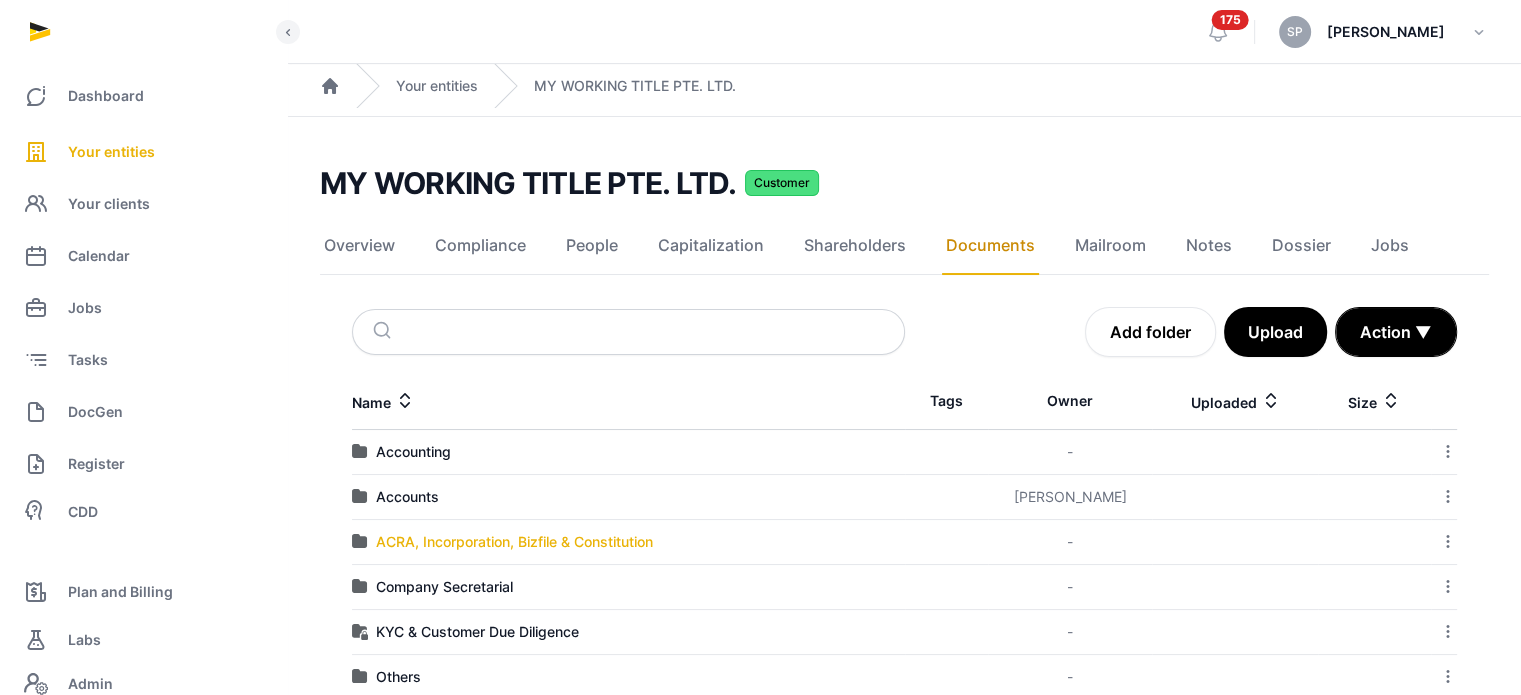click on "ACRA, Incorporation, Bizfile & Constitution" at bounding box center (514, 542) 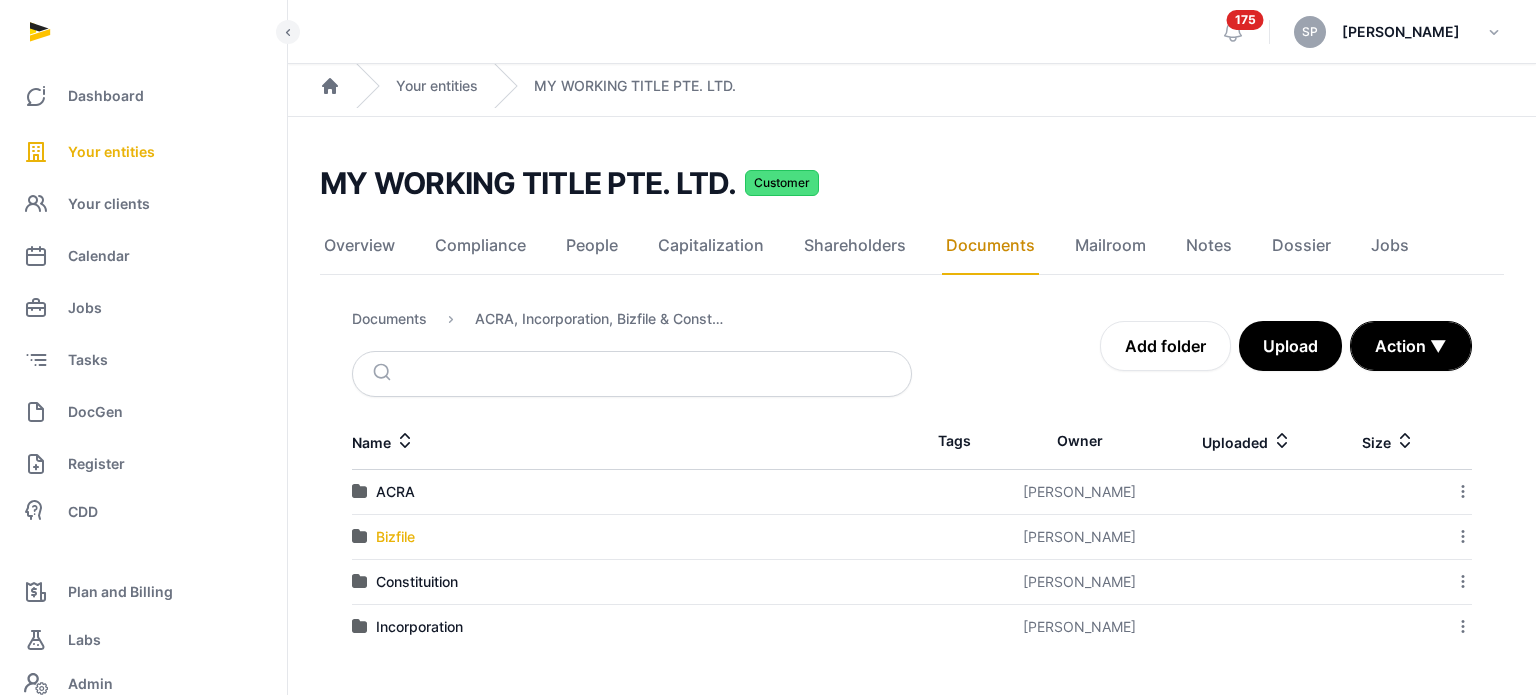 click on "Bizfile" at bounding box center (395, 537) 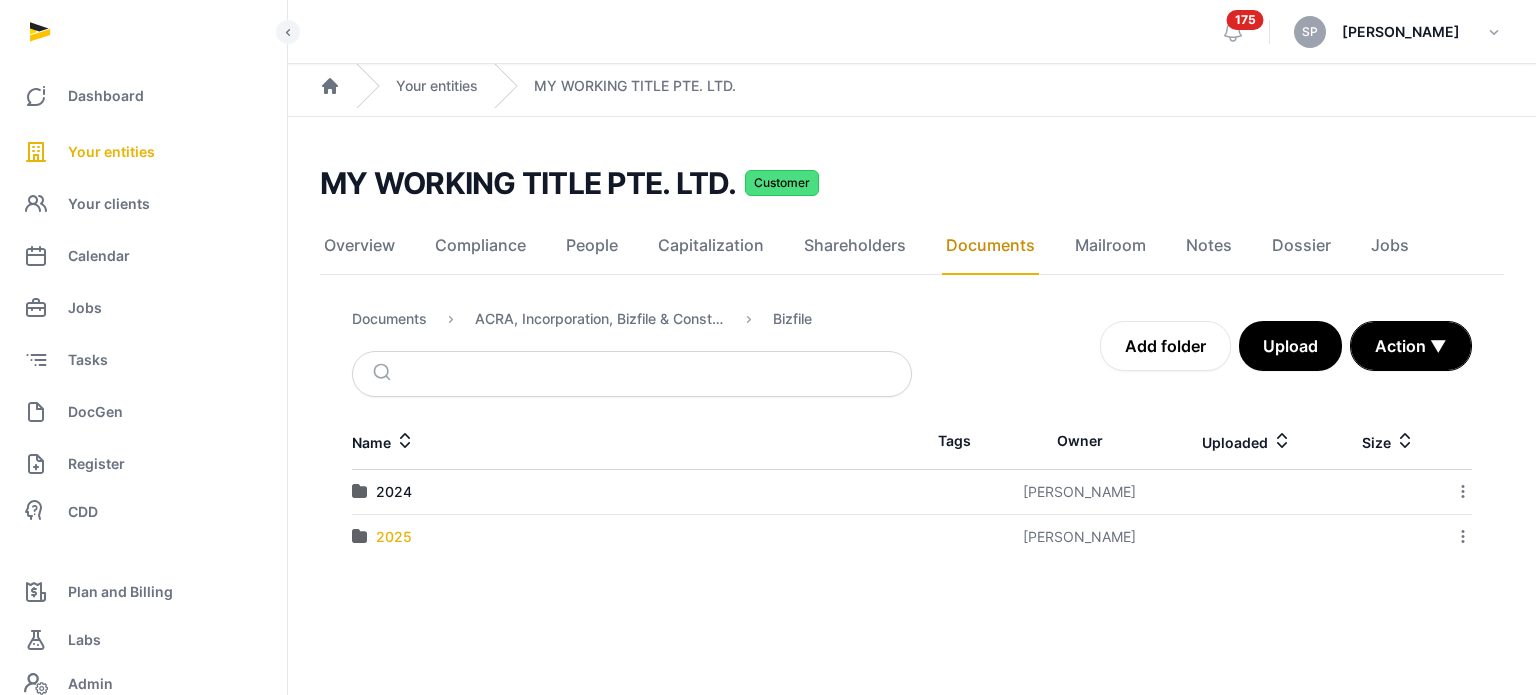 click on "2025" at bounding box center [394, 537] 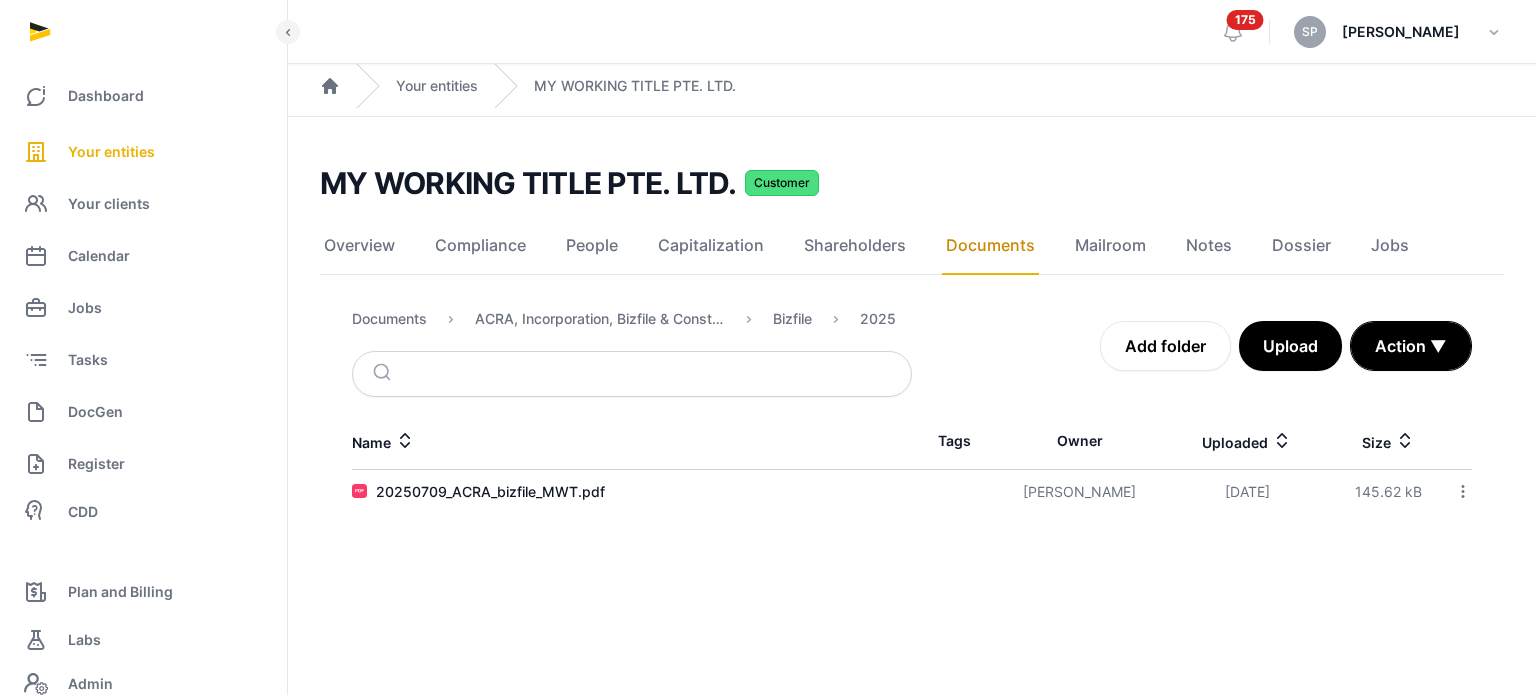 click 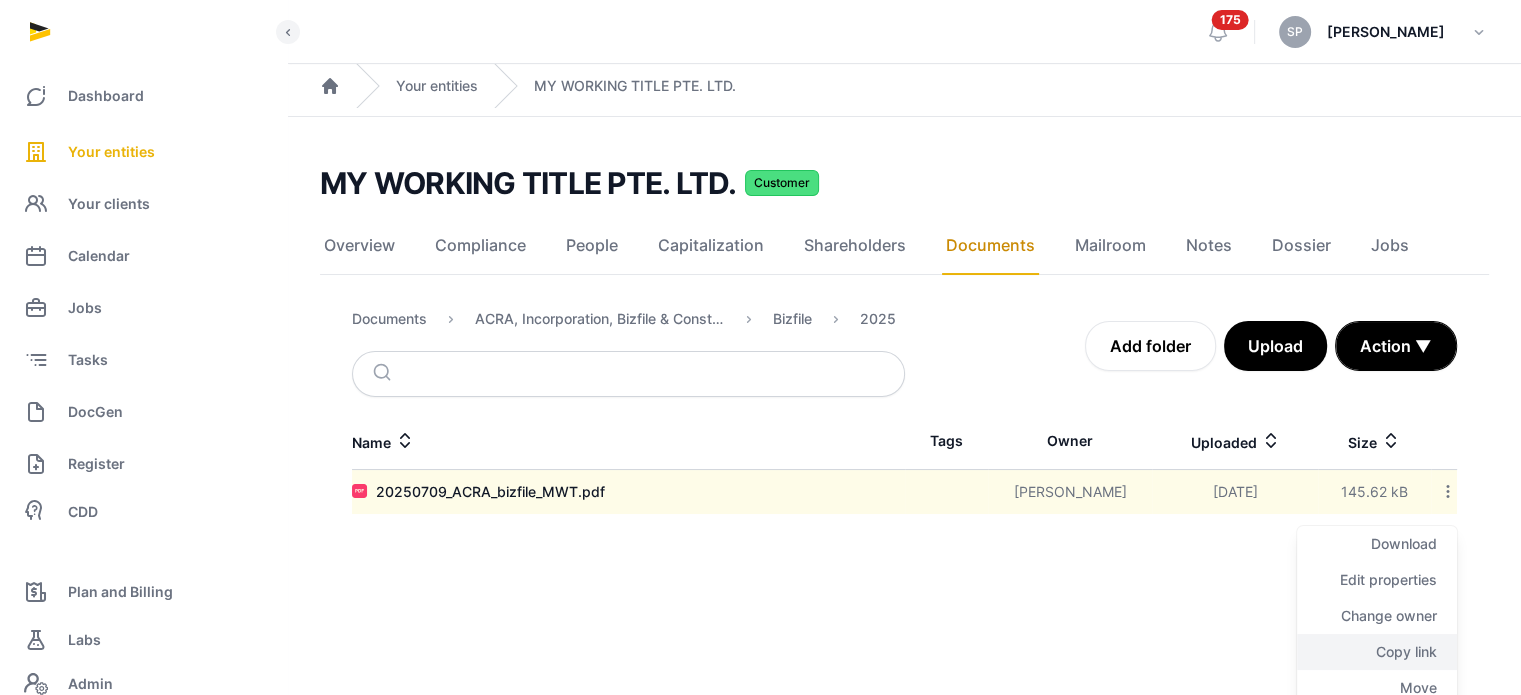 click on "Copy link" 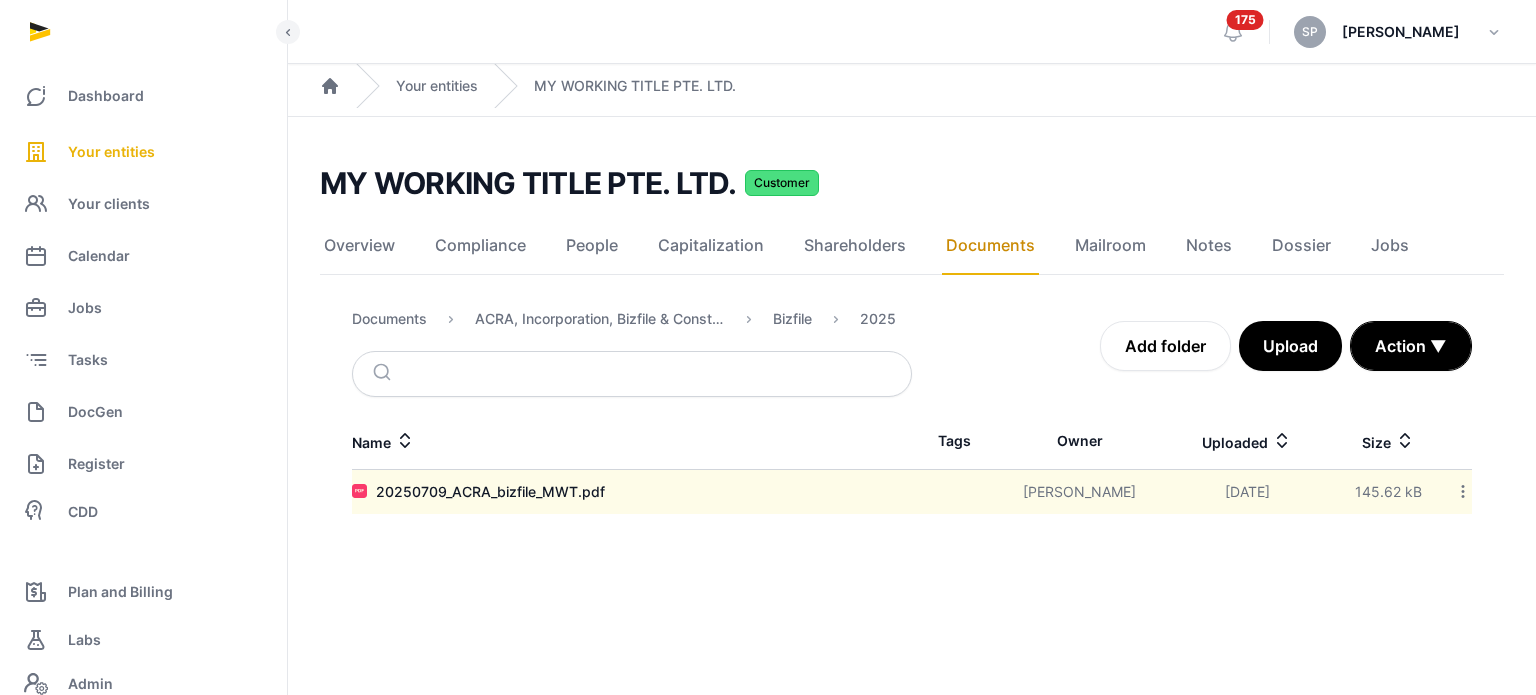 click 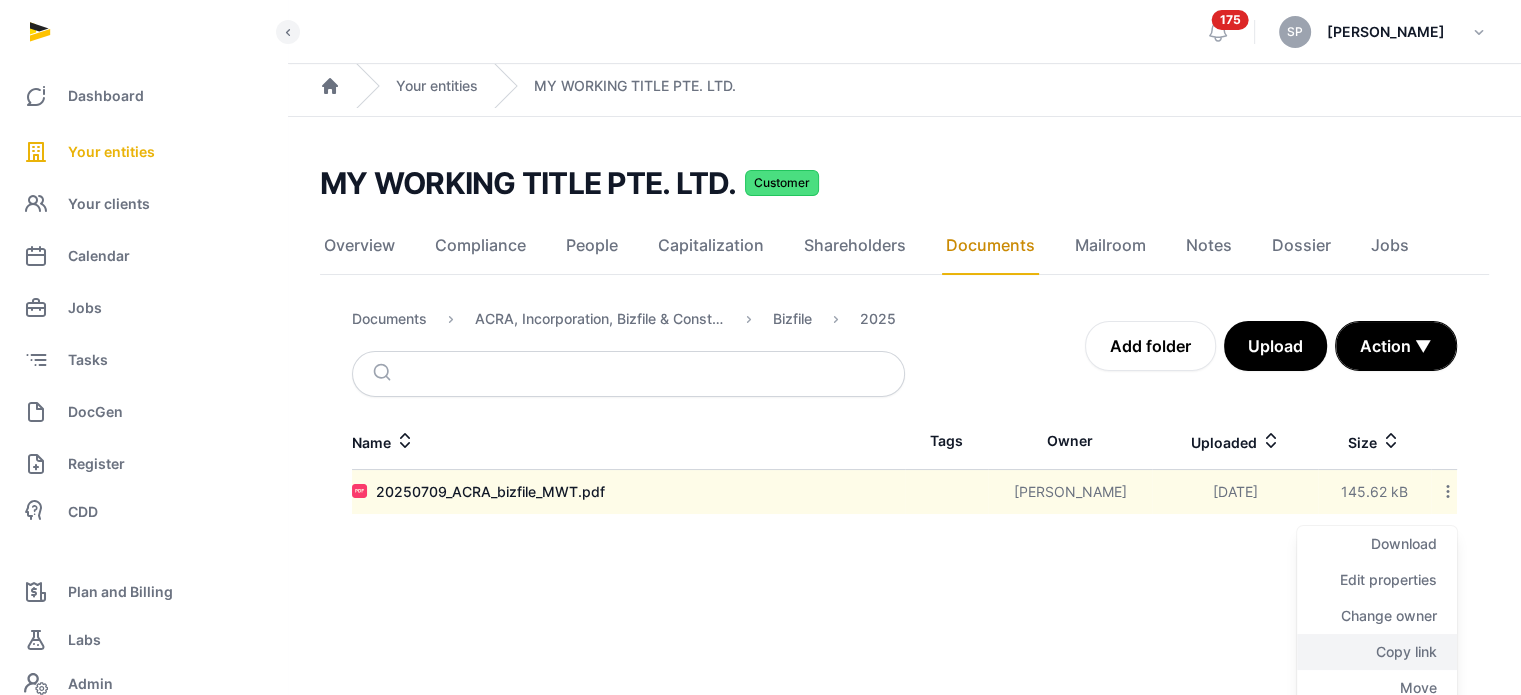 click on "Copy link" 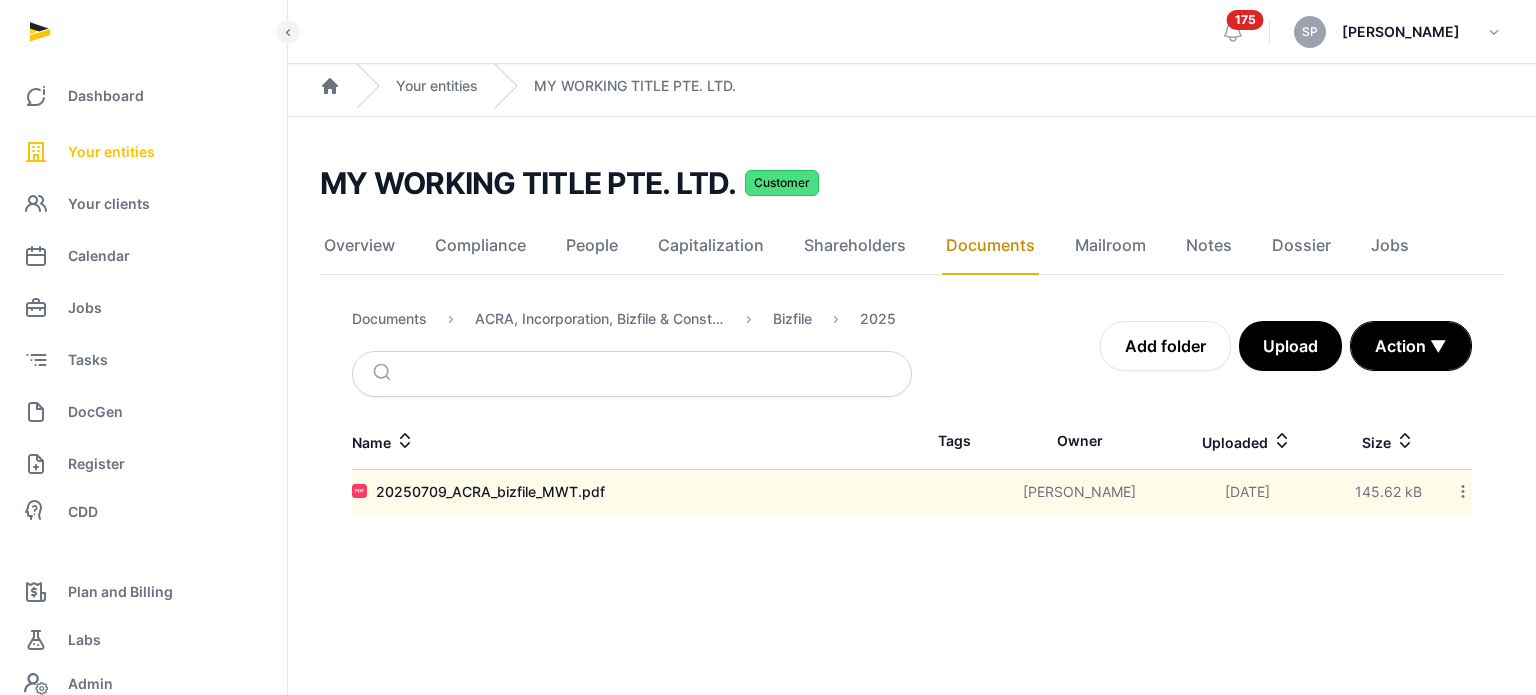 click on "Your entities" at bounding box center [143, 152] 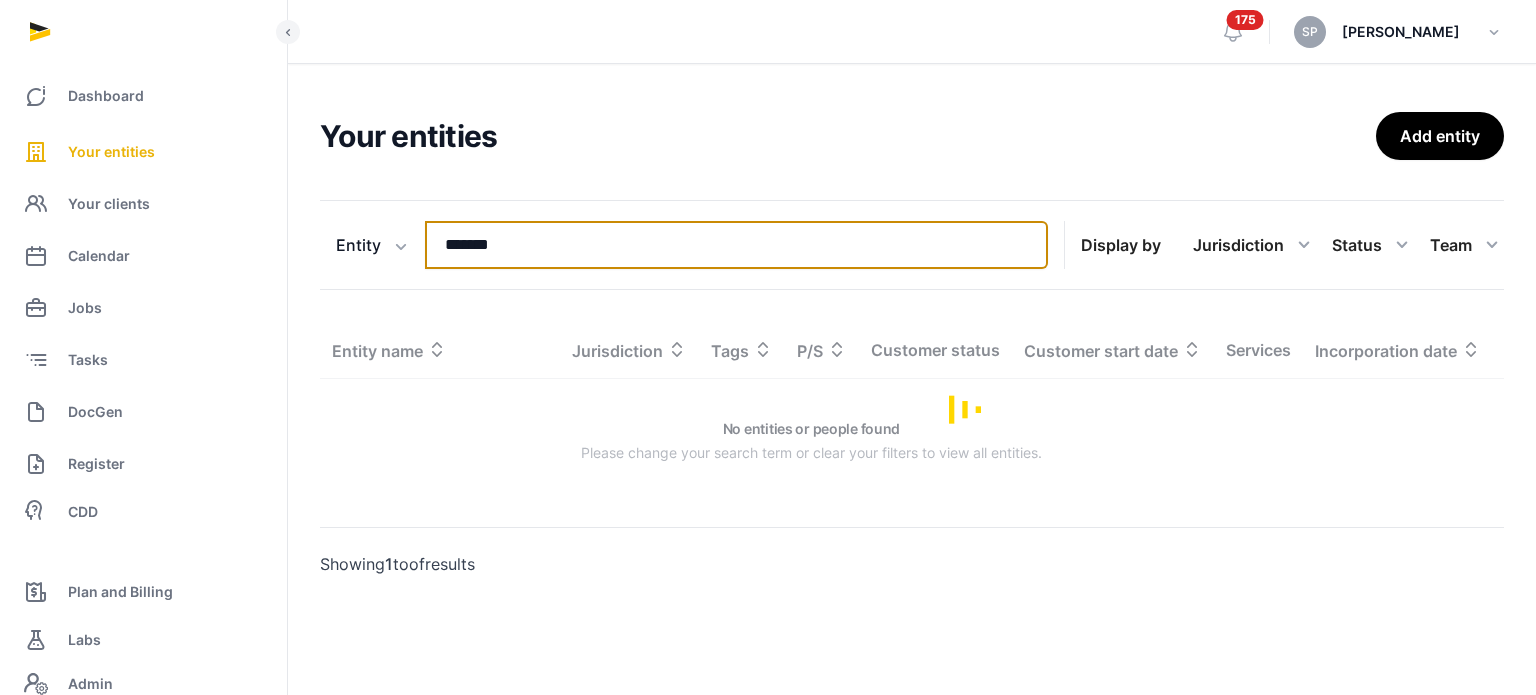 click on "*******" at bounding box center [736, 245] 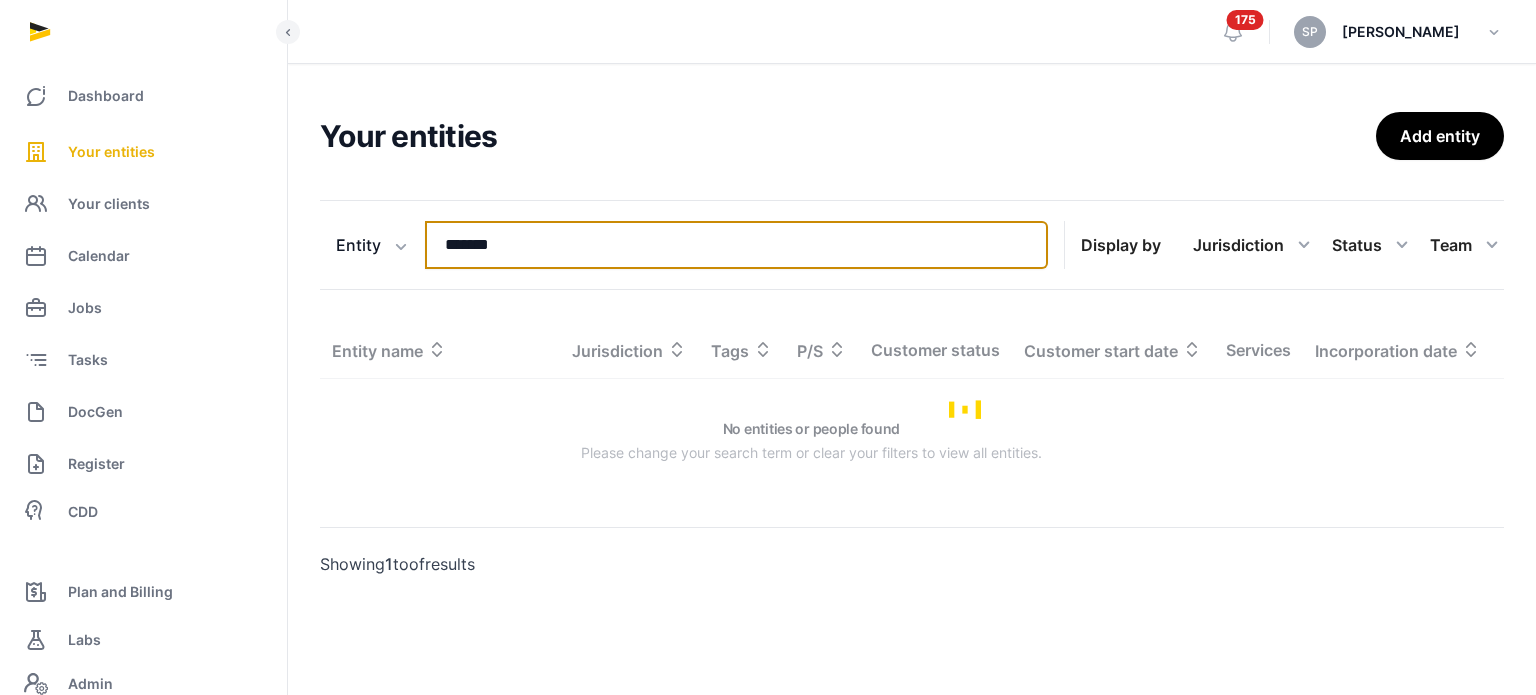 click on "*******" at bounding box center [736, 245] 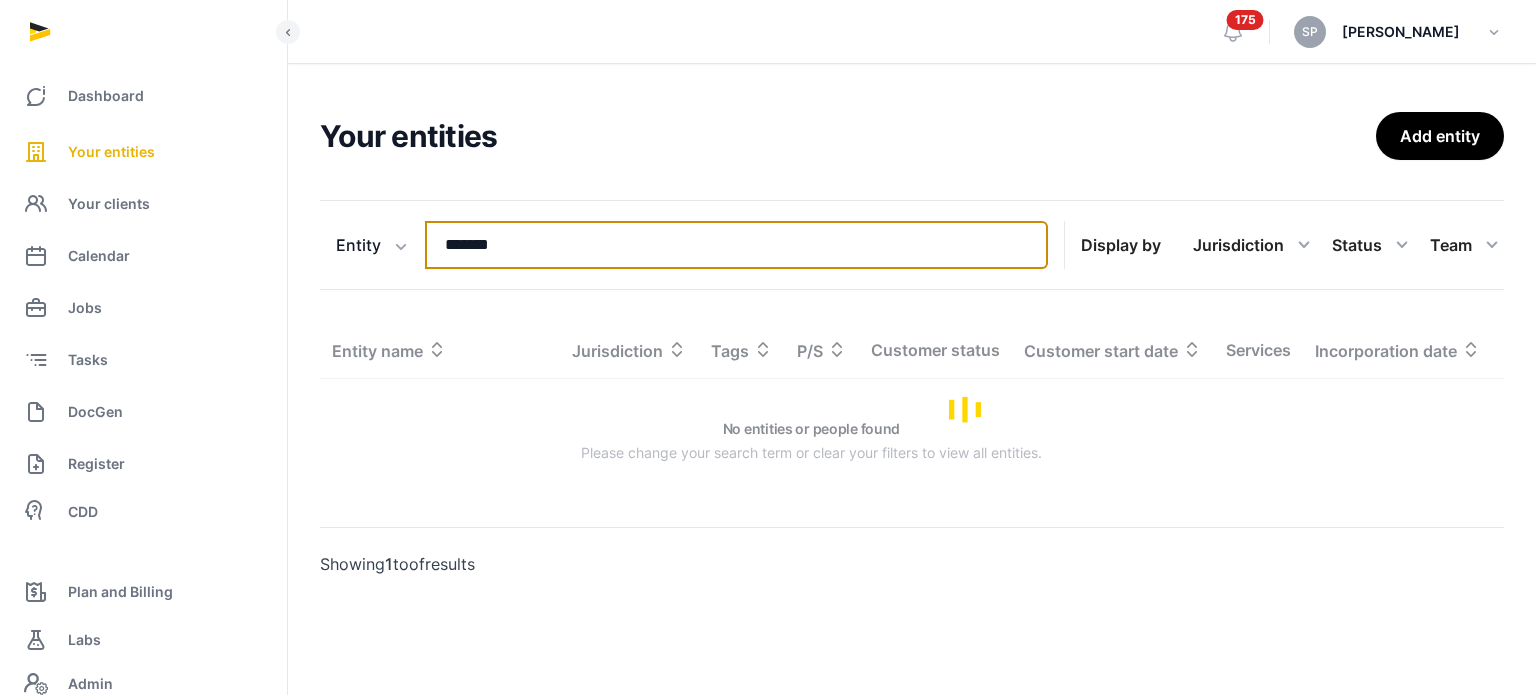 click on "*******" at bounding box center (736, 245) 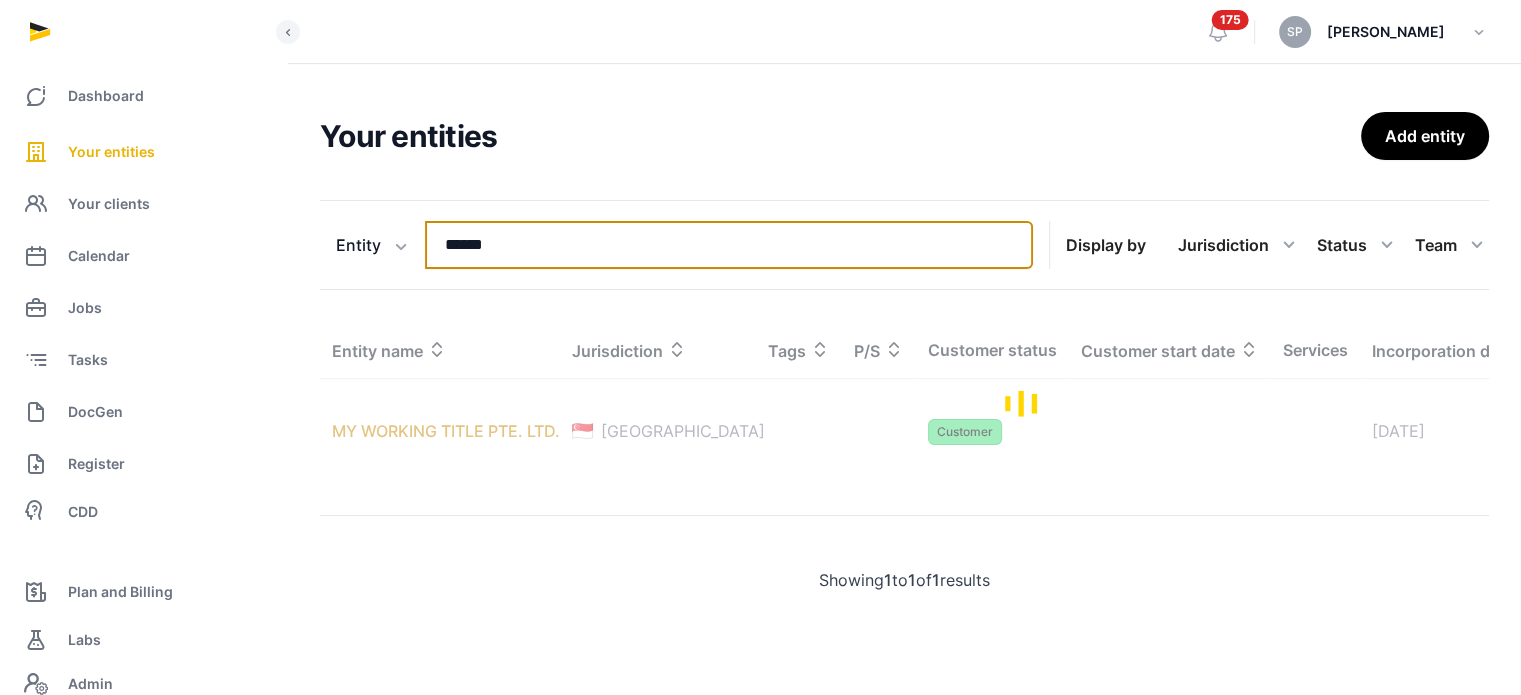 type on "******" 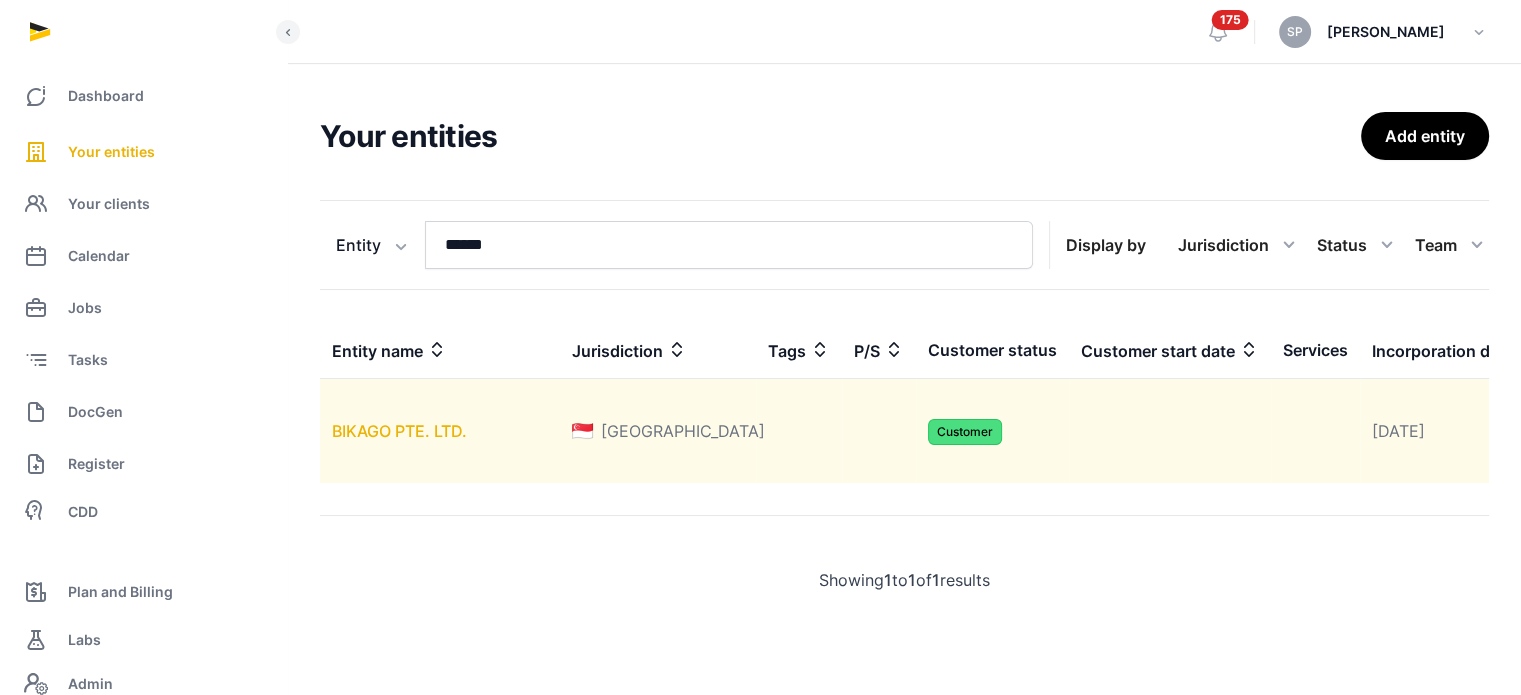click on "BIKAGO PTE. LTD." at bounding box center (399, 431) 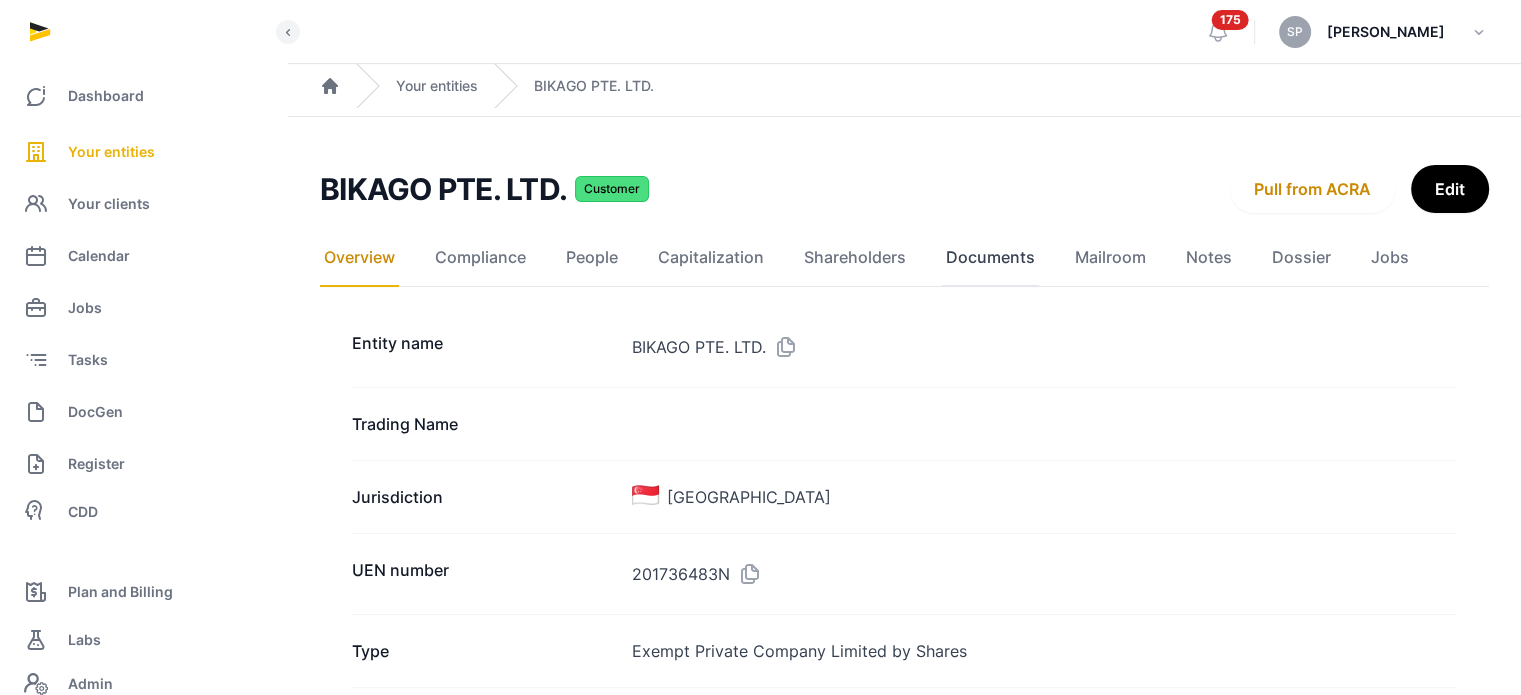 click on "Documents" 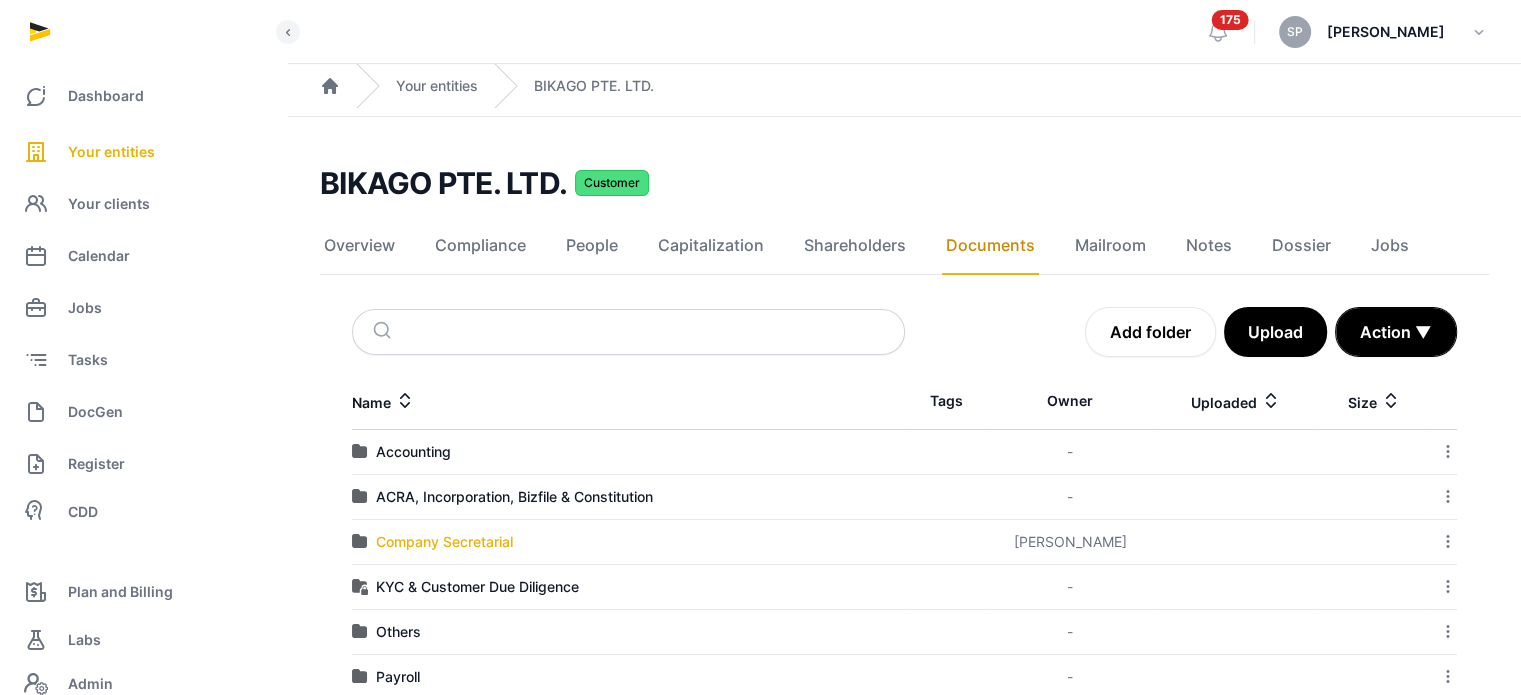 click on "Company Secretarial" at bounding box center (444, 542) 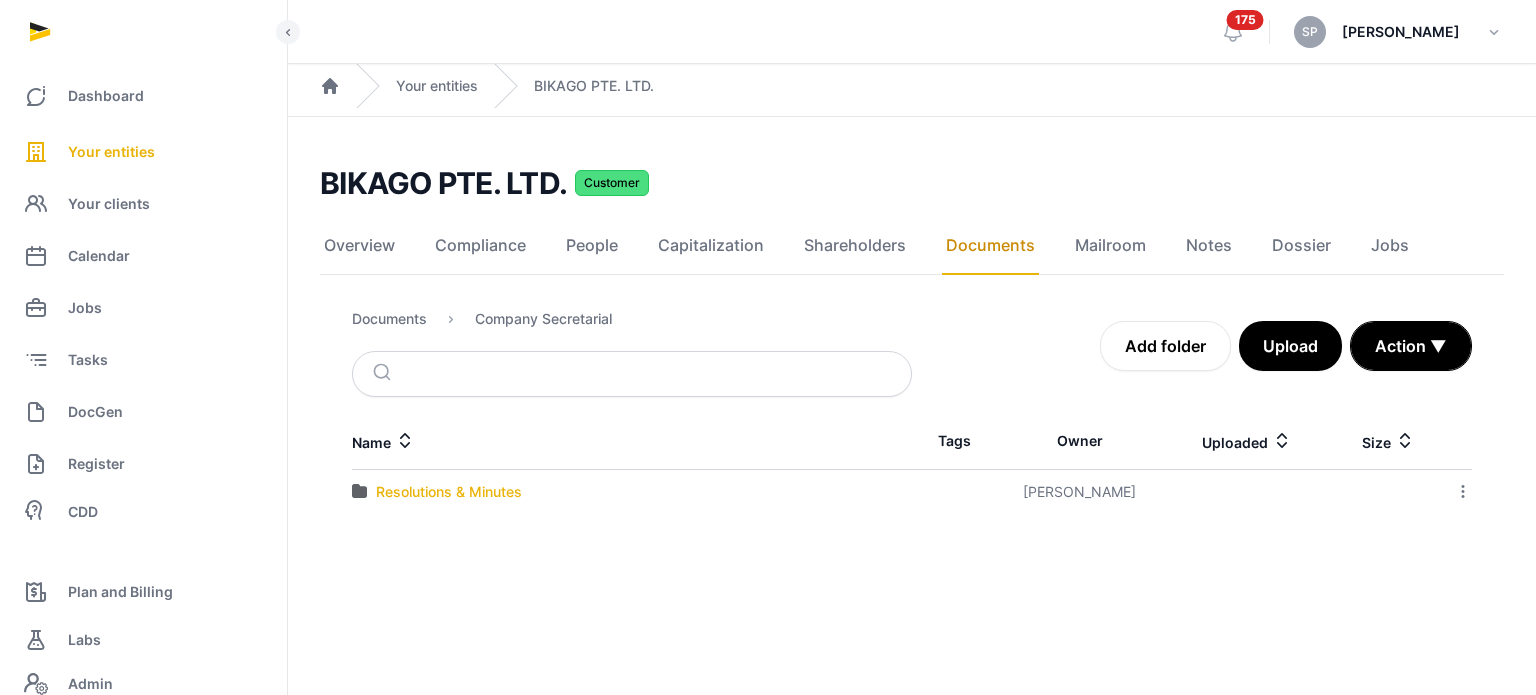 click on "Resolutions & Minutes" at bounding box center (449, 492) 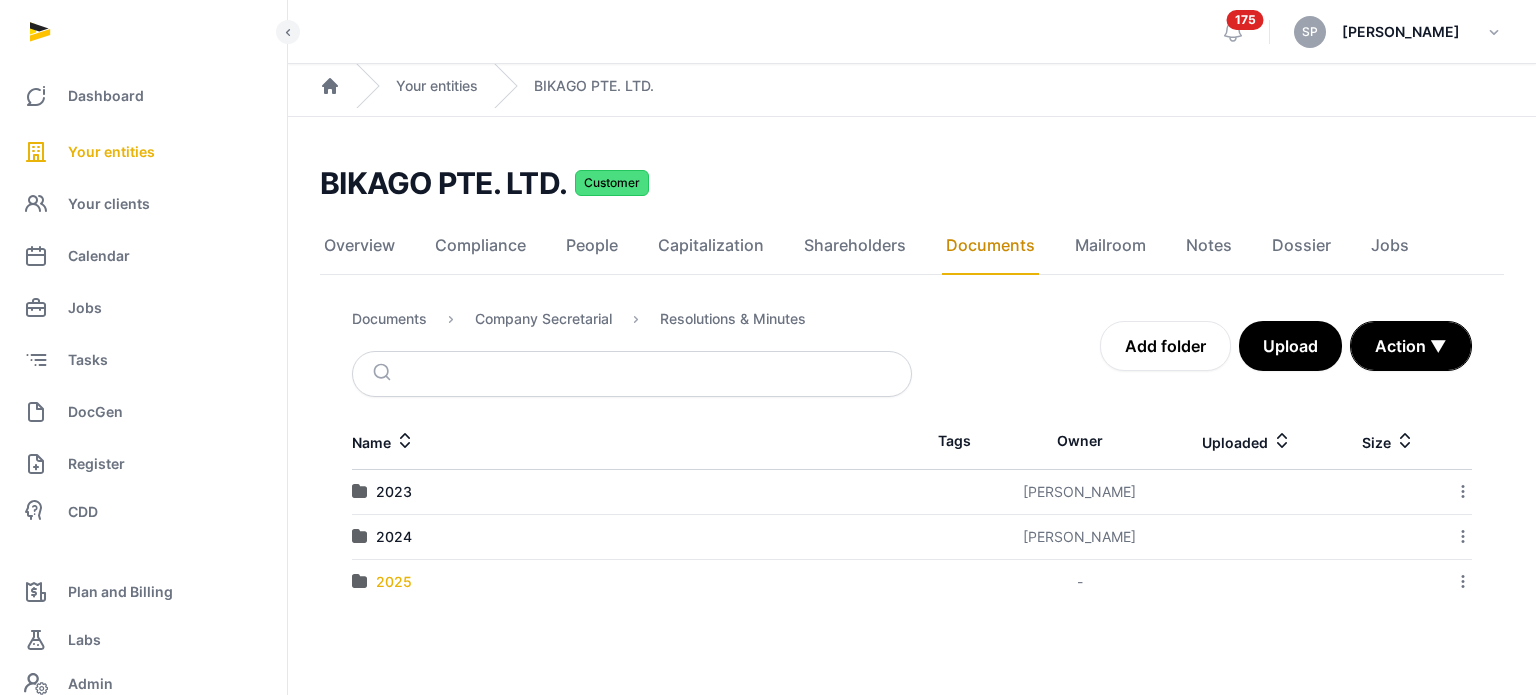 click on "2025" at bounding box center [394, 582] 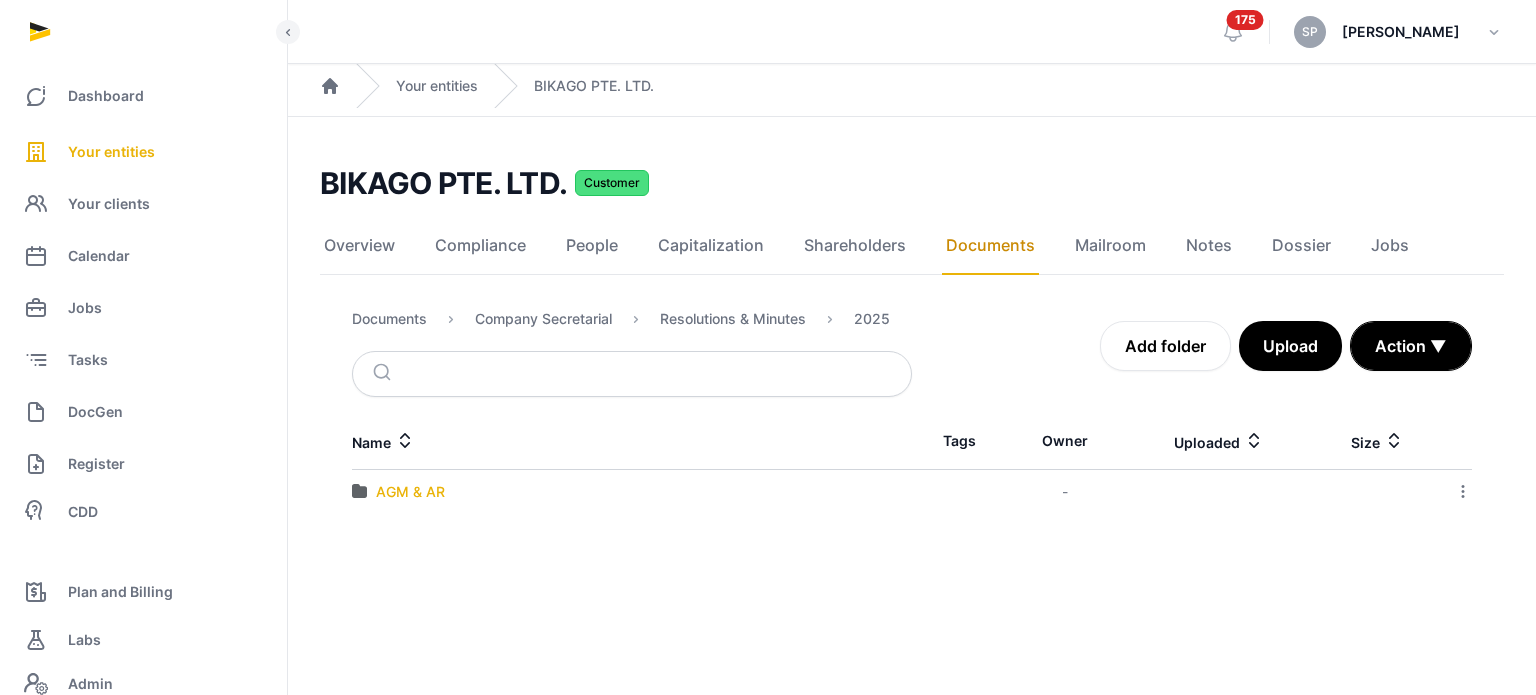 click on "AGM & AR" at bounding box center [410, 492] 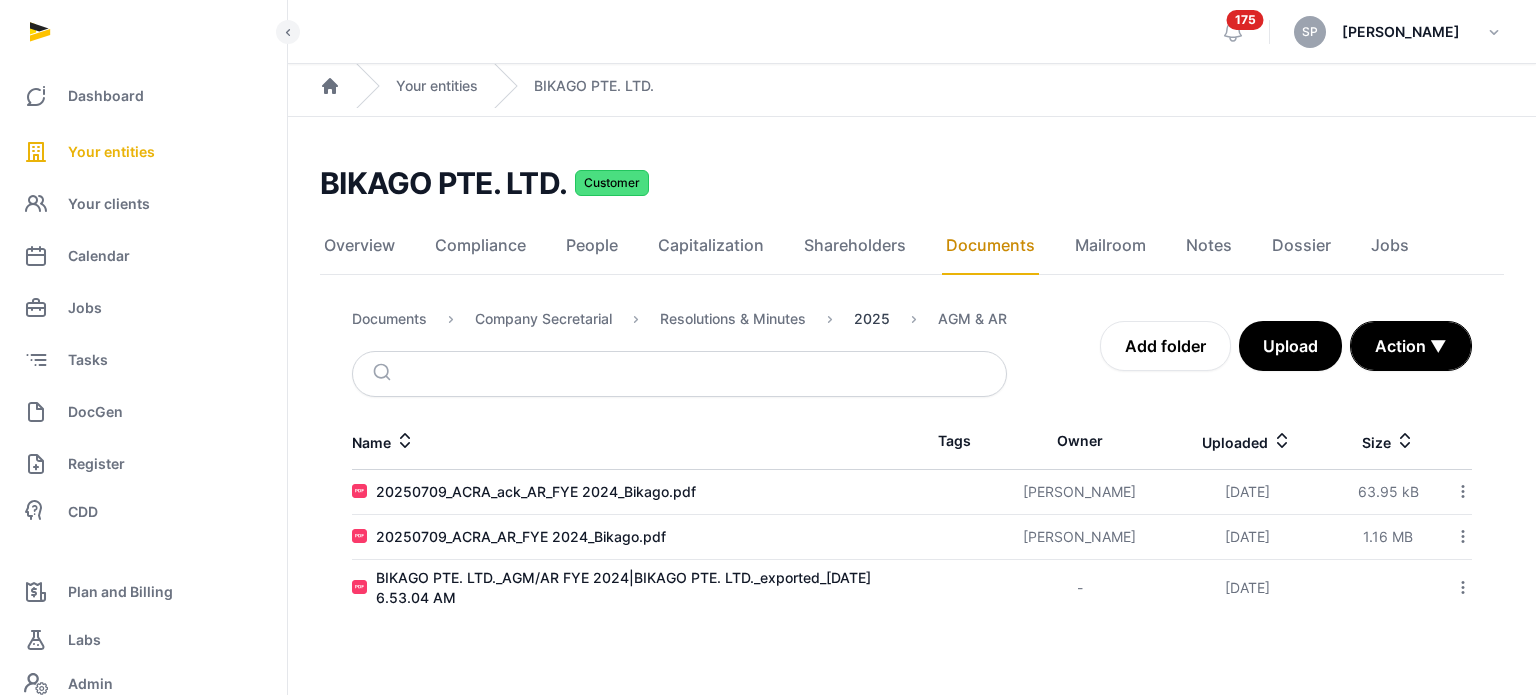 click on "2025" at bounding box center (872, 319) 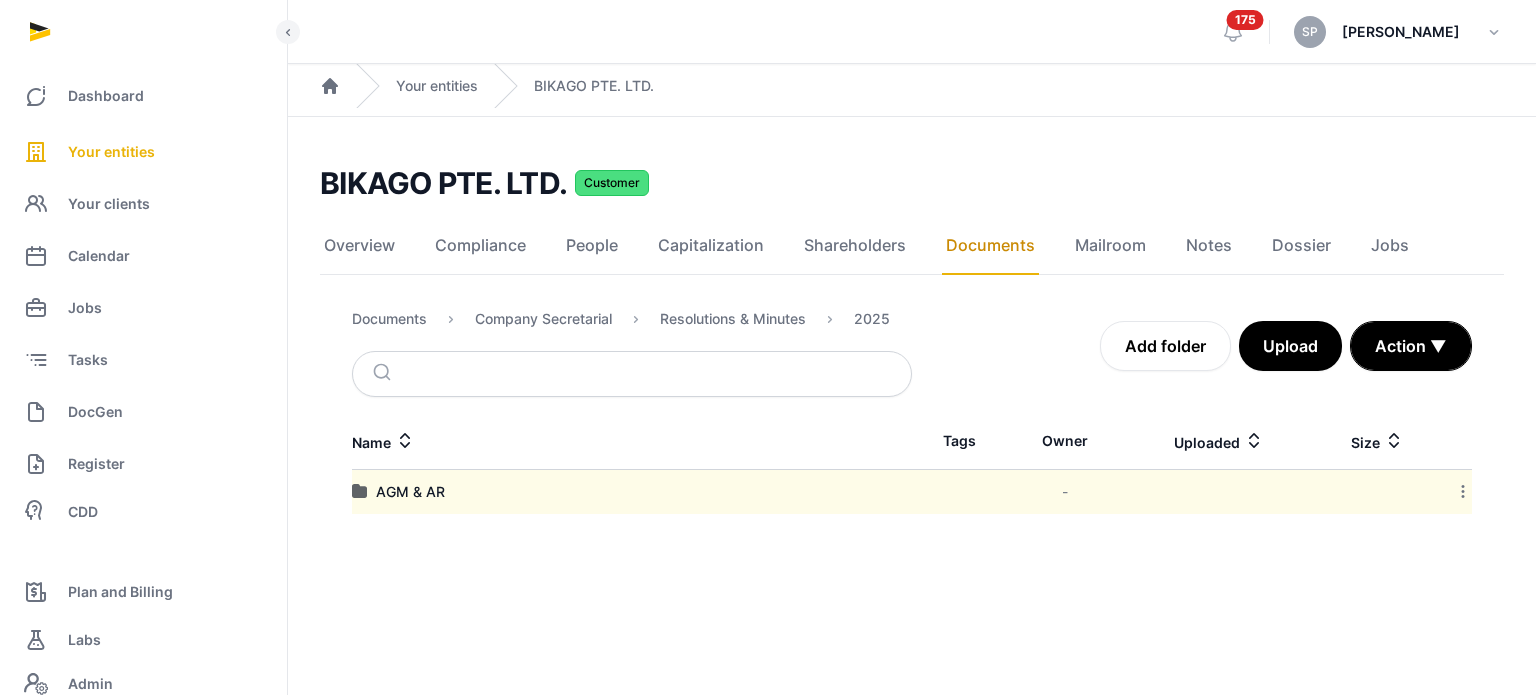 click 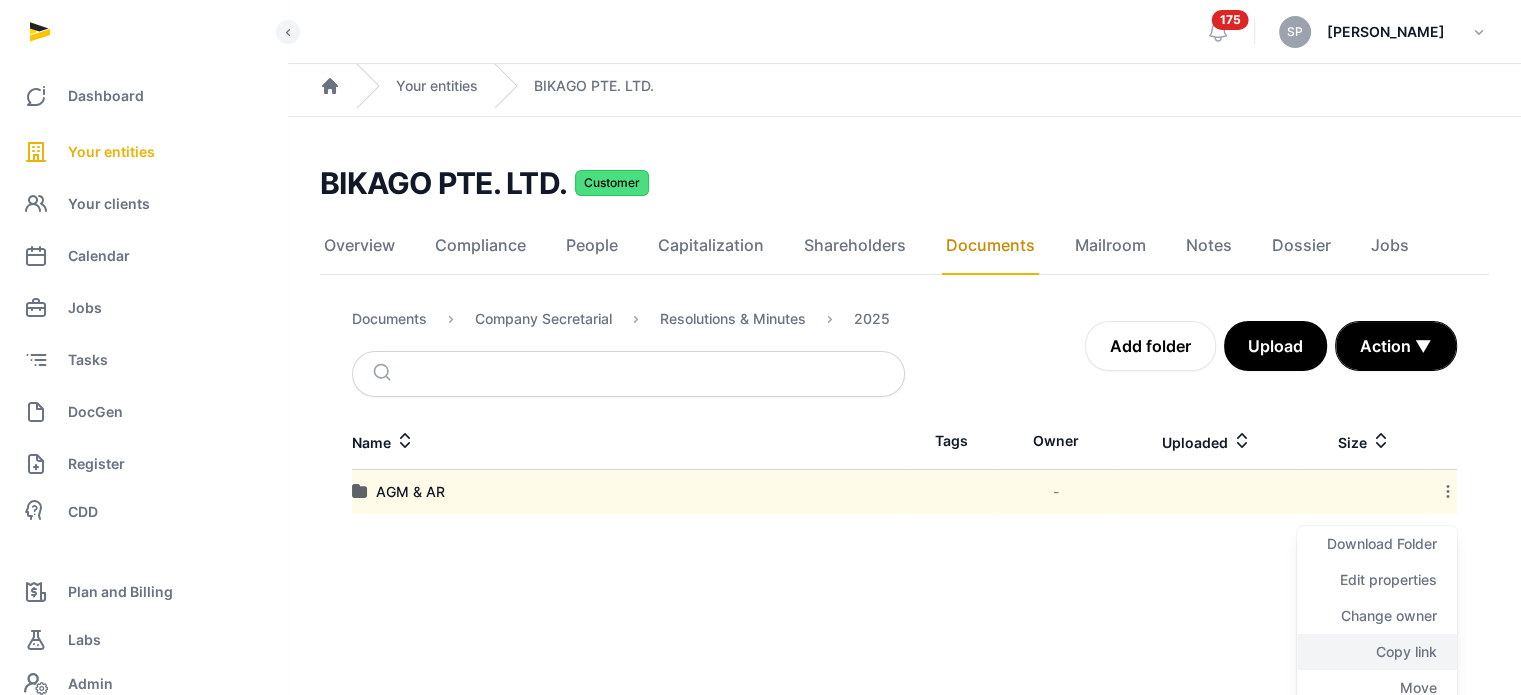 click on "Copy link" 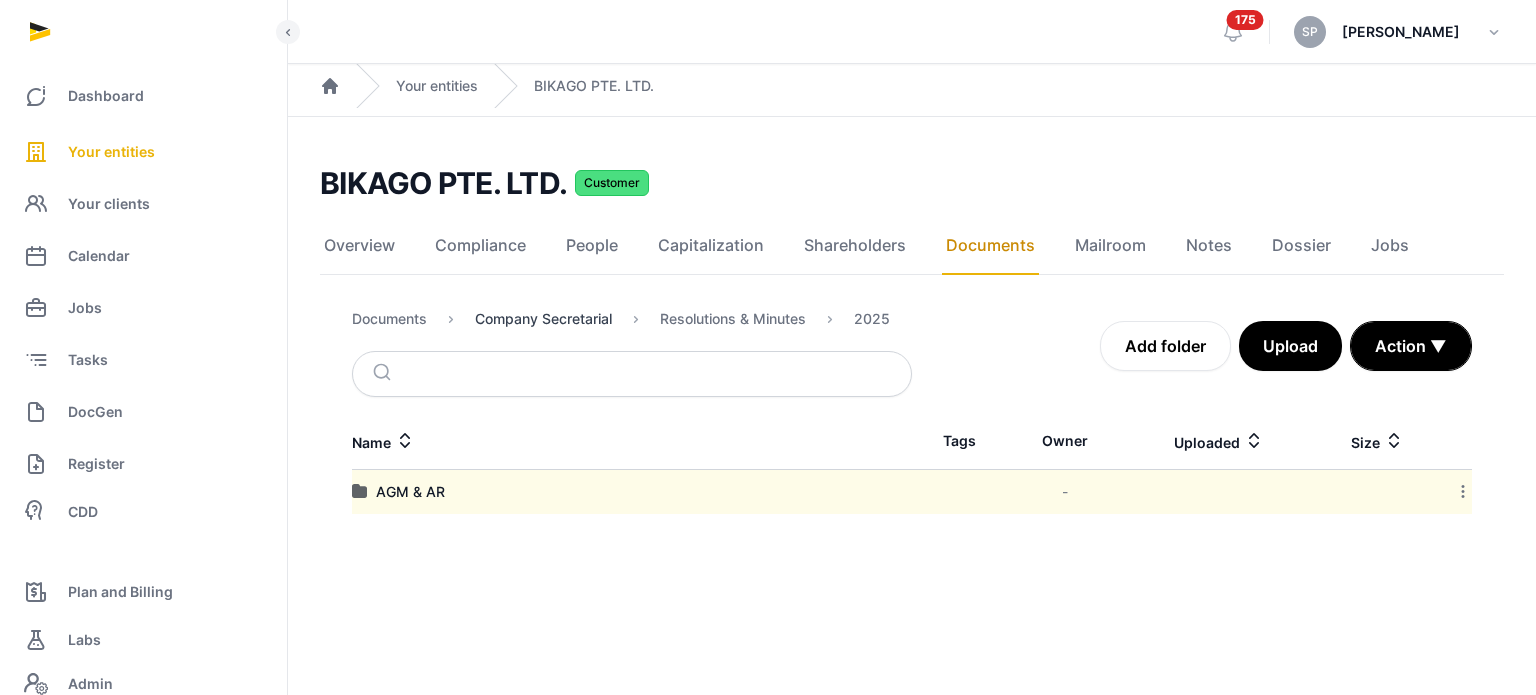 click on "Company Secretarial" at bounding box center (543, 319) 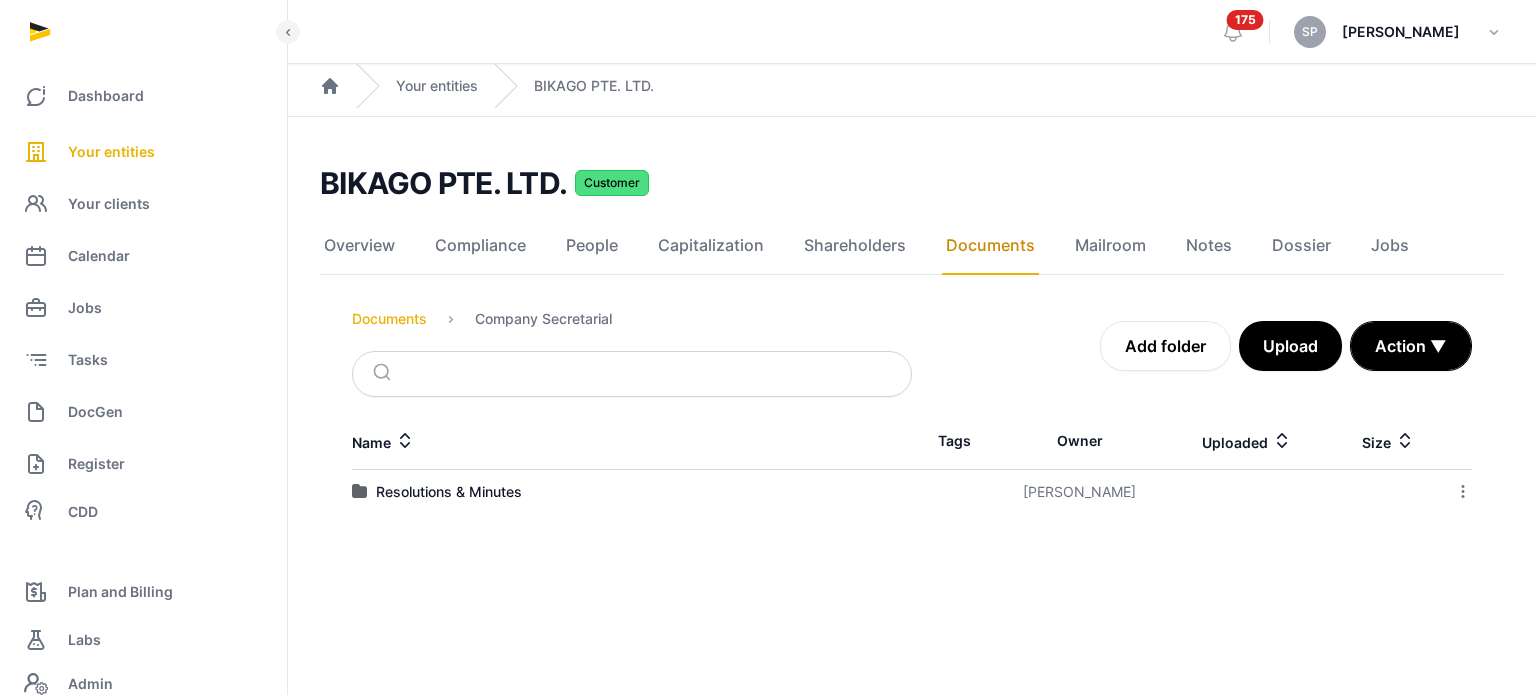 click on "Documents" at bounding box center (389, 319) 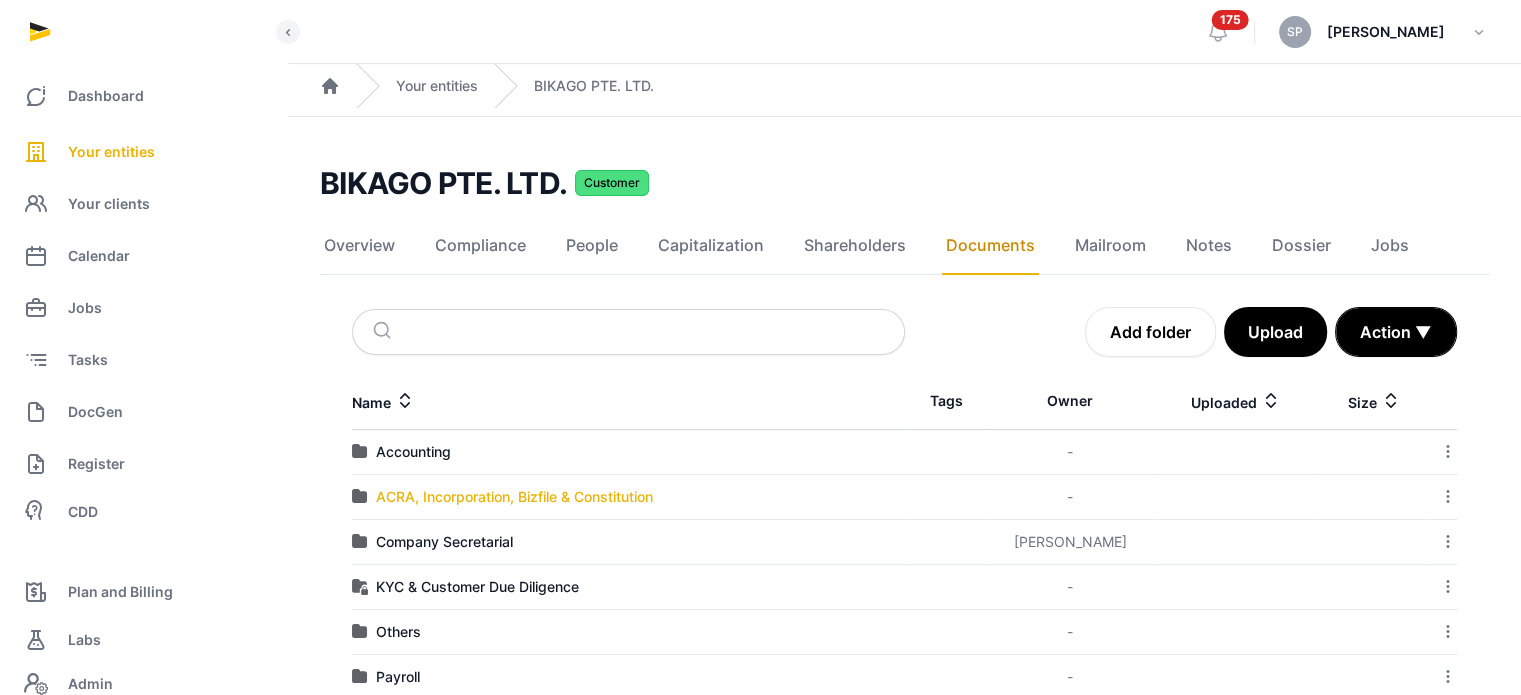 click on "ACRA, Incorporation, Bizfile & Constitution" at bounding box center [514, 497] 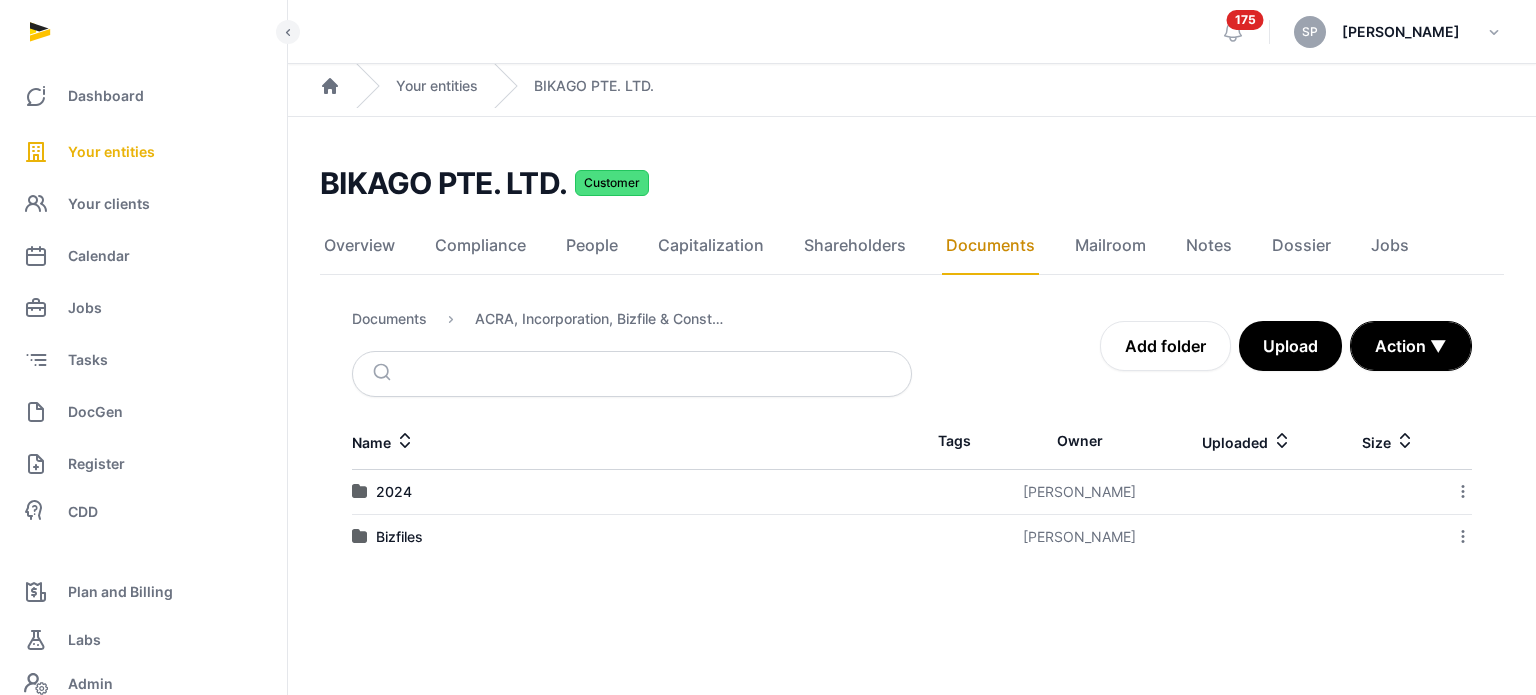 click on "Bizfiles" at bounding box center (632, 537) 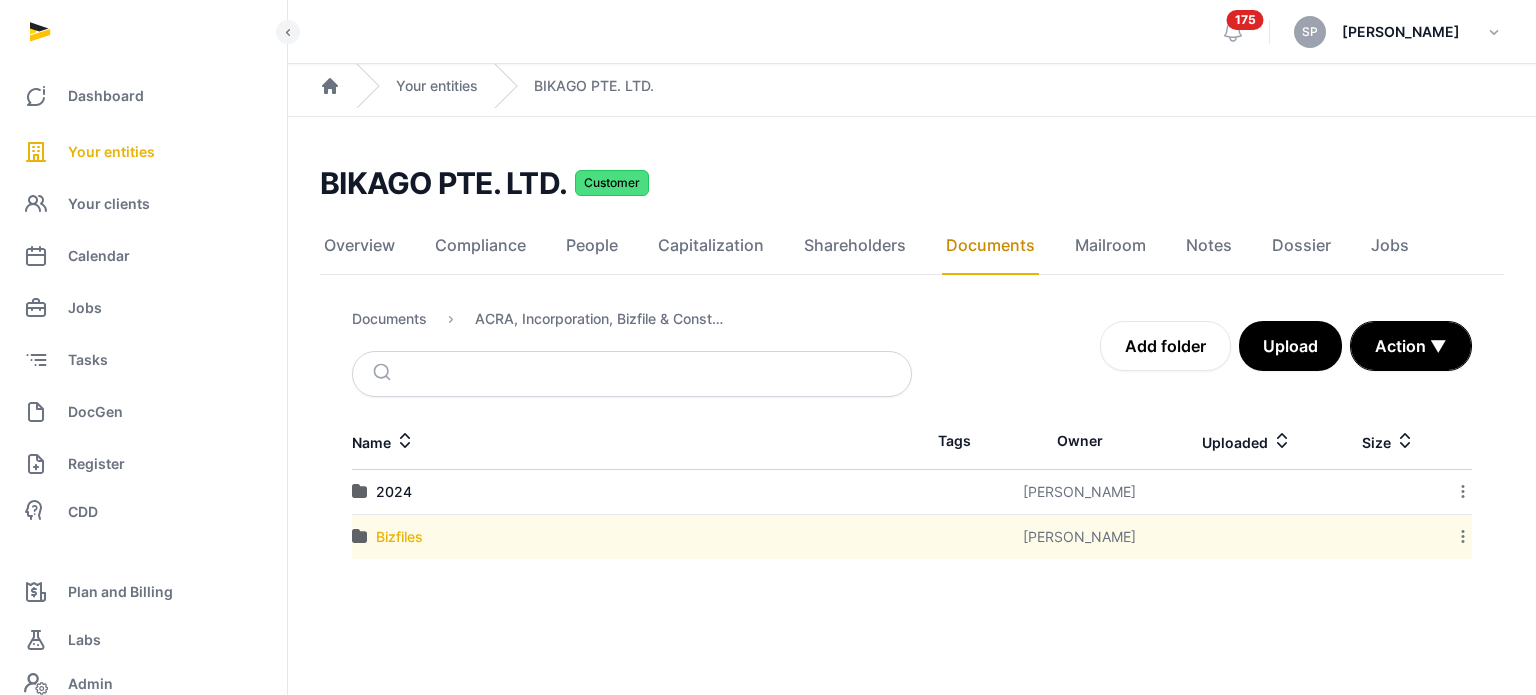click on "Bizfiles" at bounding box center [399, 537] 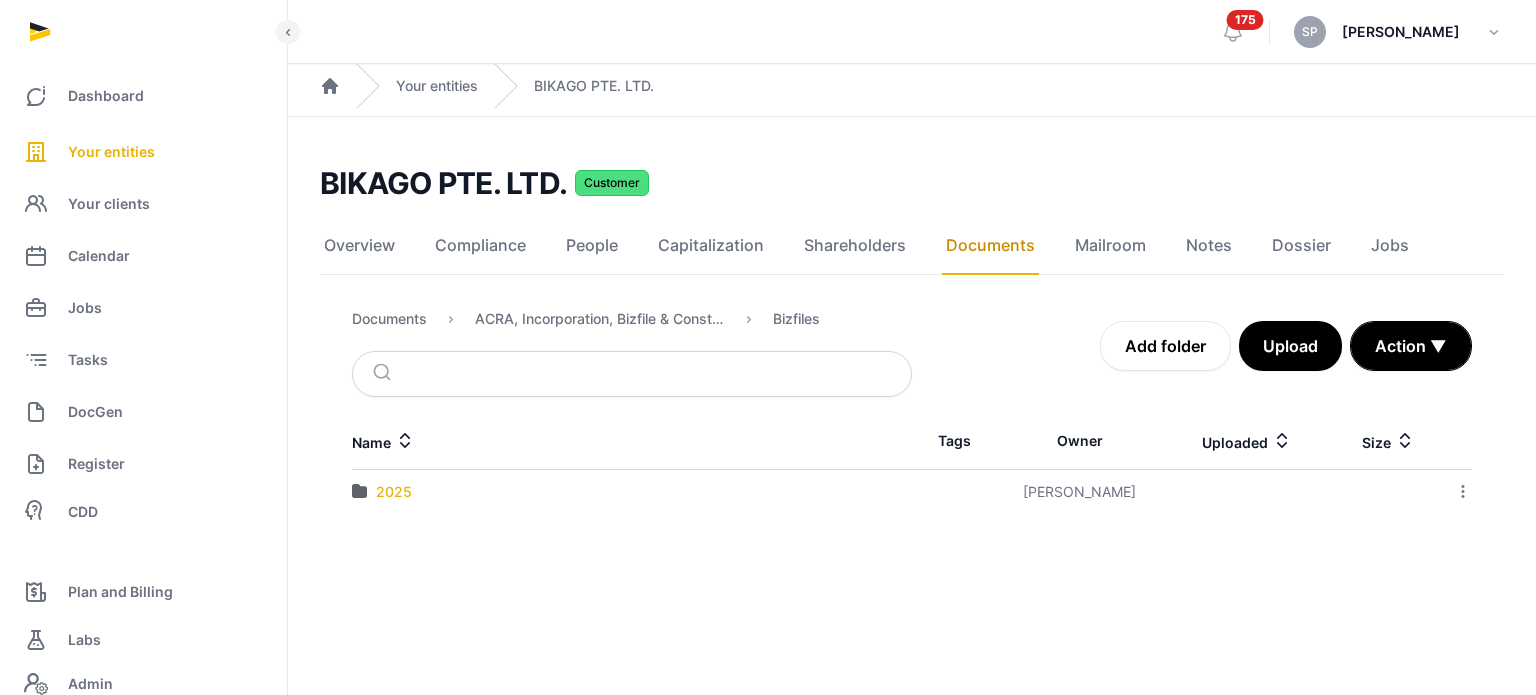 click on "2025" at bounding box center (394, 492) 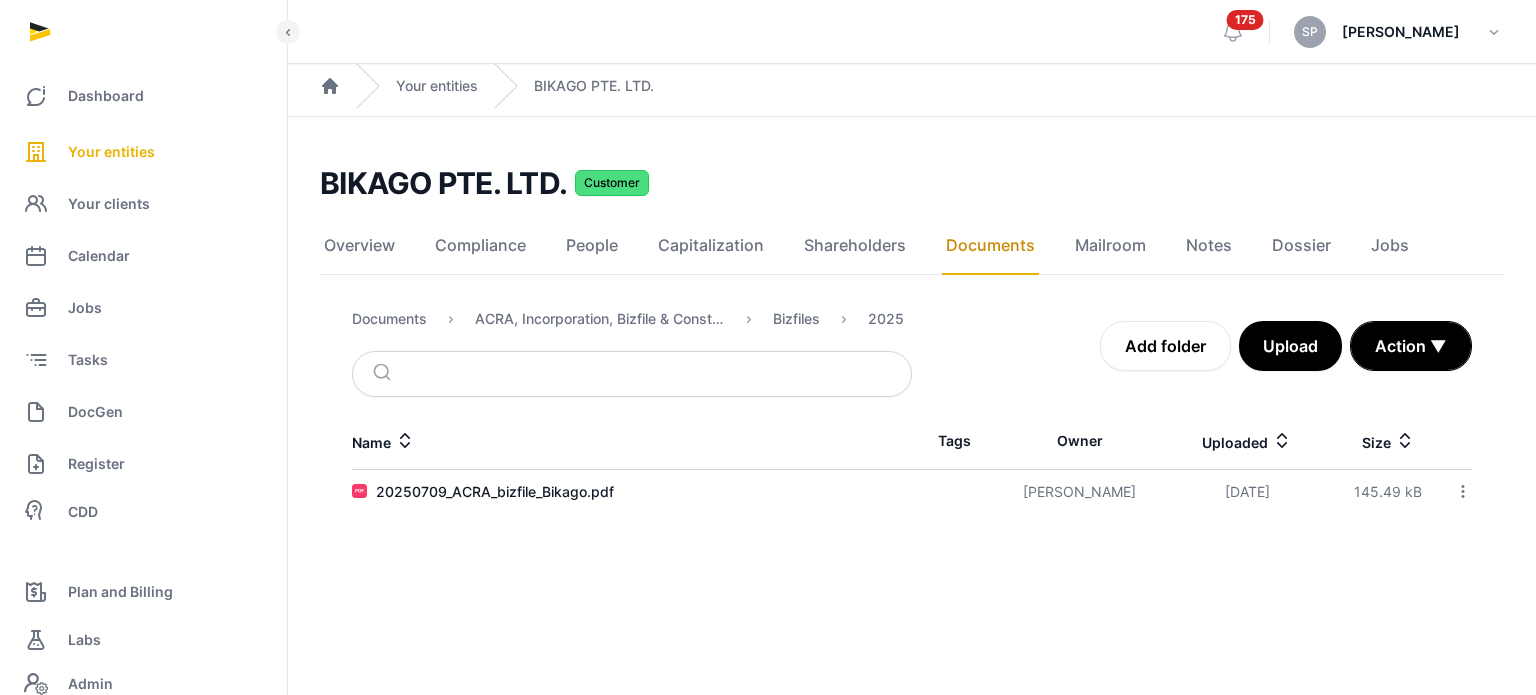 click 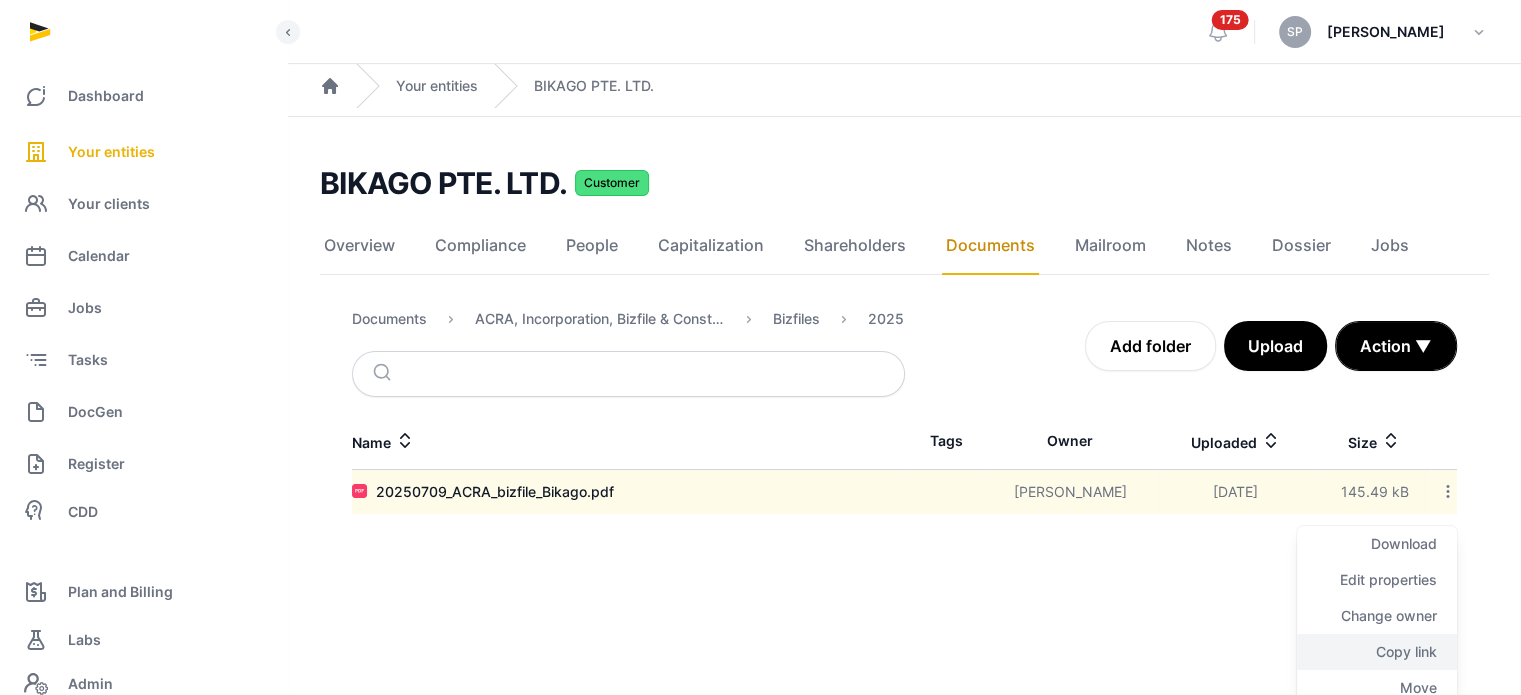 click on "Copy link" 